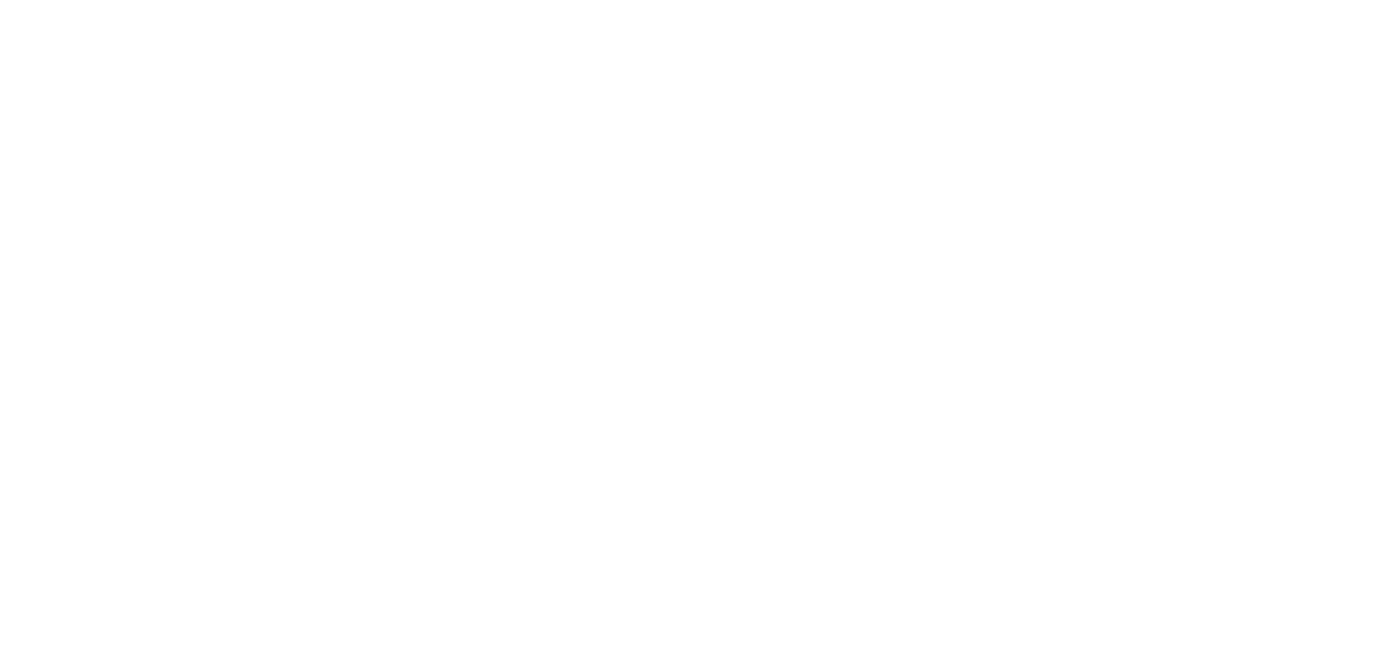 scroll, scrollTop: 0, scrollLeft: 0, axis: both 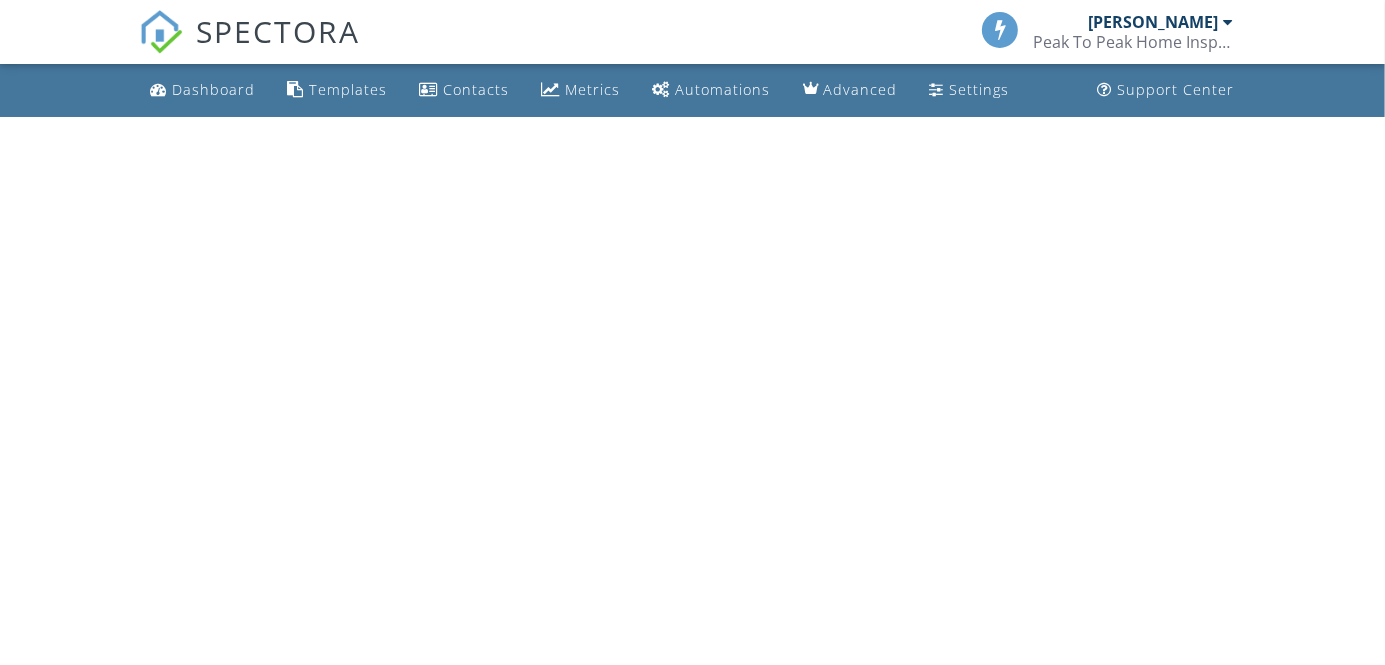 click on "SPECTORA
[PERSON_NAME]
Peak To Peak Home Inspection, LLC
Role:
Inspector
Dashboard
New Inspection
Inspections
Calendar
Template Editor
Contacts
Automations
Team
Metrics
Payments
Data Exports
Billing
Reporting
Advanced
Settings
What's New
Sign Out
Dashboard
Templates
Contacts
Metrics
Automations
Advanced
Settings
Support Center" at bounding box center (692, 58) 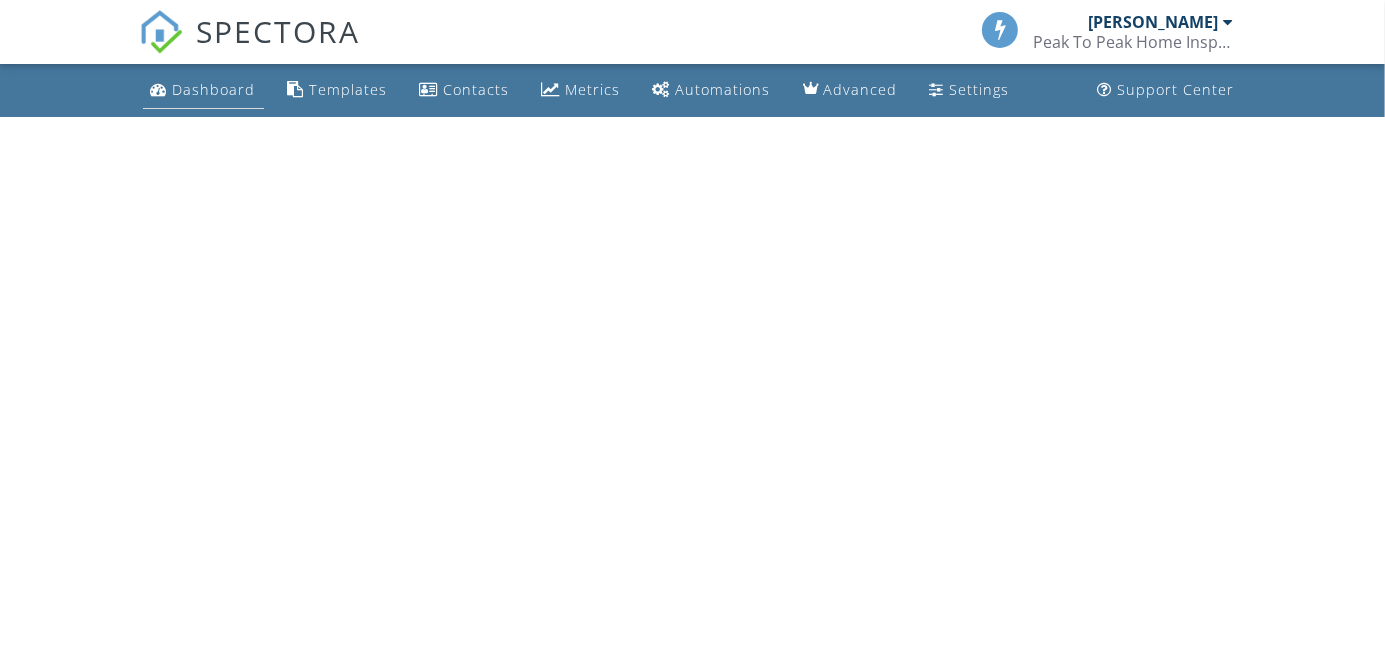 click on "Dashboard" at bounding box center [214, 89] 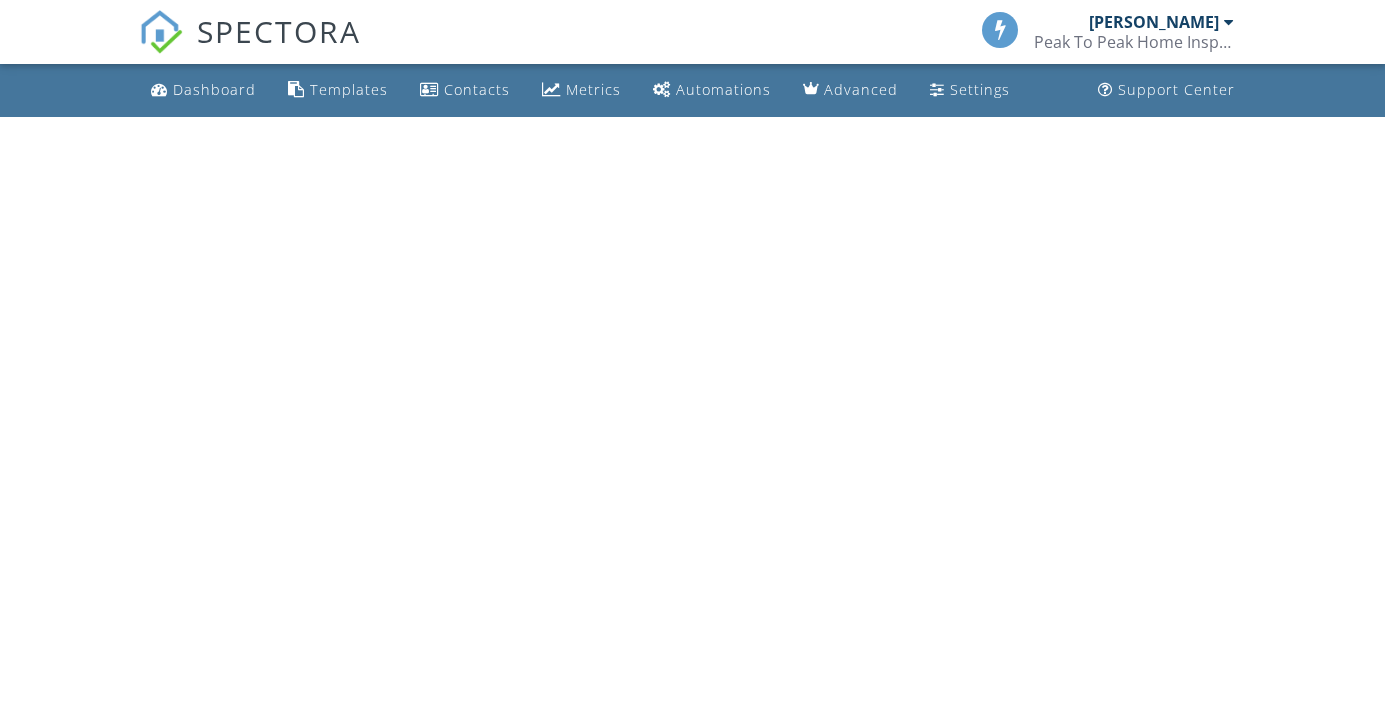 scroll, scrollTop: 0, scrollLeft: 0, axis: both 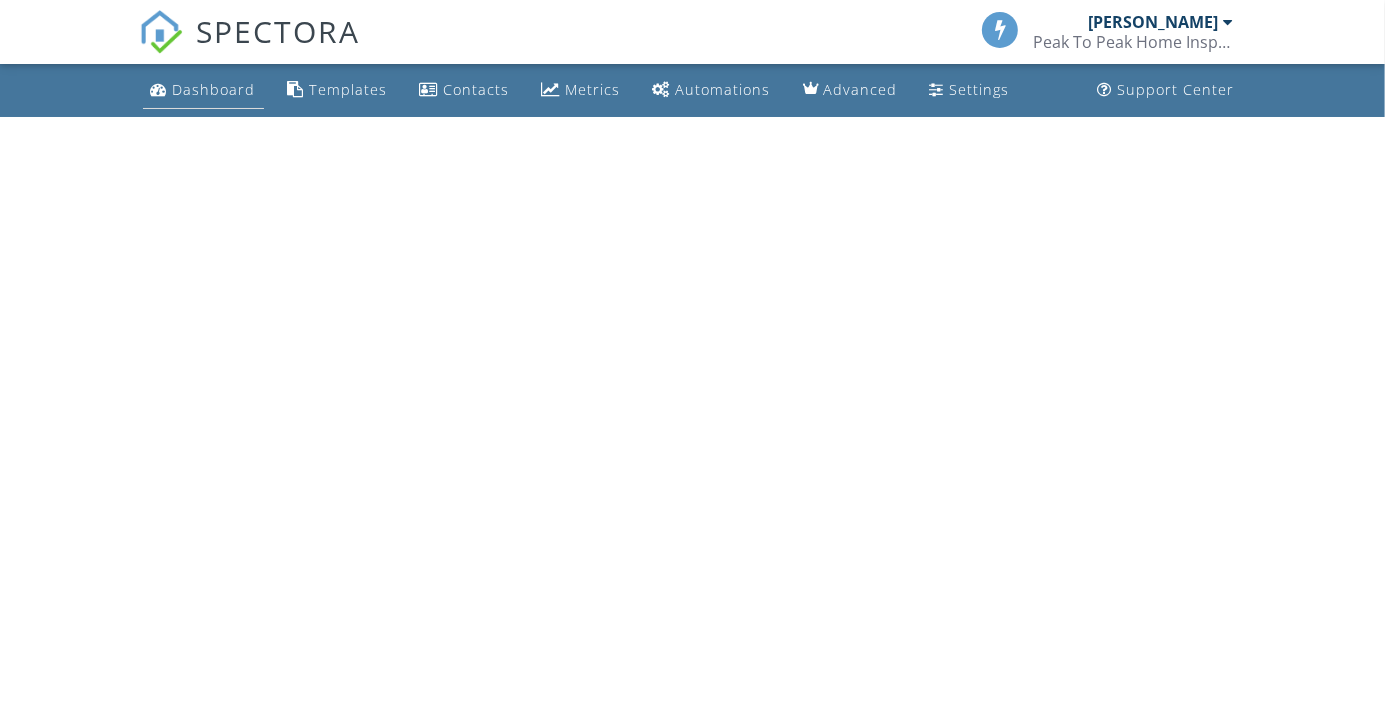click on "Dashboard" at bounding box center [214, 89] 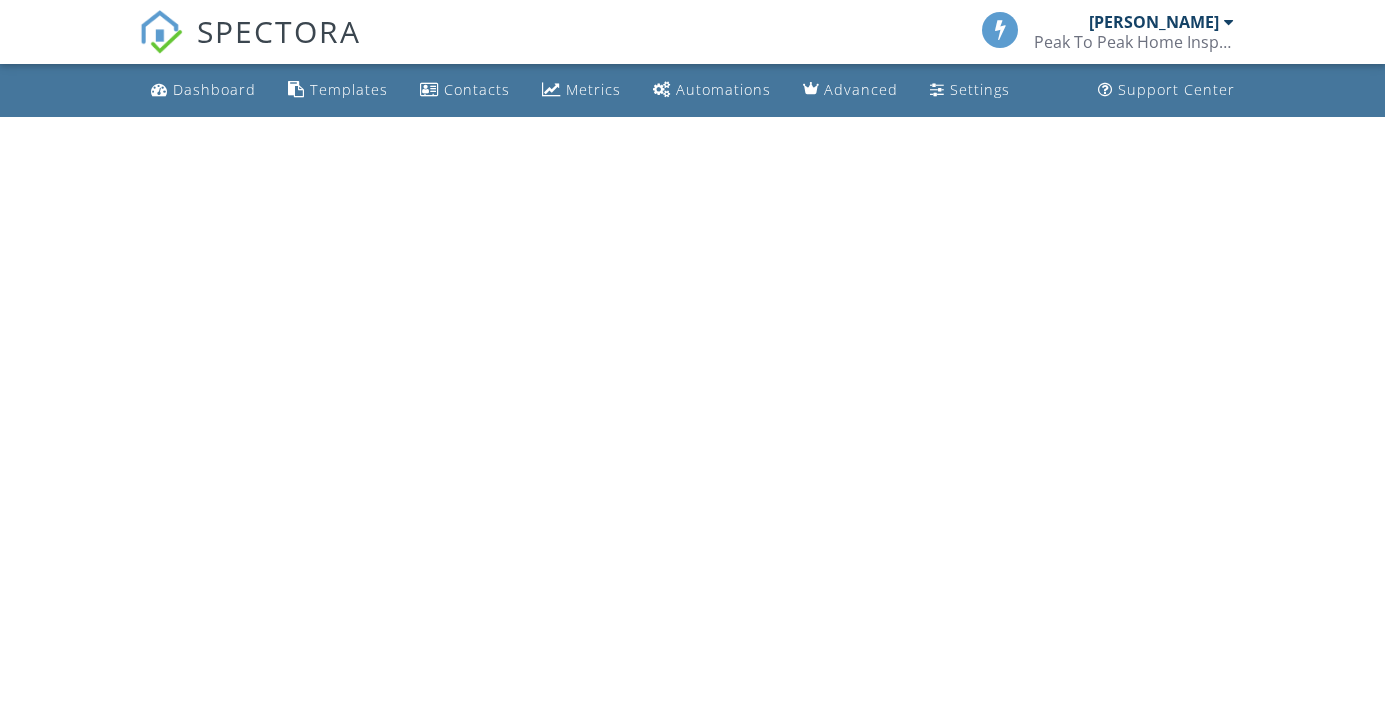 scroll, scrollTop: 0, scrollLeft: 0, axis: both 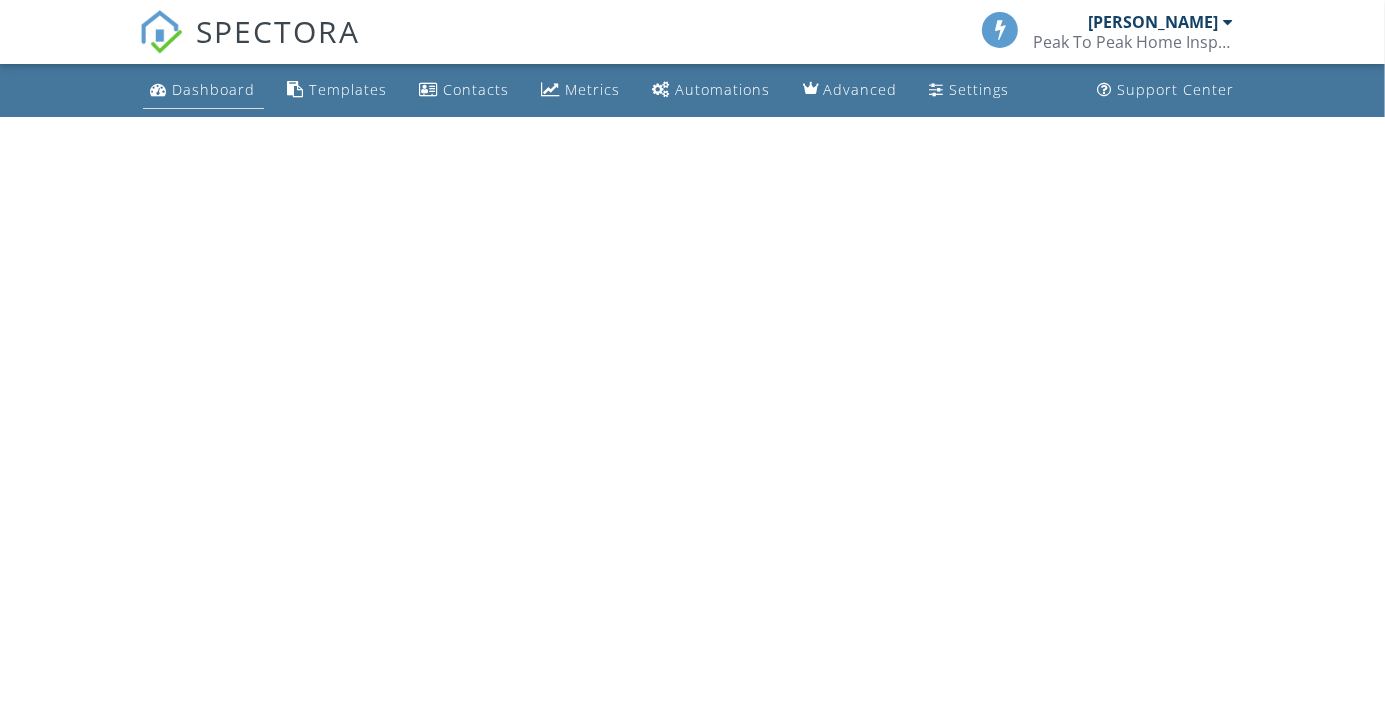 click on "Dashboard" at bounding box center (214, 89) 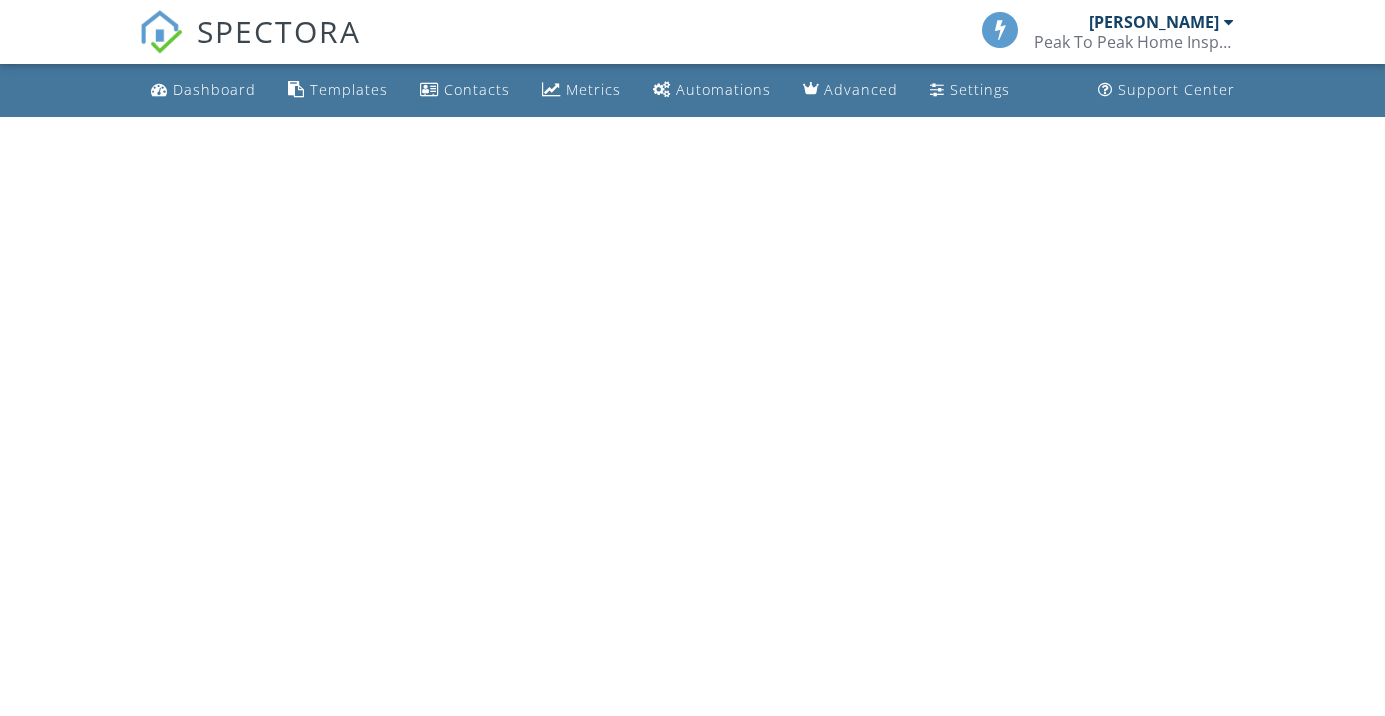scroll, scrollTop: 0, scrollLeft: 0, axis: both 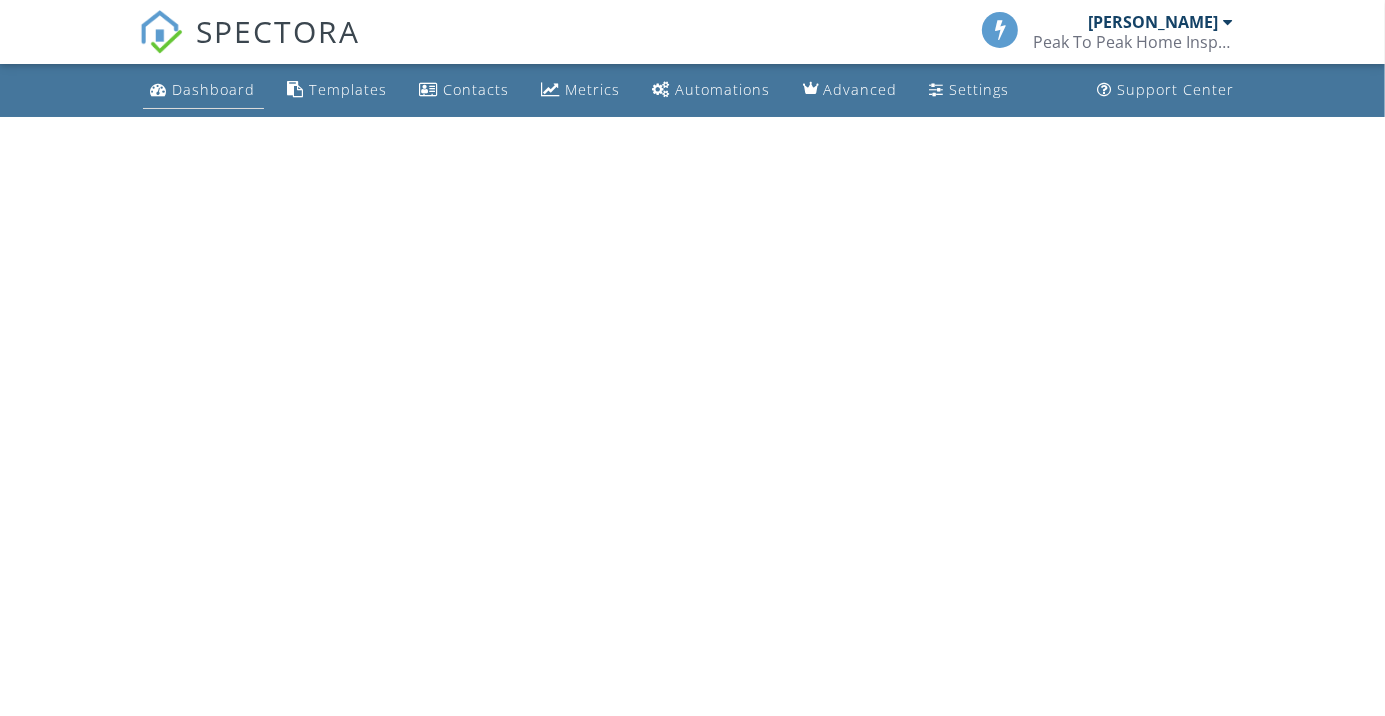 click on "Dashboard" at bounding box center [214, 89] 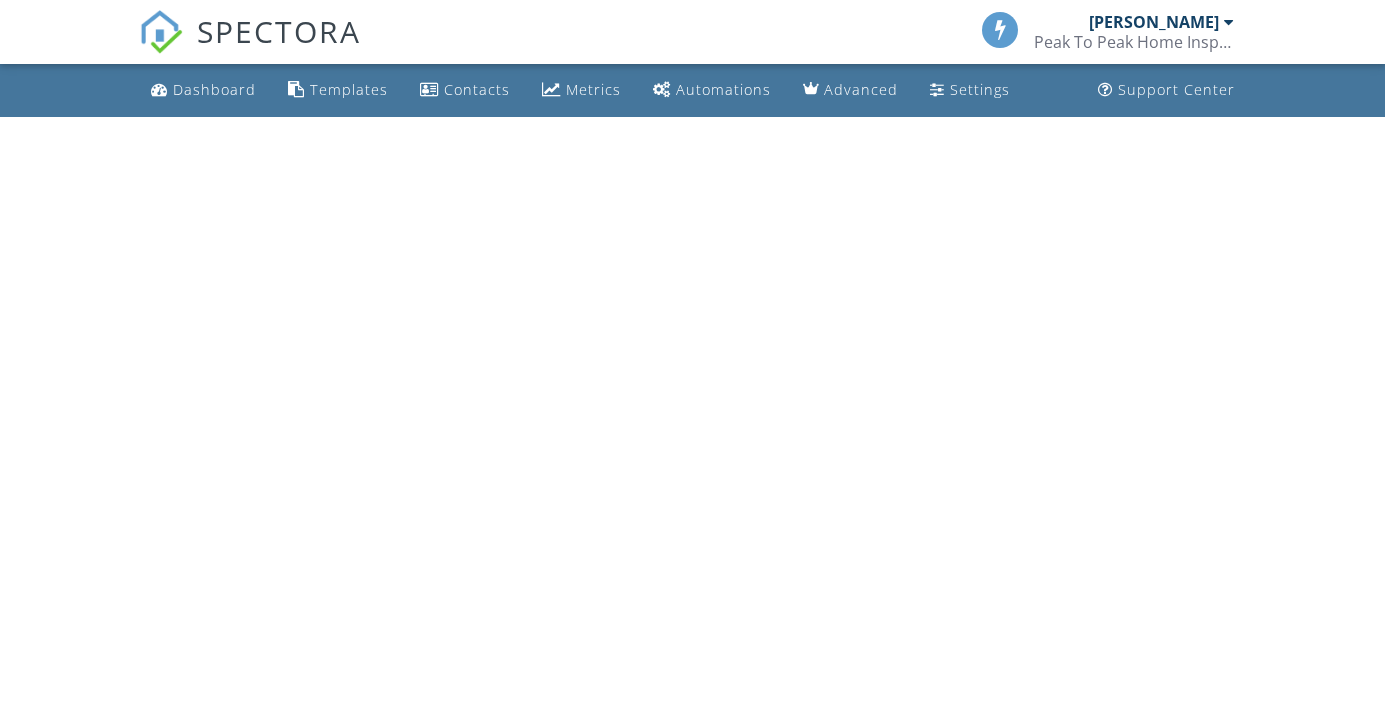 scroll, scrollTop: 0, scrollLeft: 0, axis: both 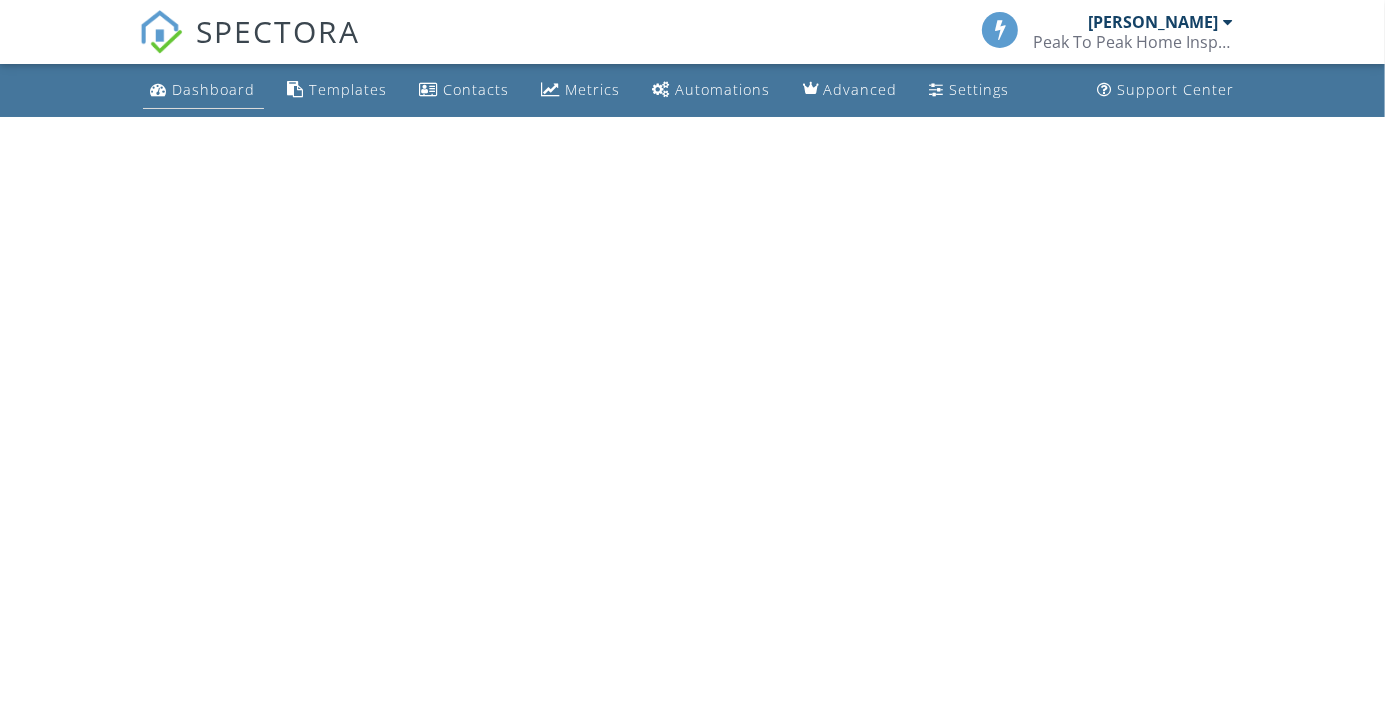 click on "Dashboard" at bounding box center [214, 89] 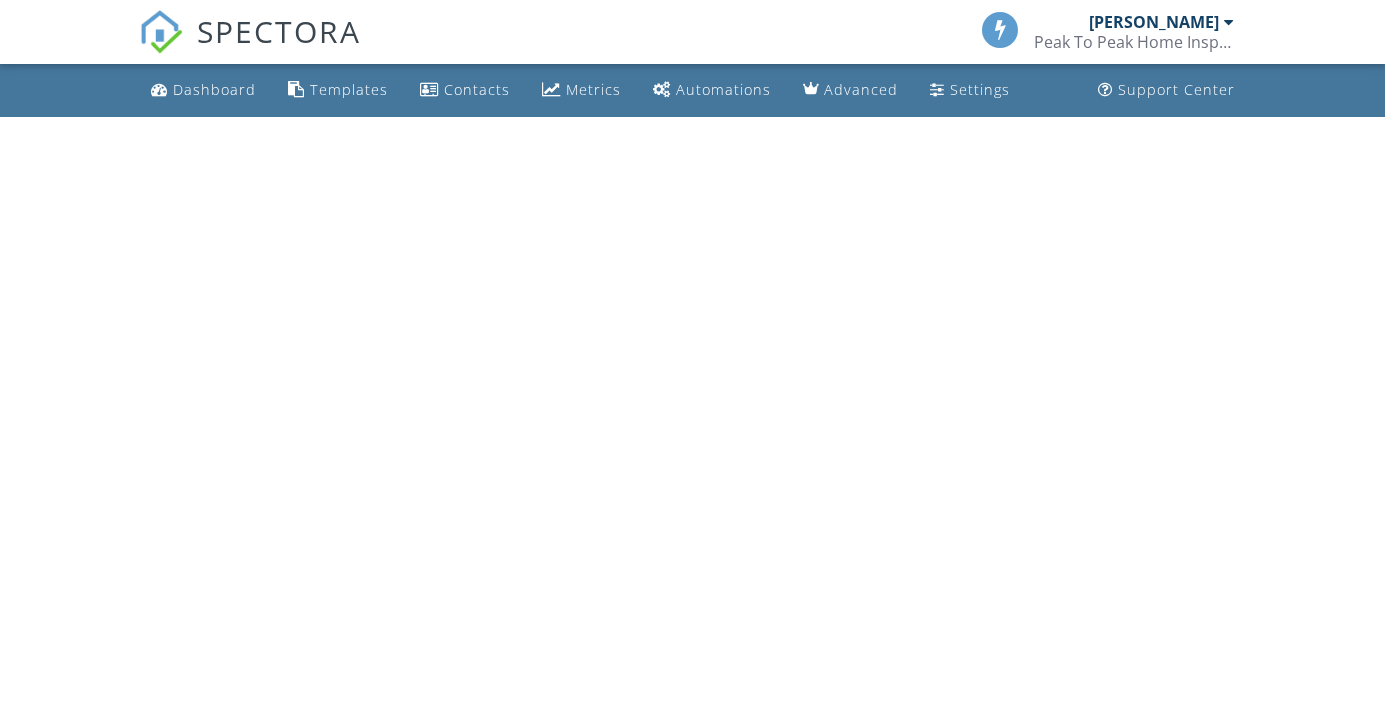 scroll, scrollTop: 0, scrollLeft: 0, axis: both 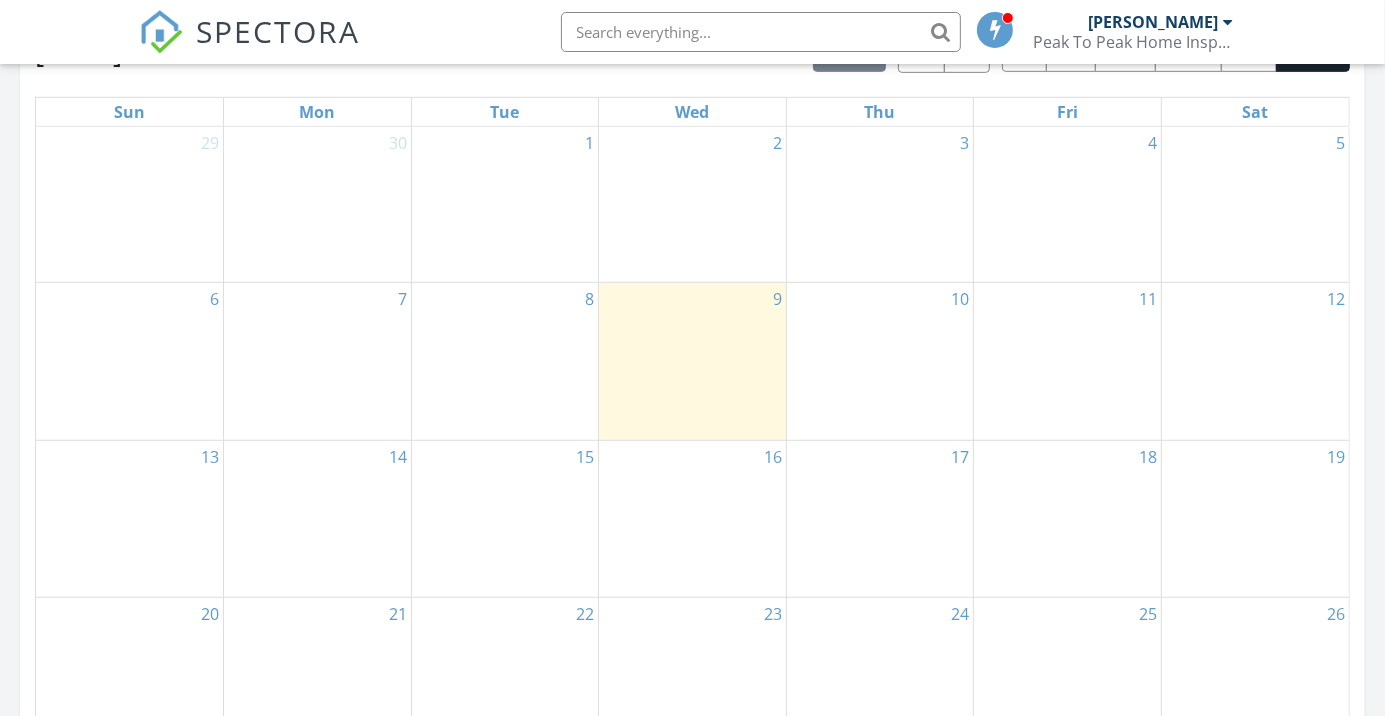 click on "10" at bounding box center [880, 361] 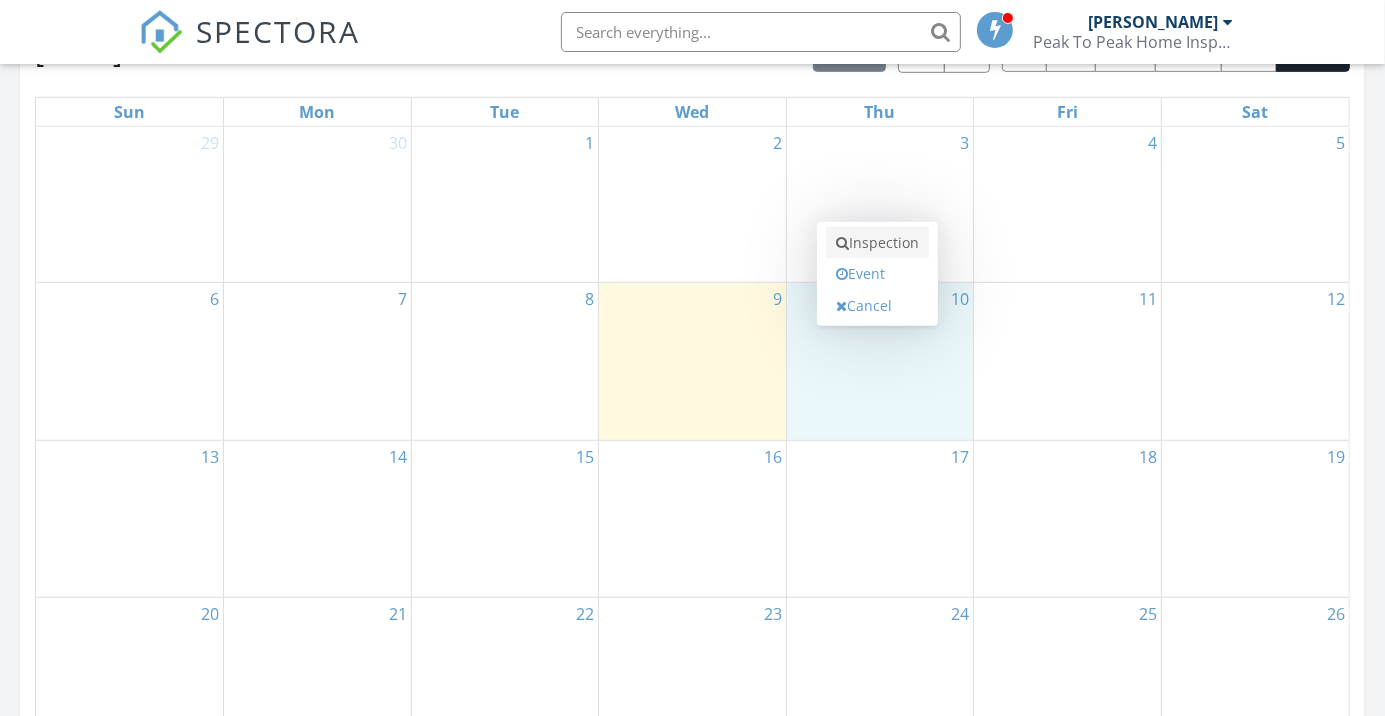 click on "Inspection" at bounding box center (877, 243) 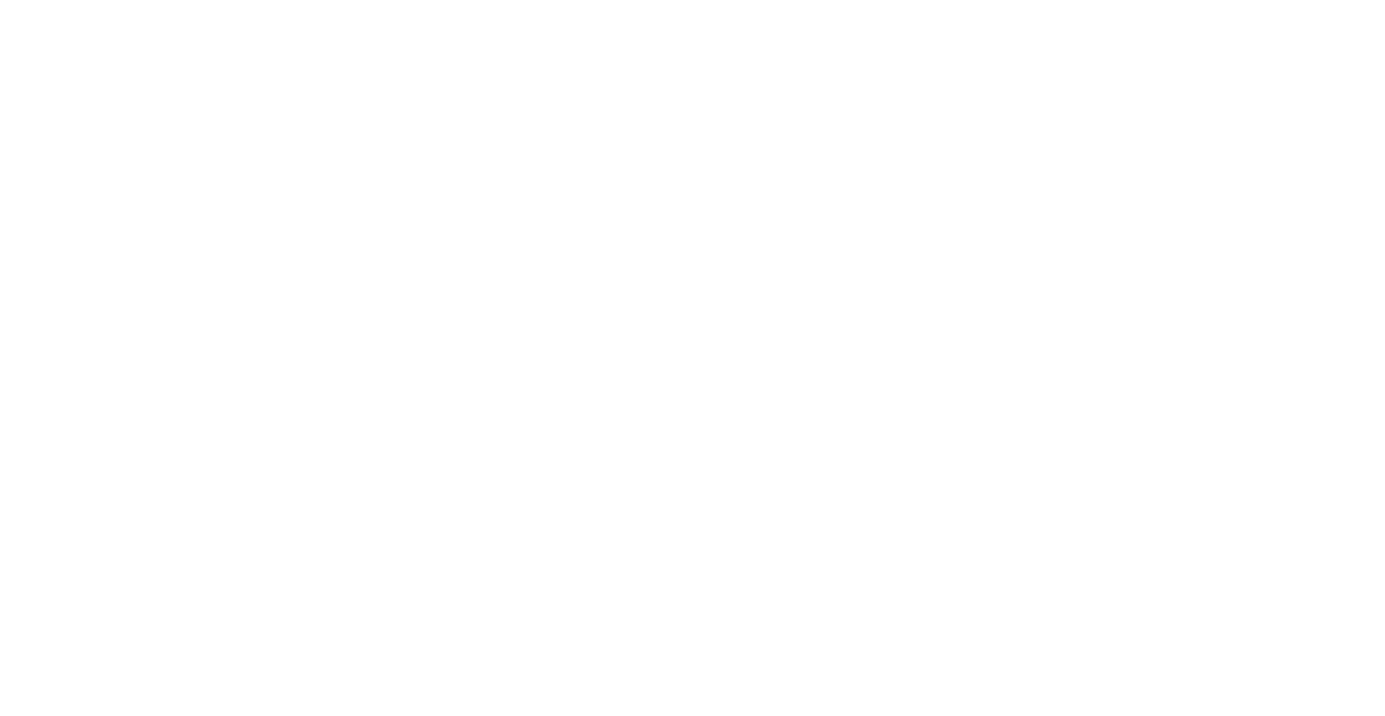 scroll, scrollTop: 0, scrollLeft: 0, axis: both 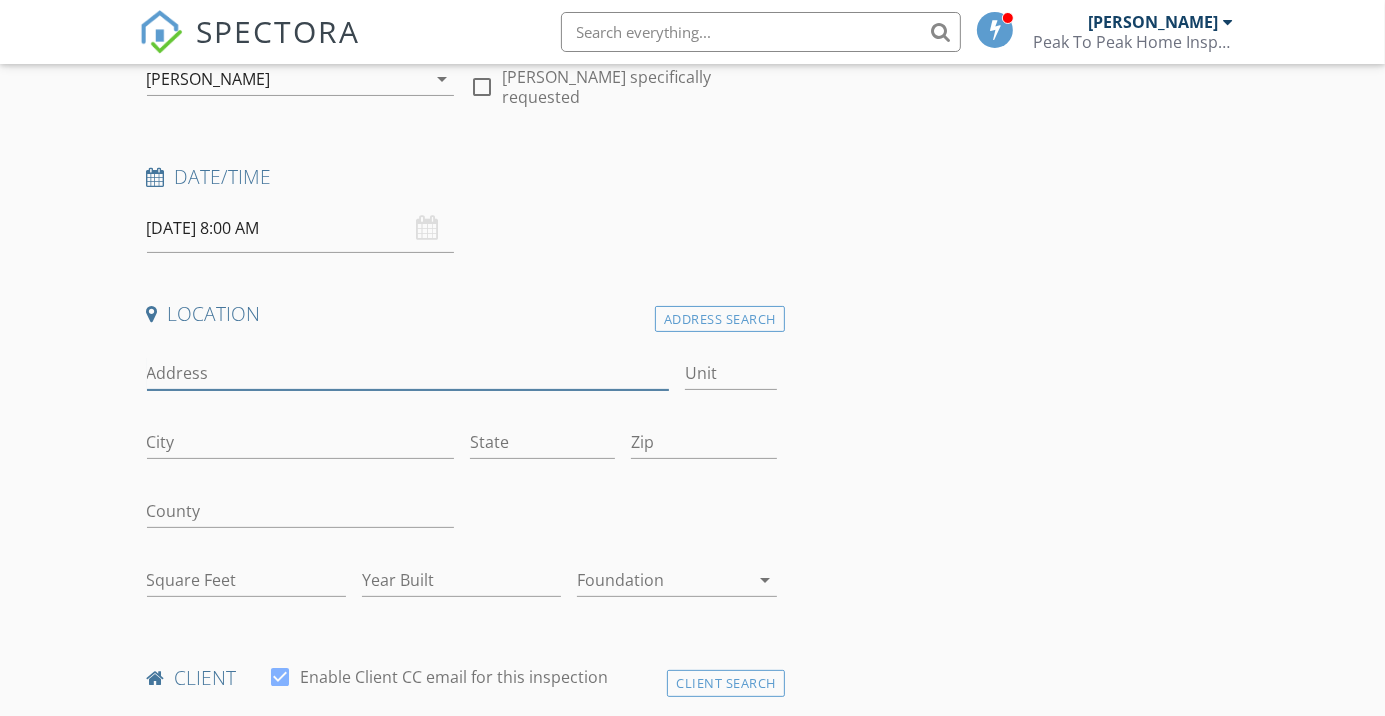 click on "Address" at bounding box center (408, 373) 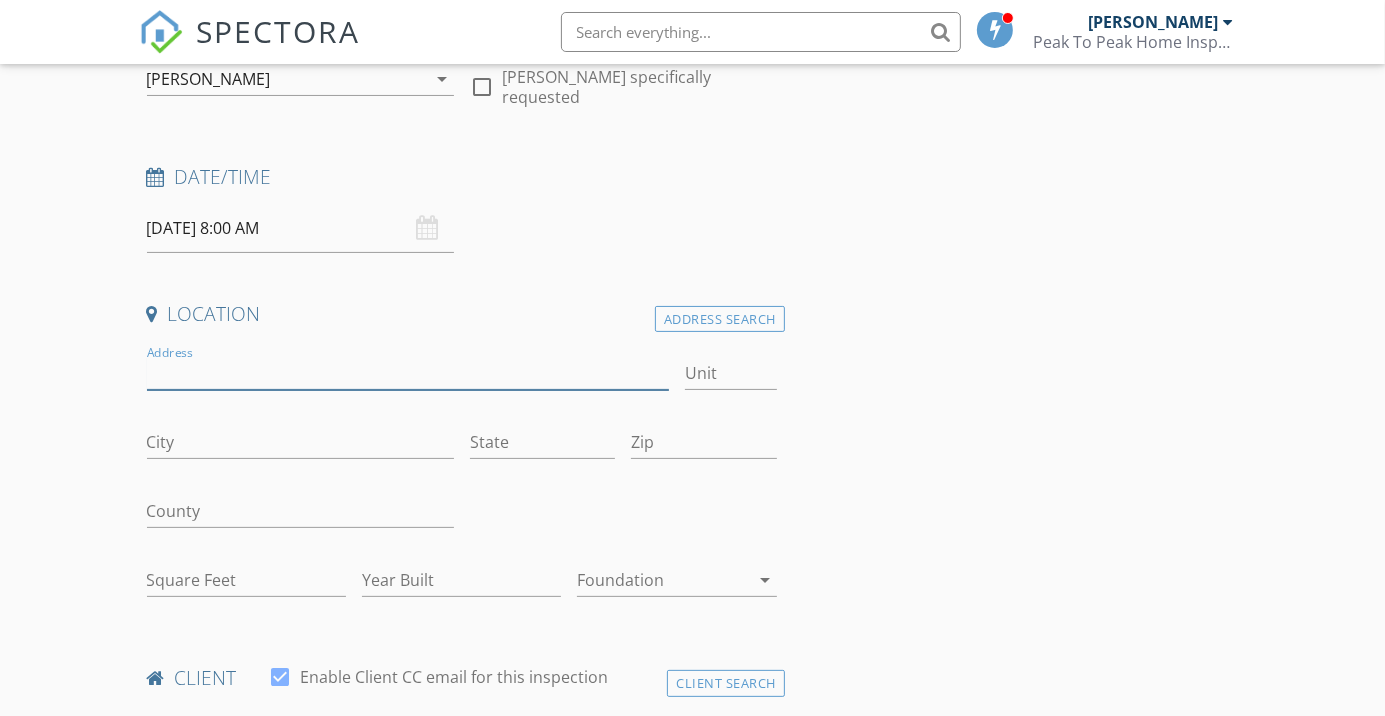 type on "2805 Dorn Rd." 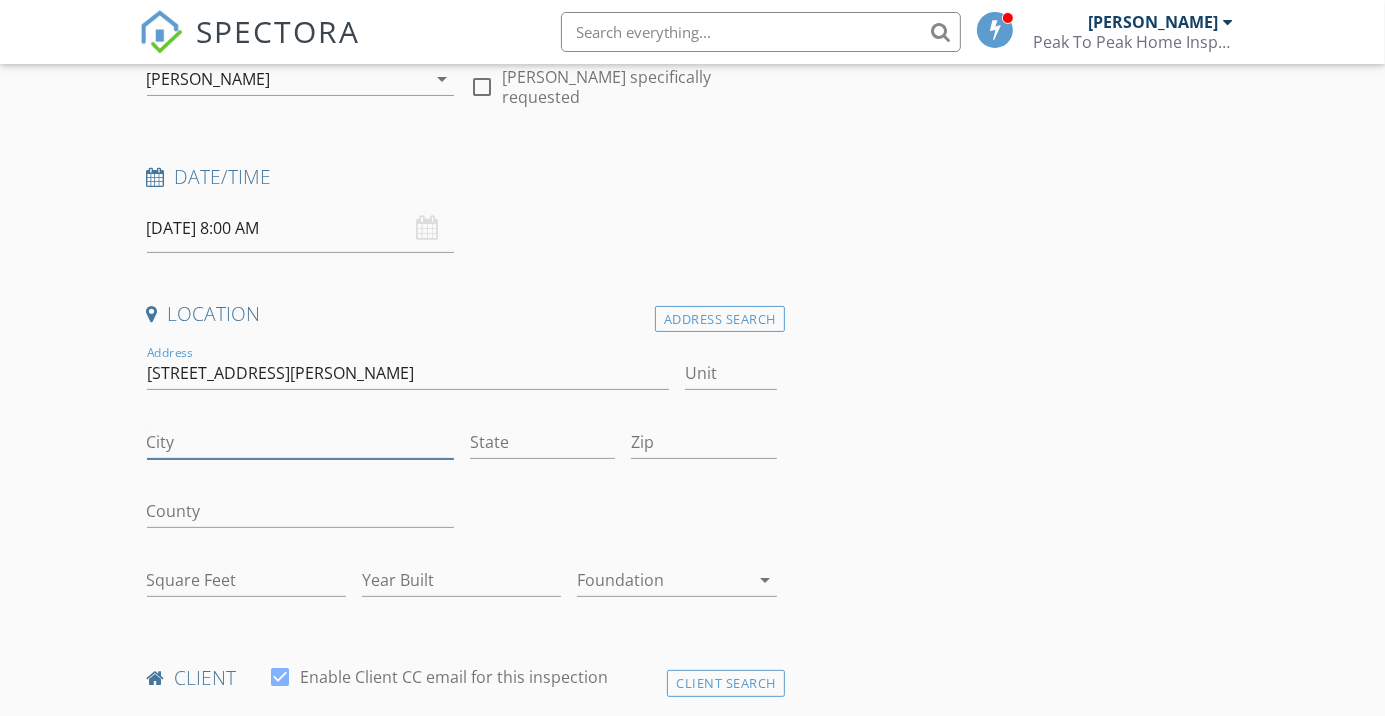type on "Waterford" 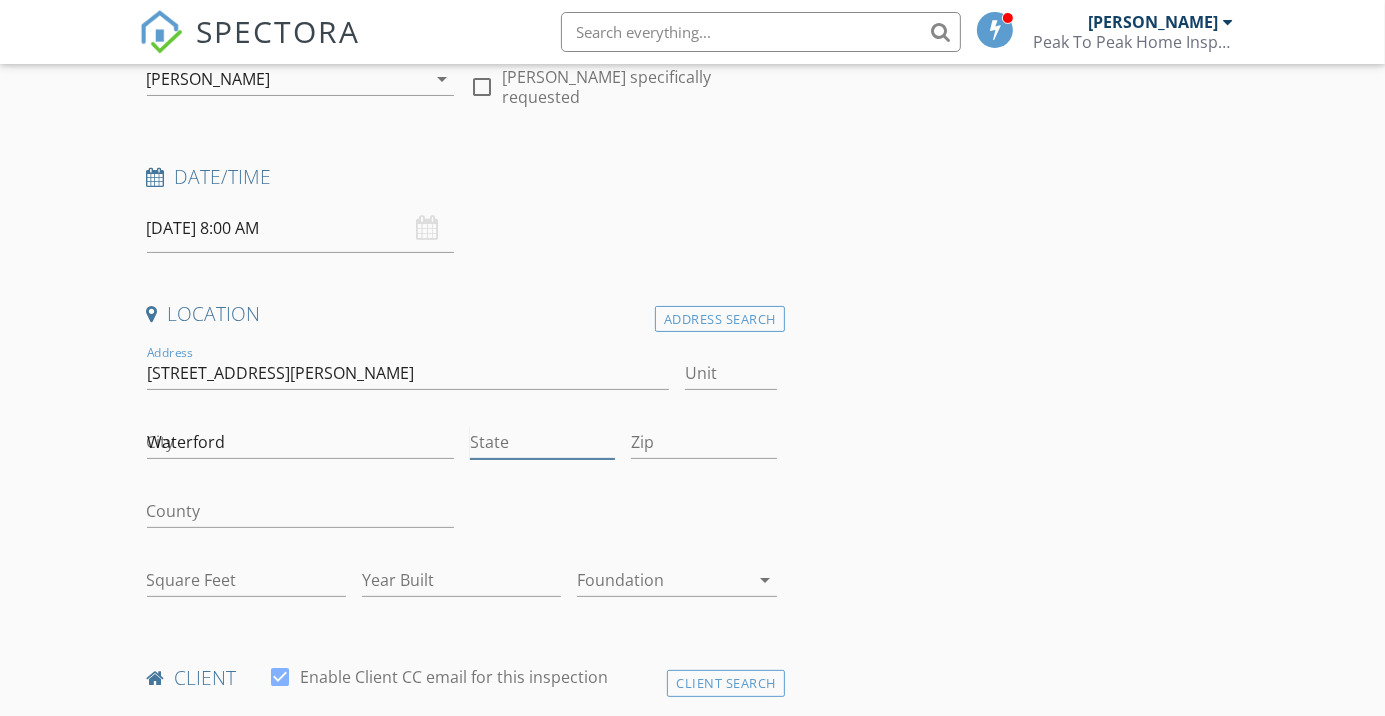 type on "Pa" 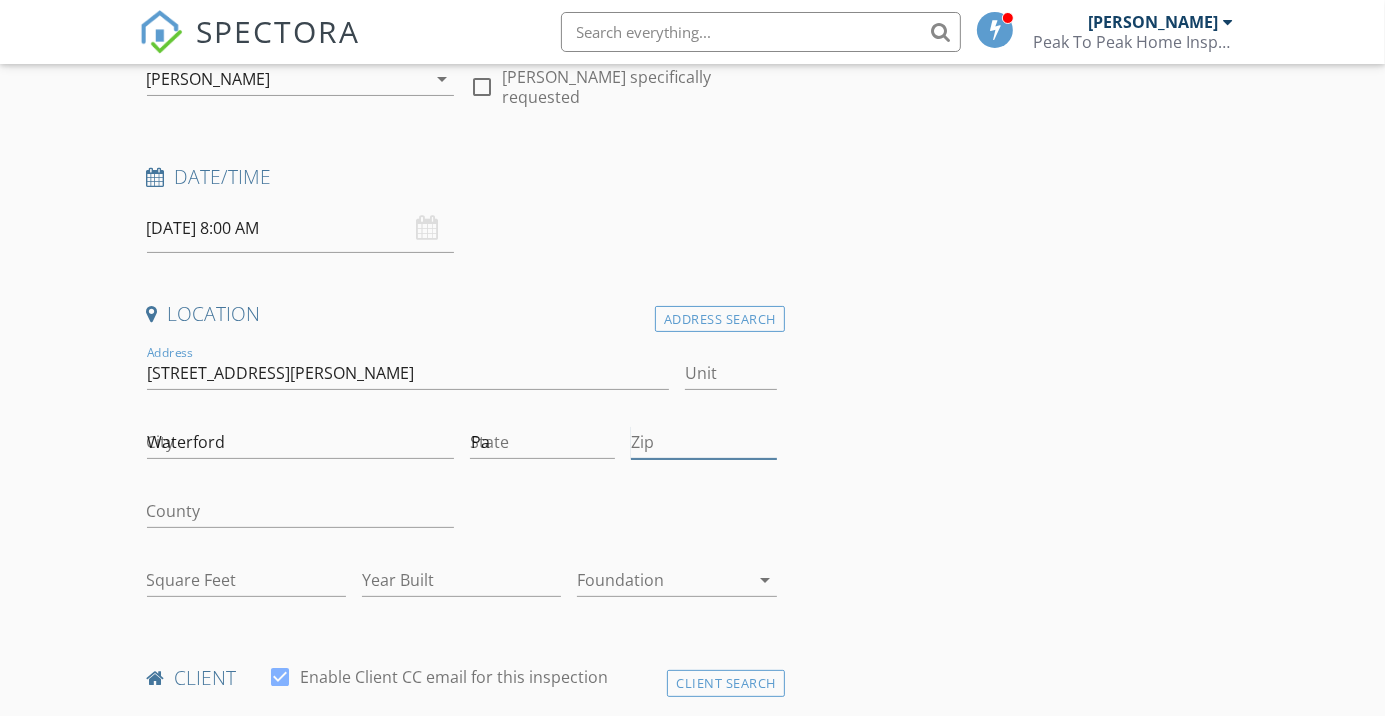 type on "16441" 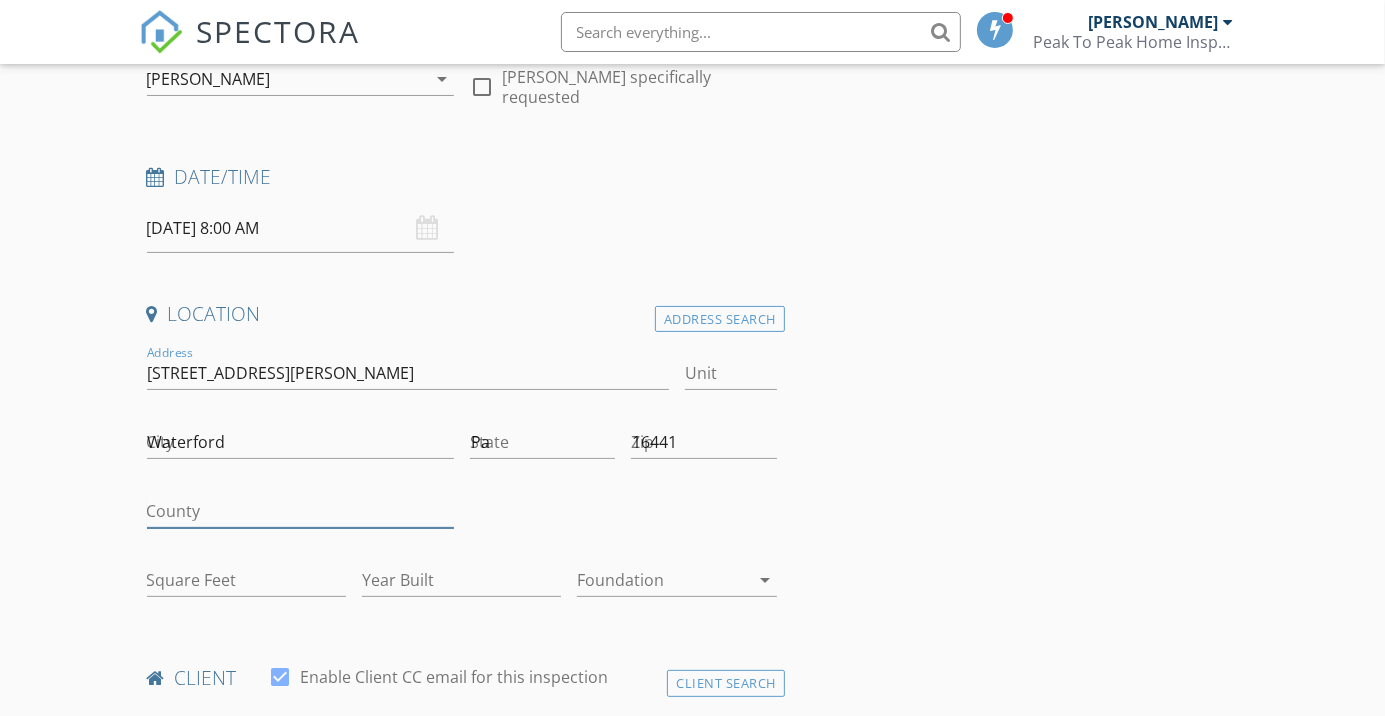 type on "Erie" 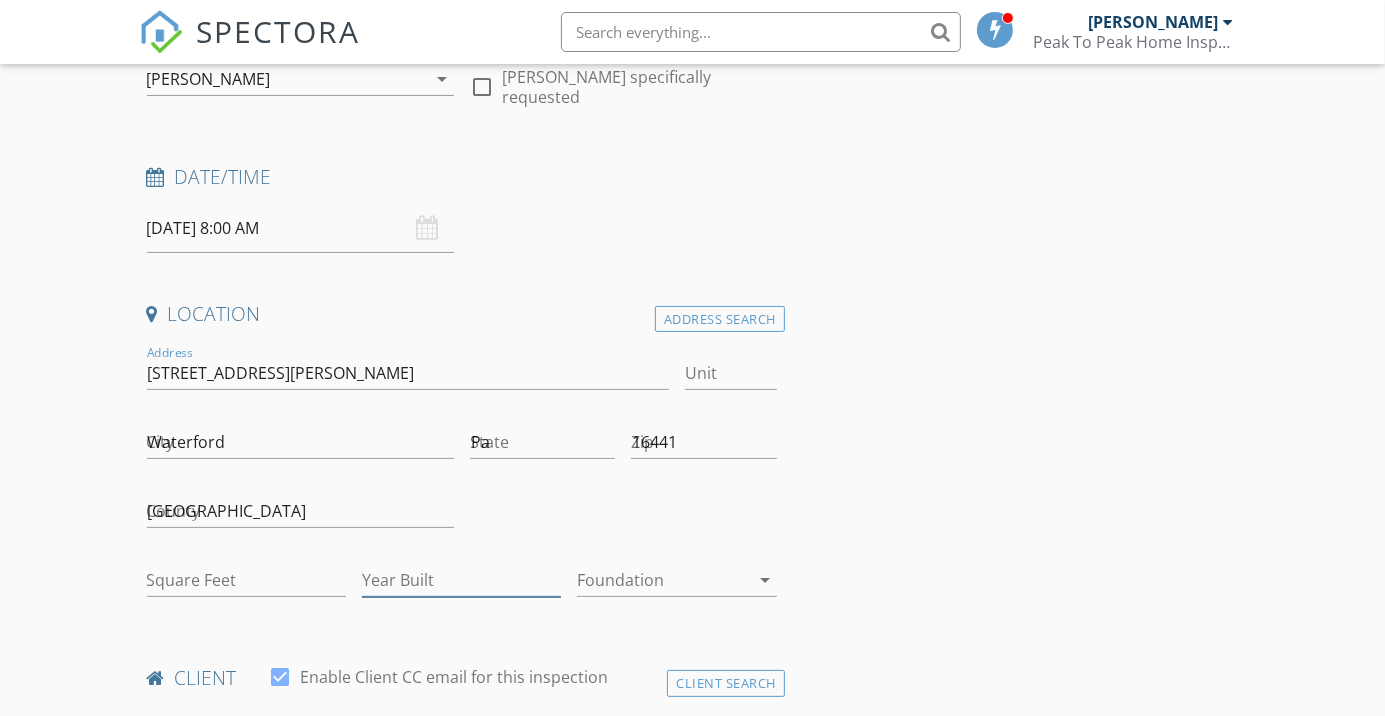type on "2016" 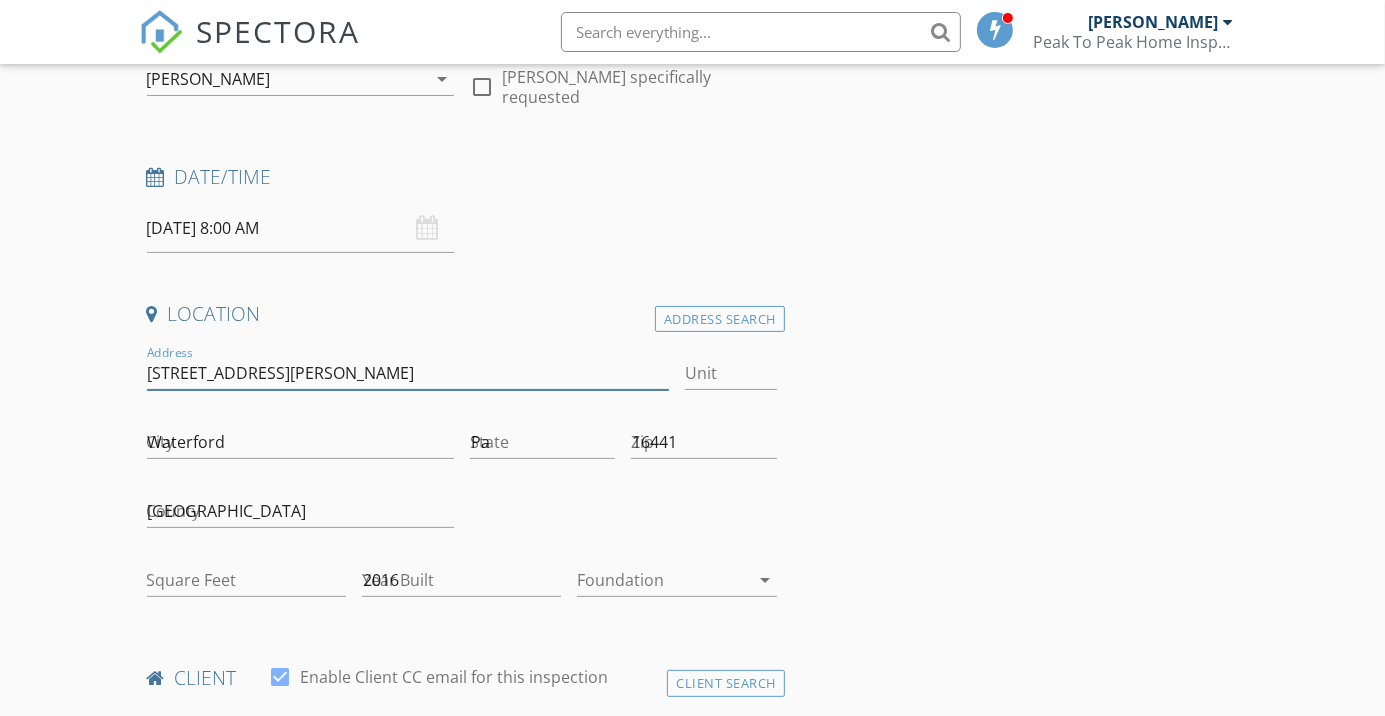 scroll, scrollTop: 240, scrollLeft: 0, axis: vertical 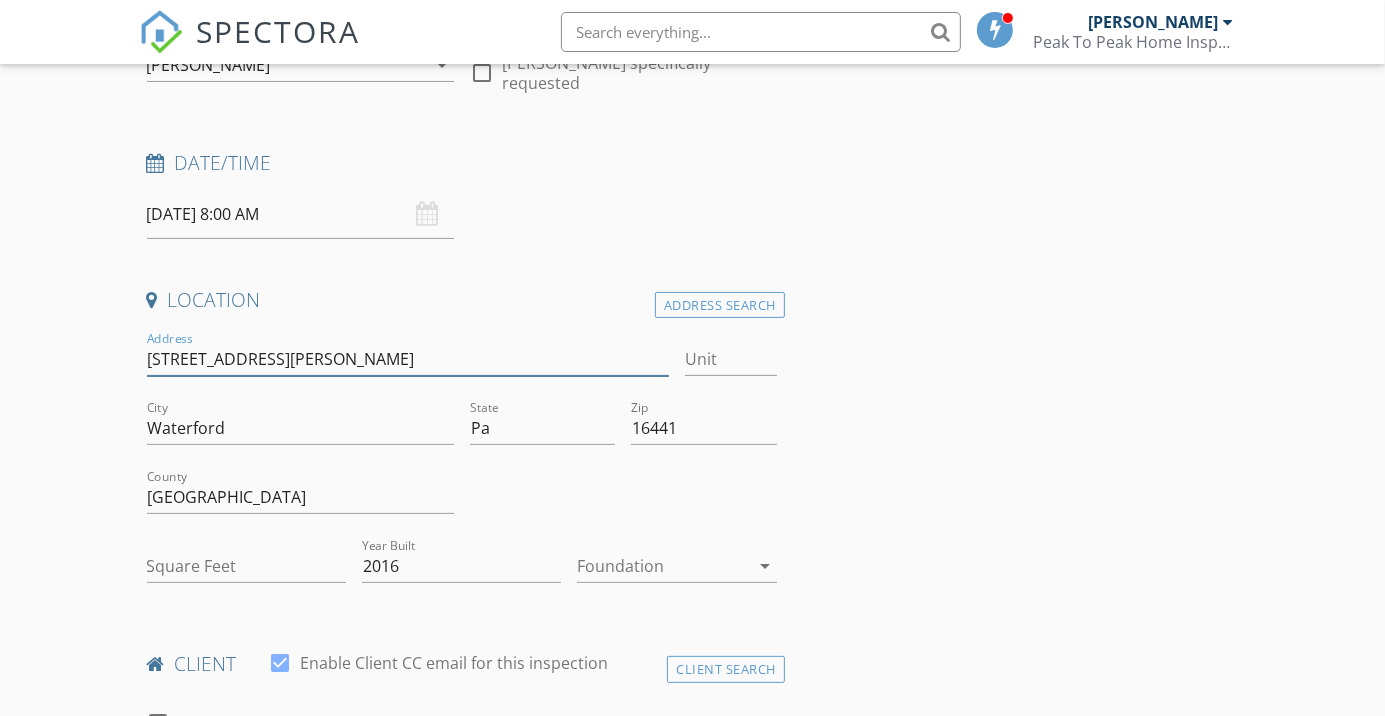 type 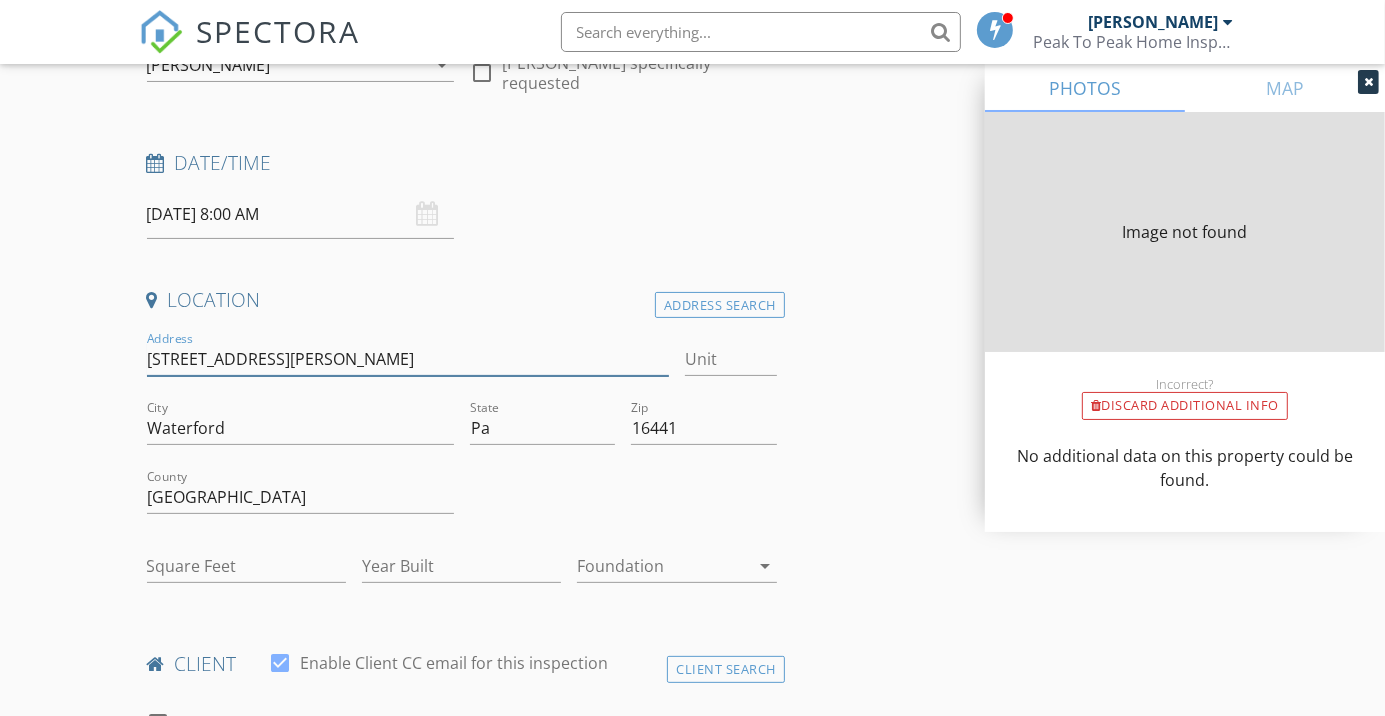 type on "2056" 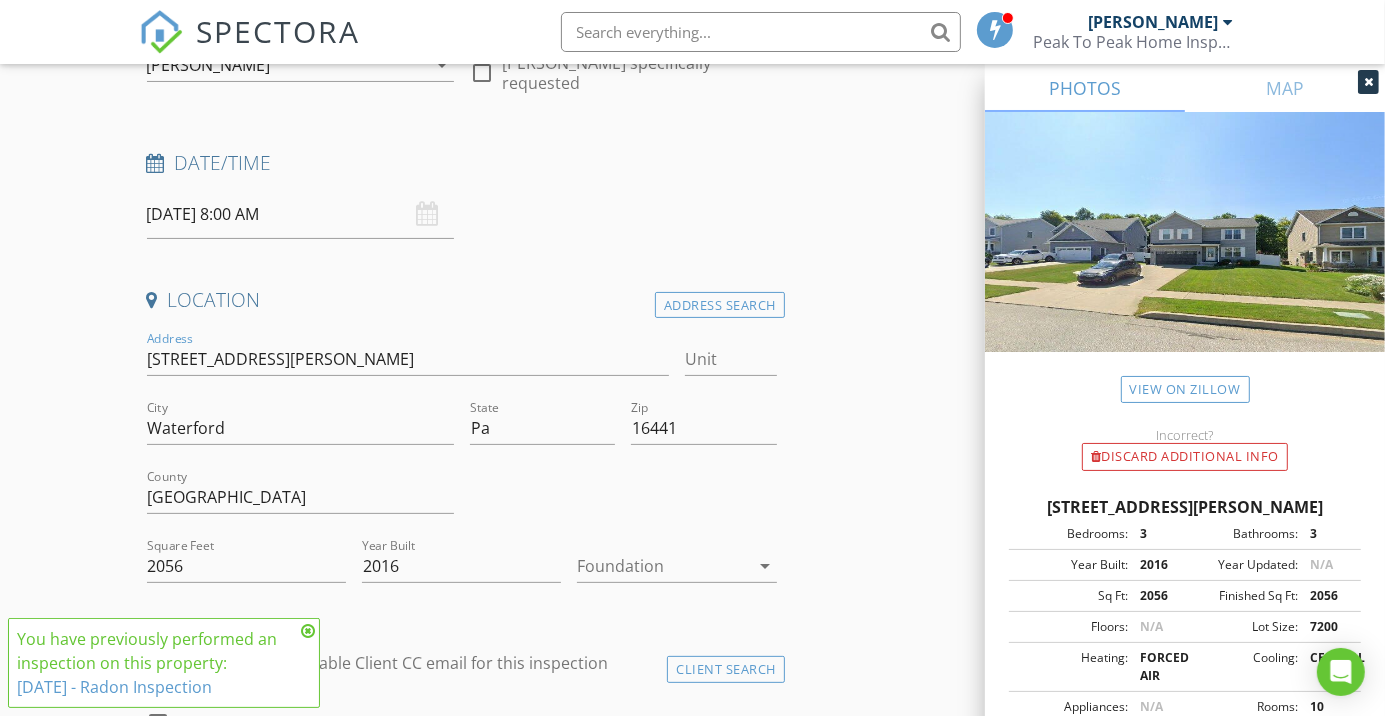 click on "arrow_drop_down" at bounding box center (765, 566) 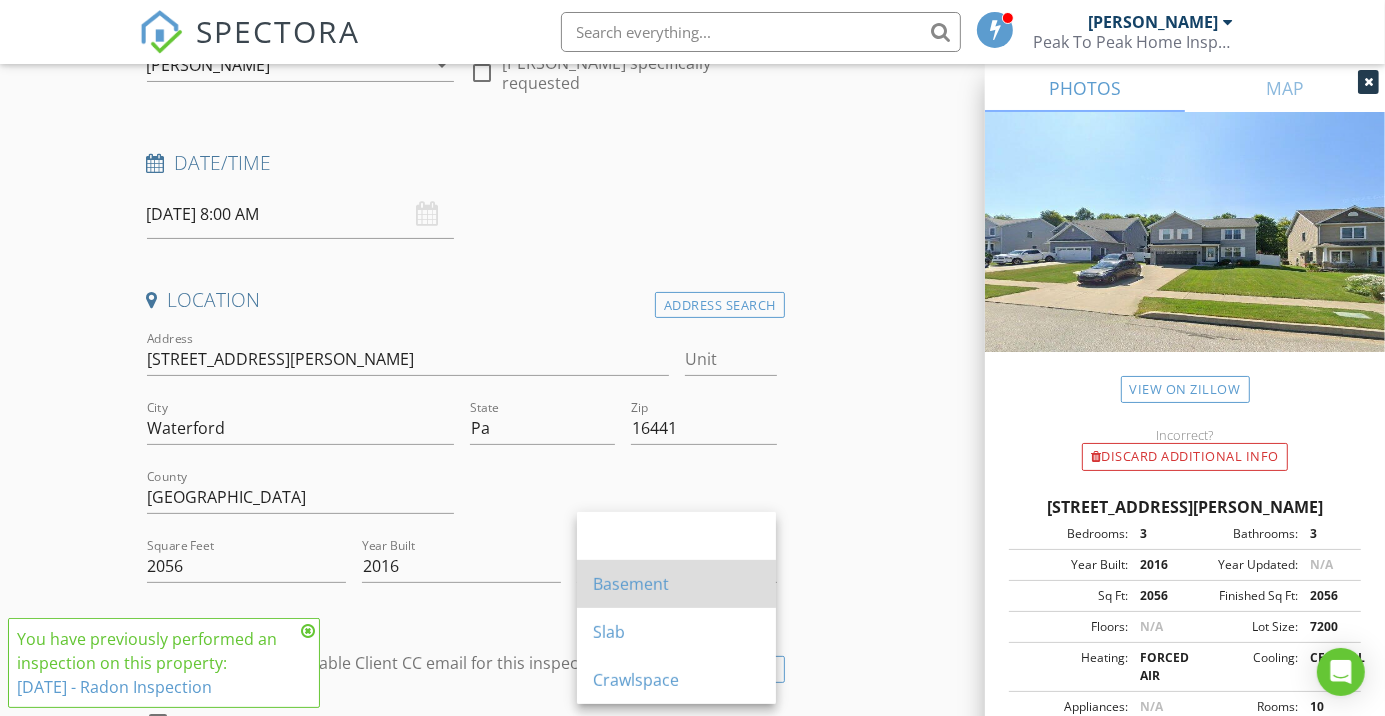 click on "Basement" at bounding box center (676, 584) 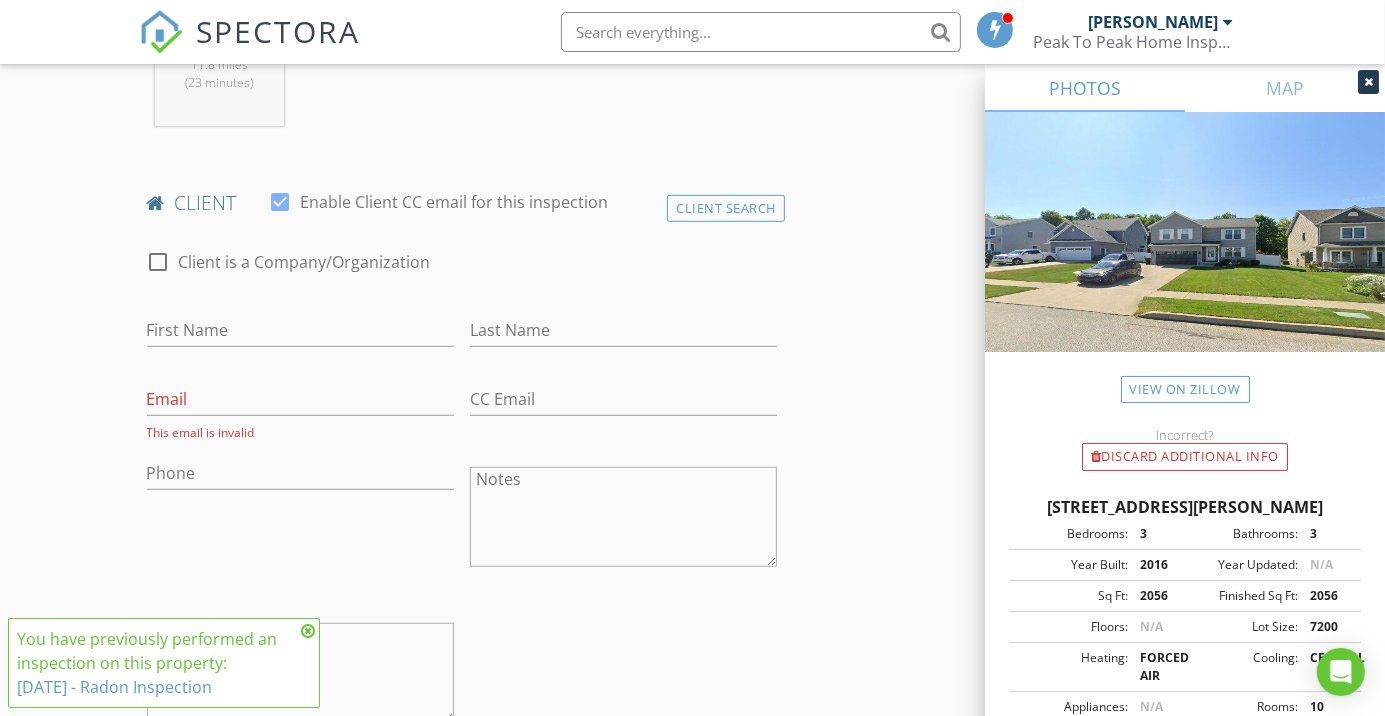 scroll, scrollTop: 895, scrollLeft: 0, axis: vertical 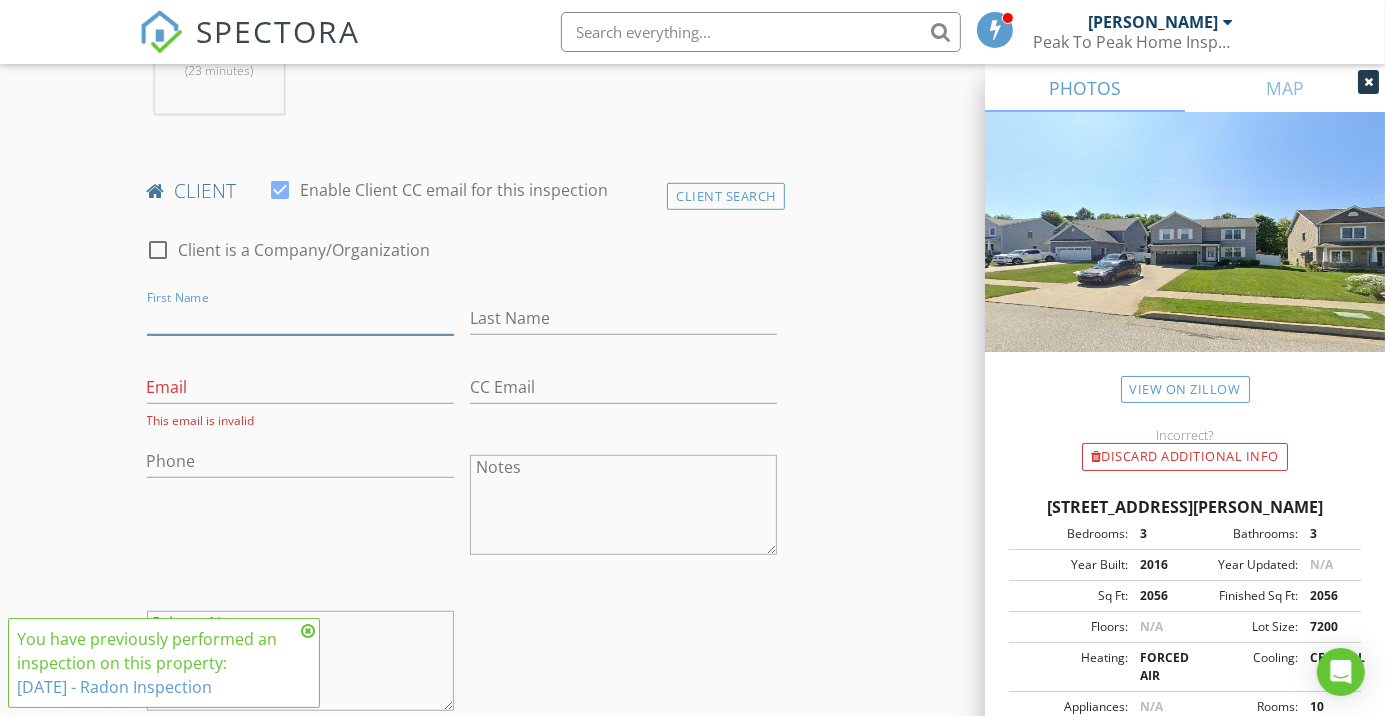 click on "First Name" at bounding box center [300, 318] 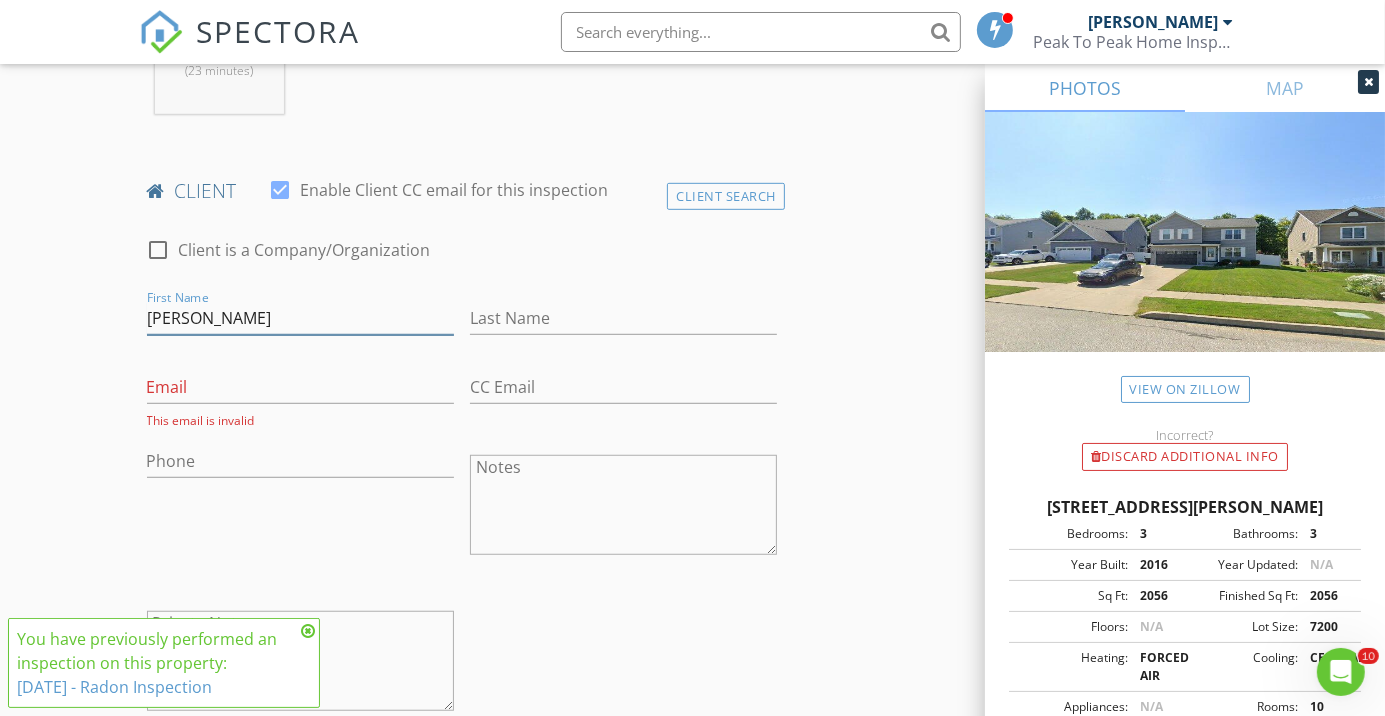 scroll, scrollTop: 0, scrollLeft: 0, axis: both 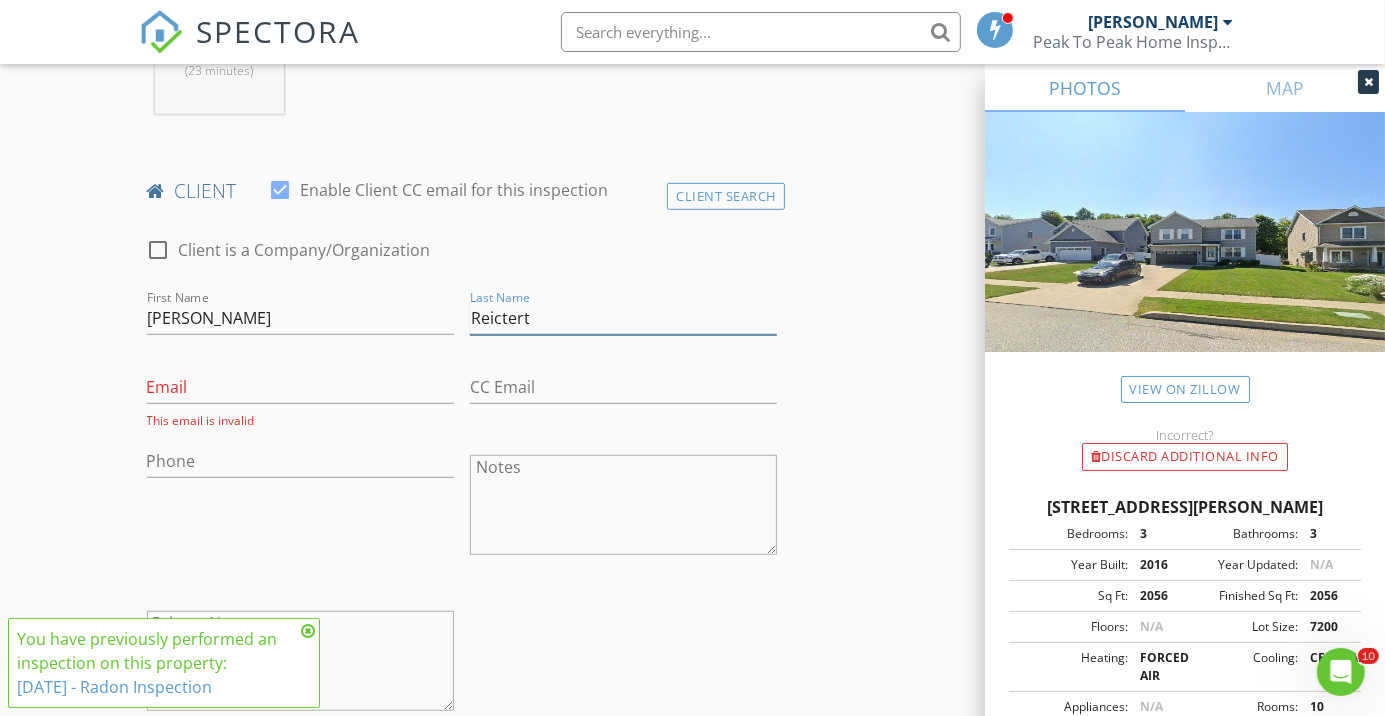 type on "Reictert" 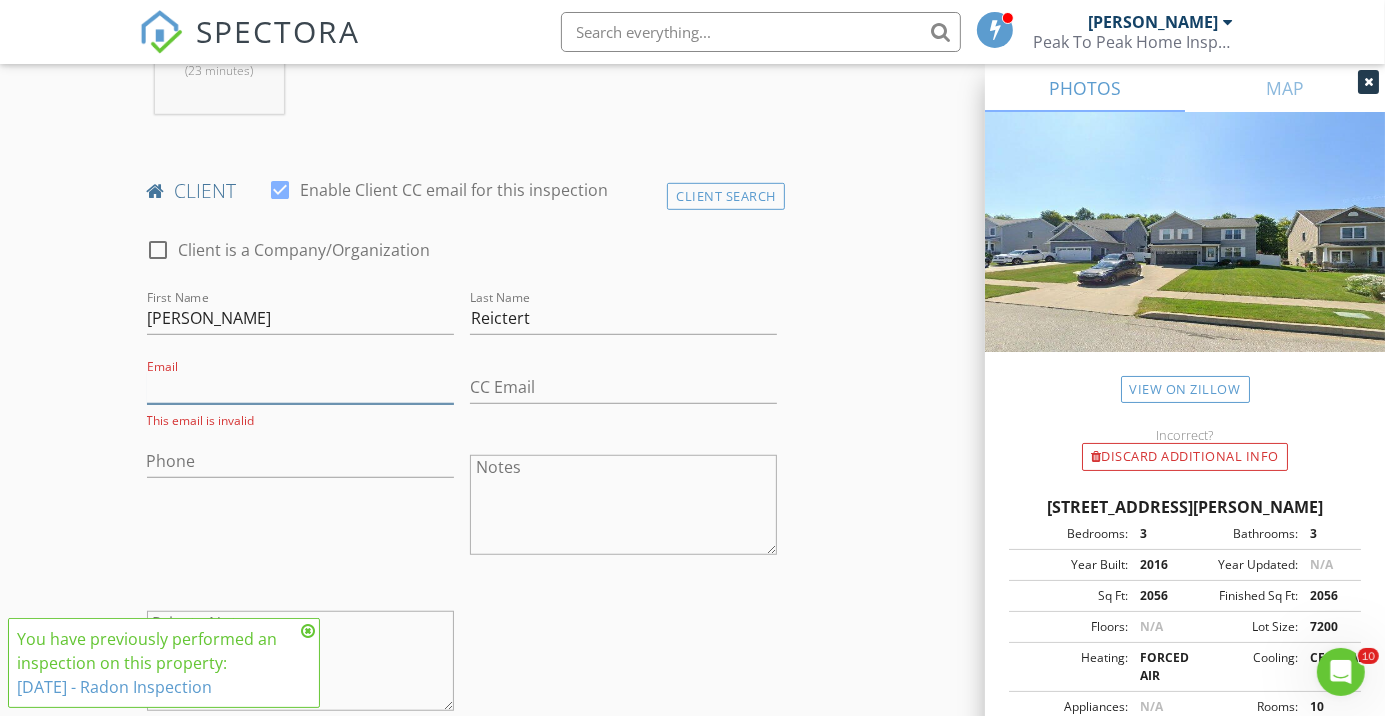 click on "Email" at bounding box center (300, 387) 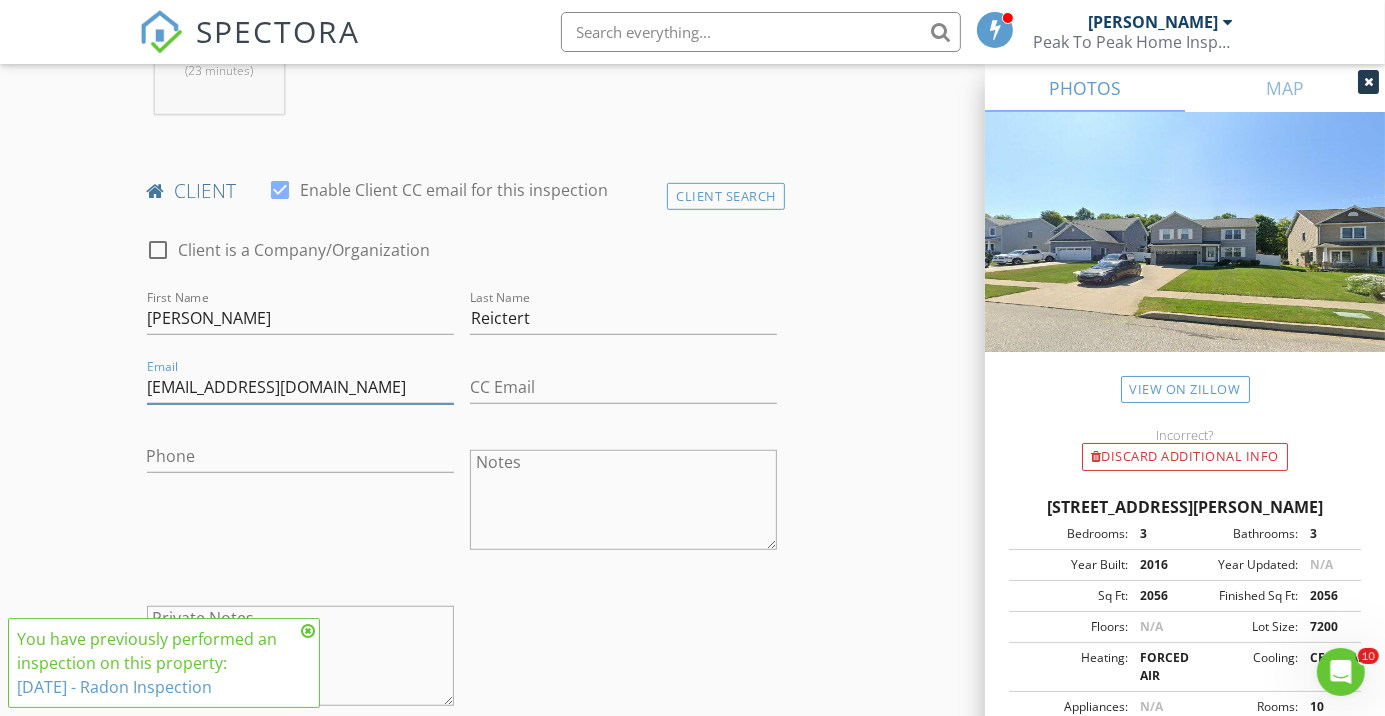 type on "reichert89@gmail.com" 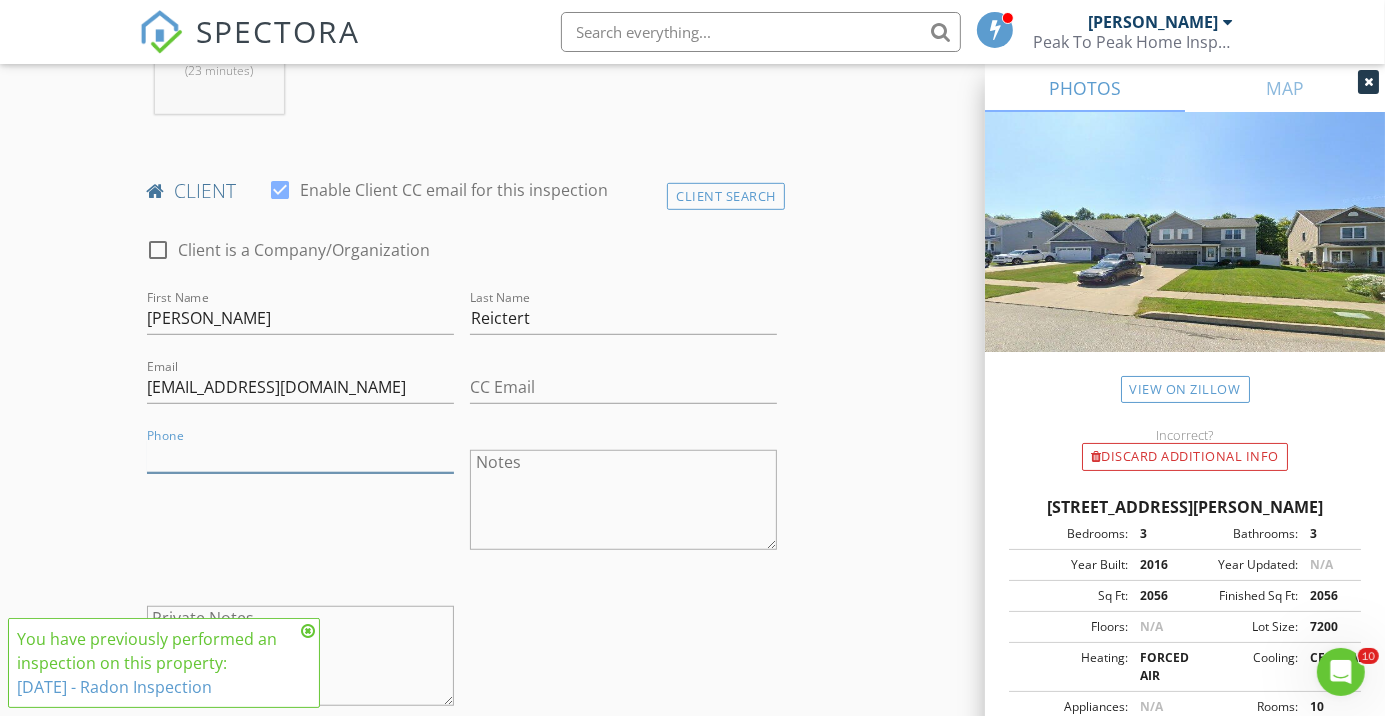 click on "Phone" at bounding box center (300, 456) 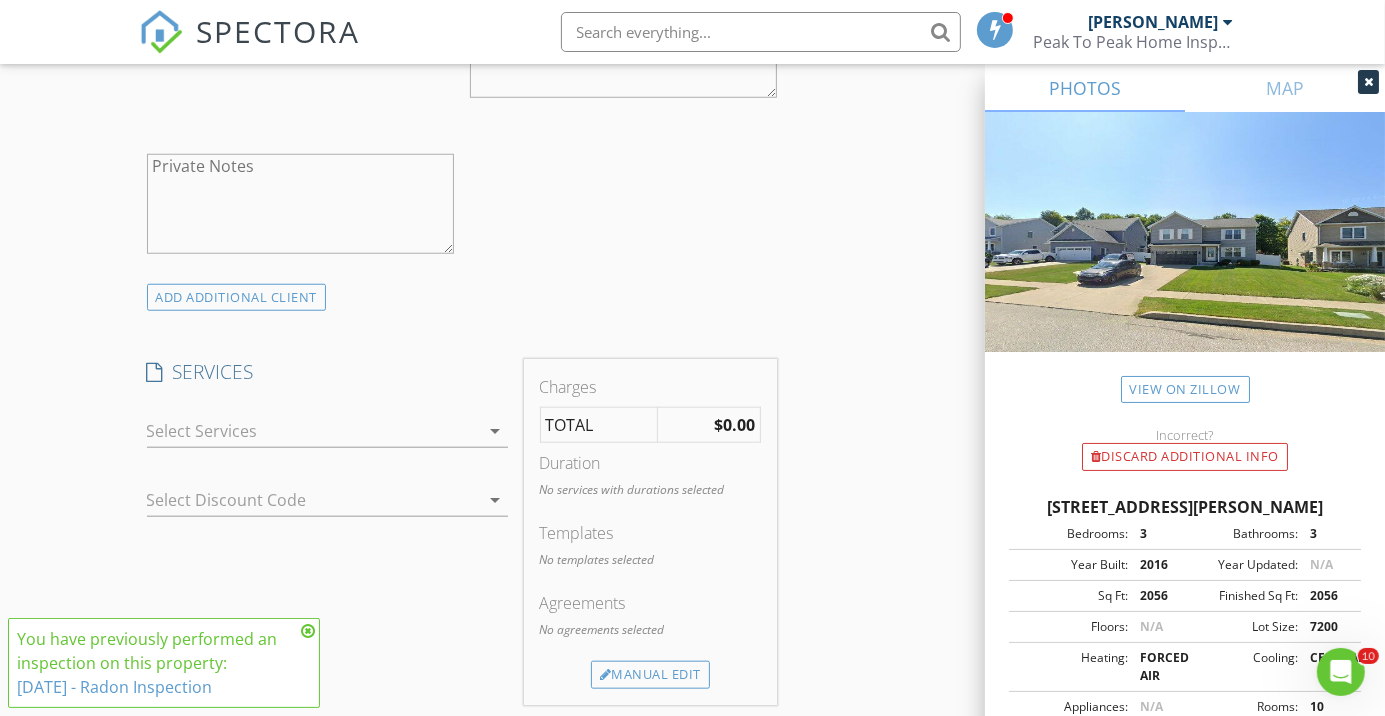 scroll, scrollTop: 1398, scrollLeft: 0, axis: vertical 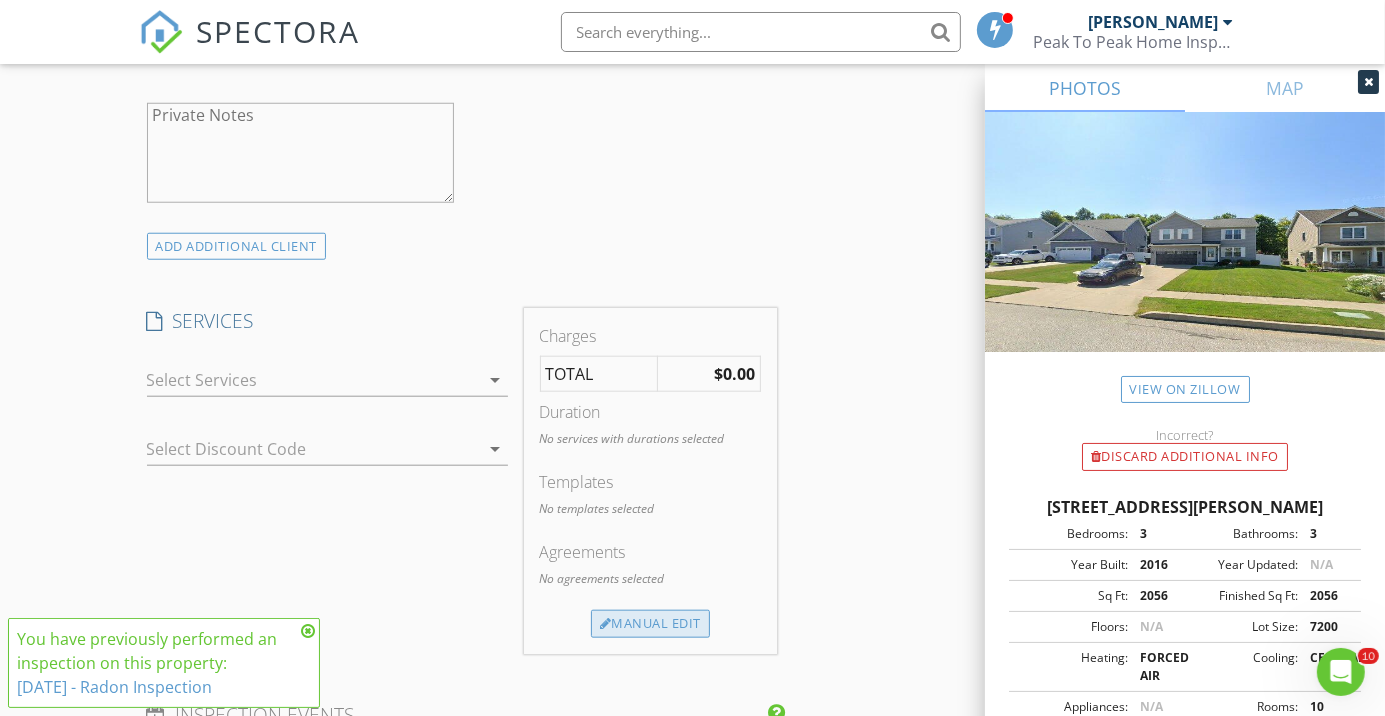 type on "814-464-3894" 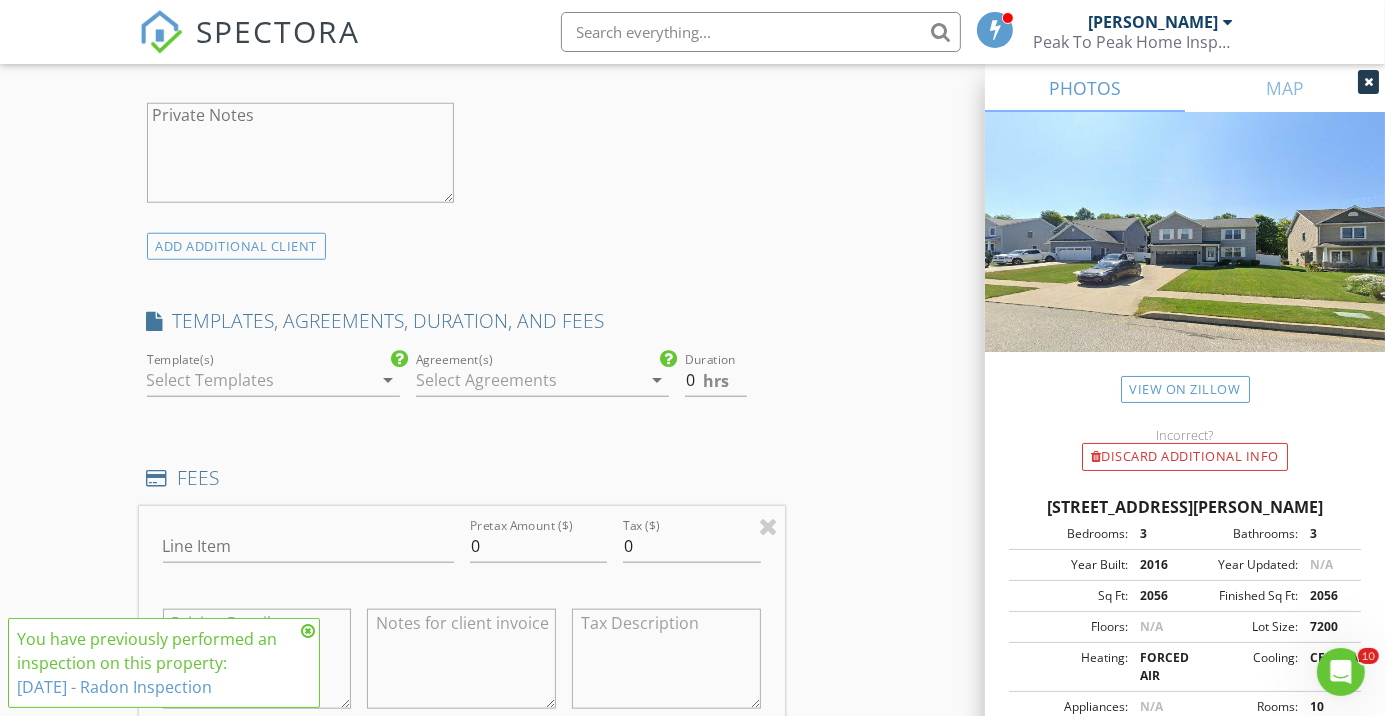 click on "arrow_drop_down" at bounding box center [388, 380] 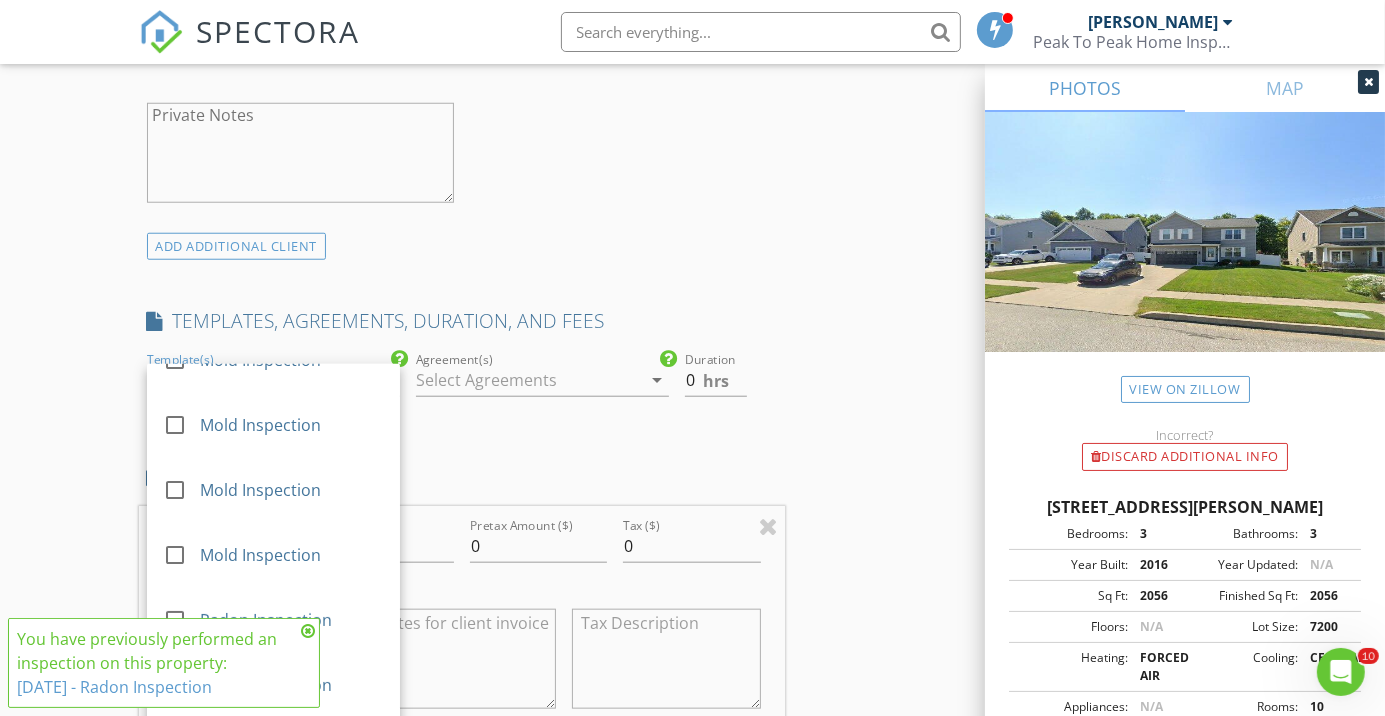 scroll, scrollTop: 184, scrollLeft: 0, axis: vertical 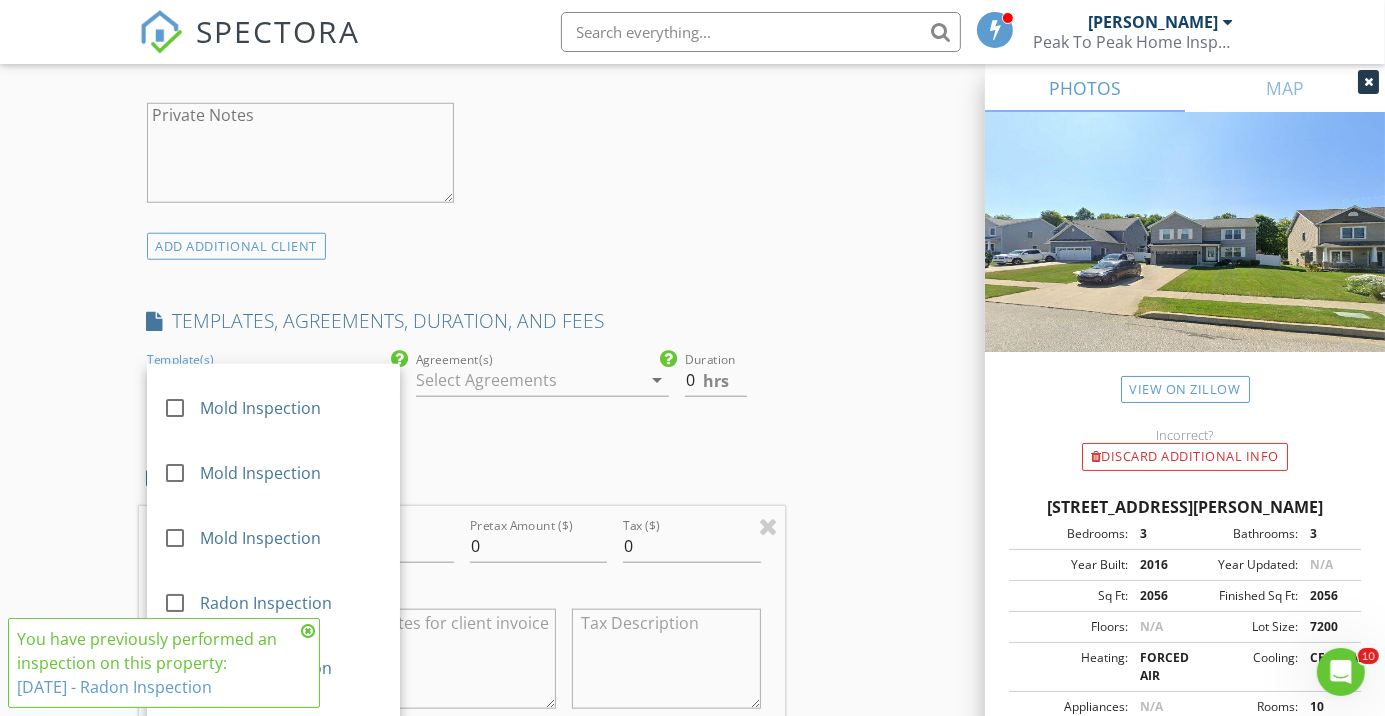 click at bounding box center (308, 631) 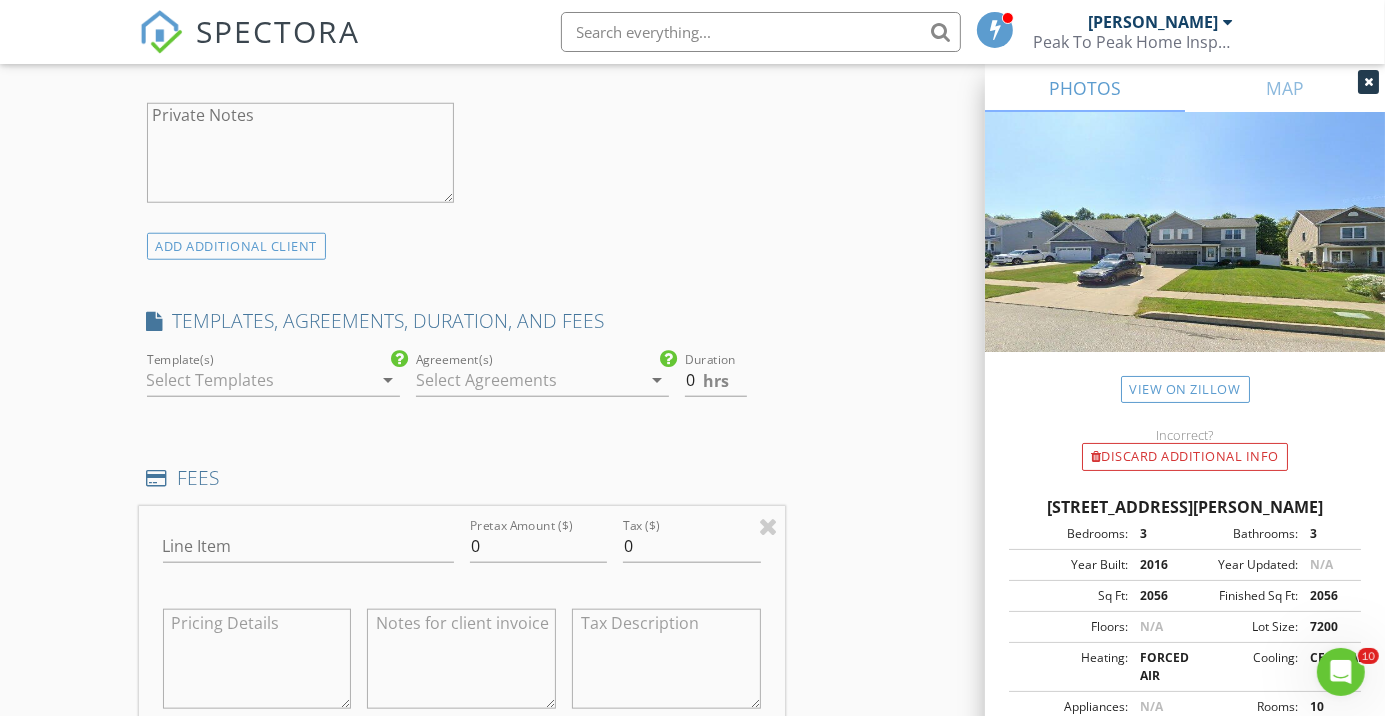 click on "arrow_drop_down" at bounding box center [388, 380] 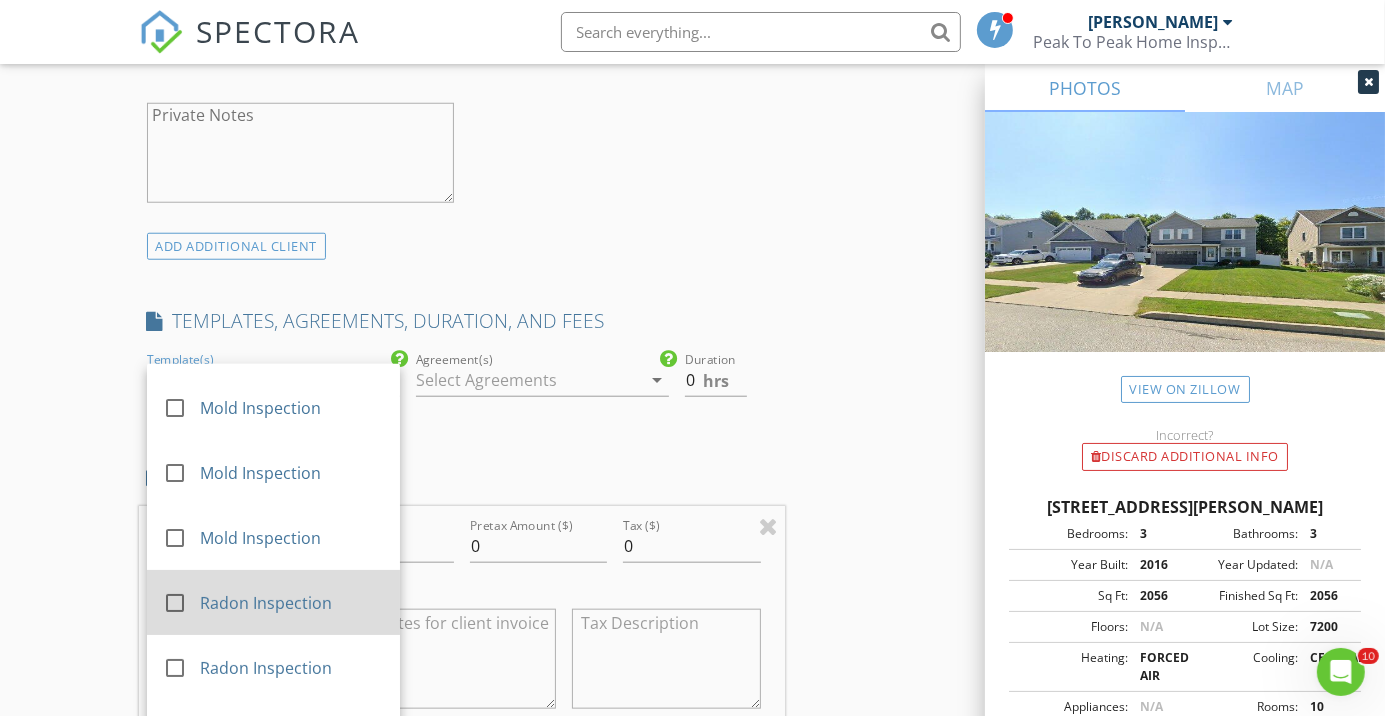 click at bounding box center (175, 603) 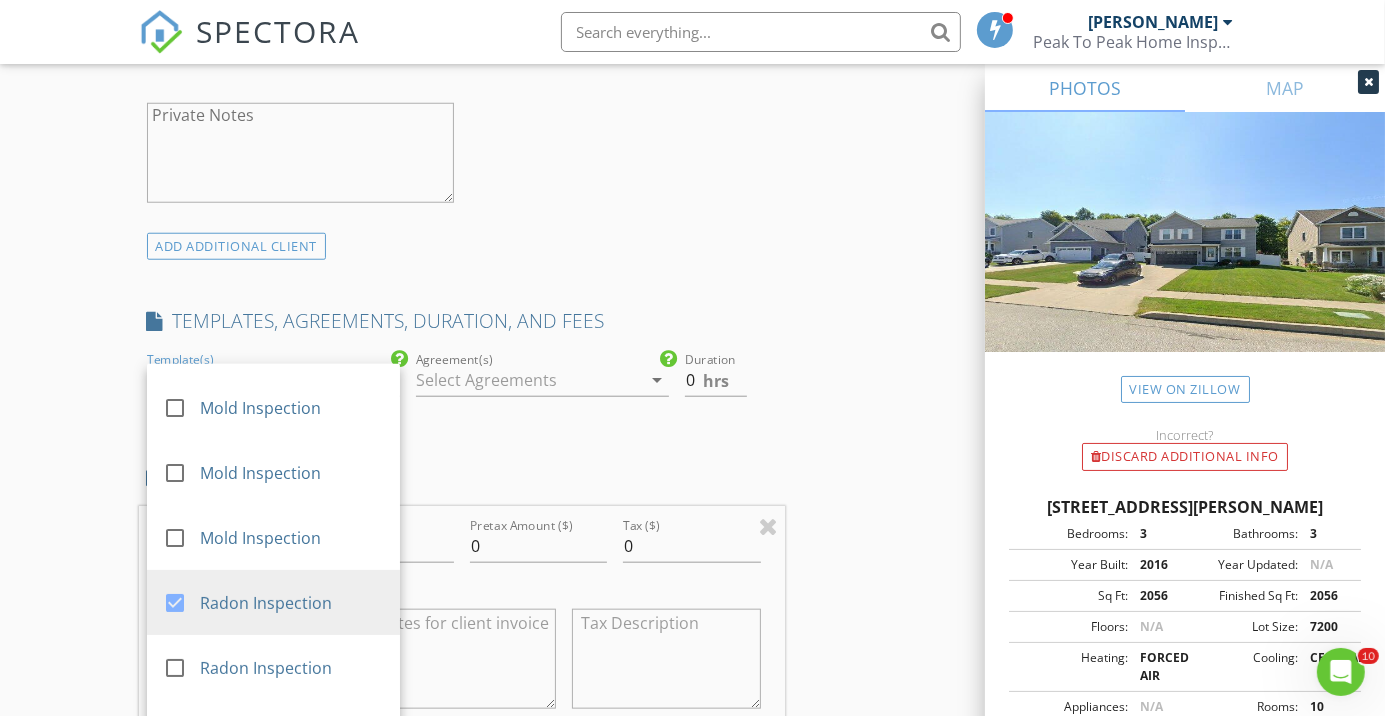 click on "arrow_drop_down" at bounding box center [657, 380] 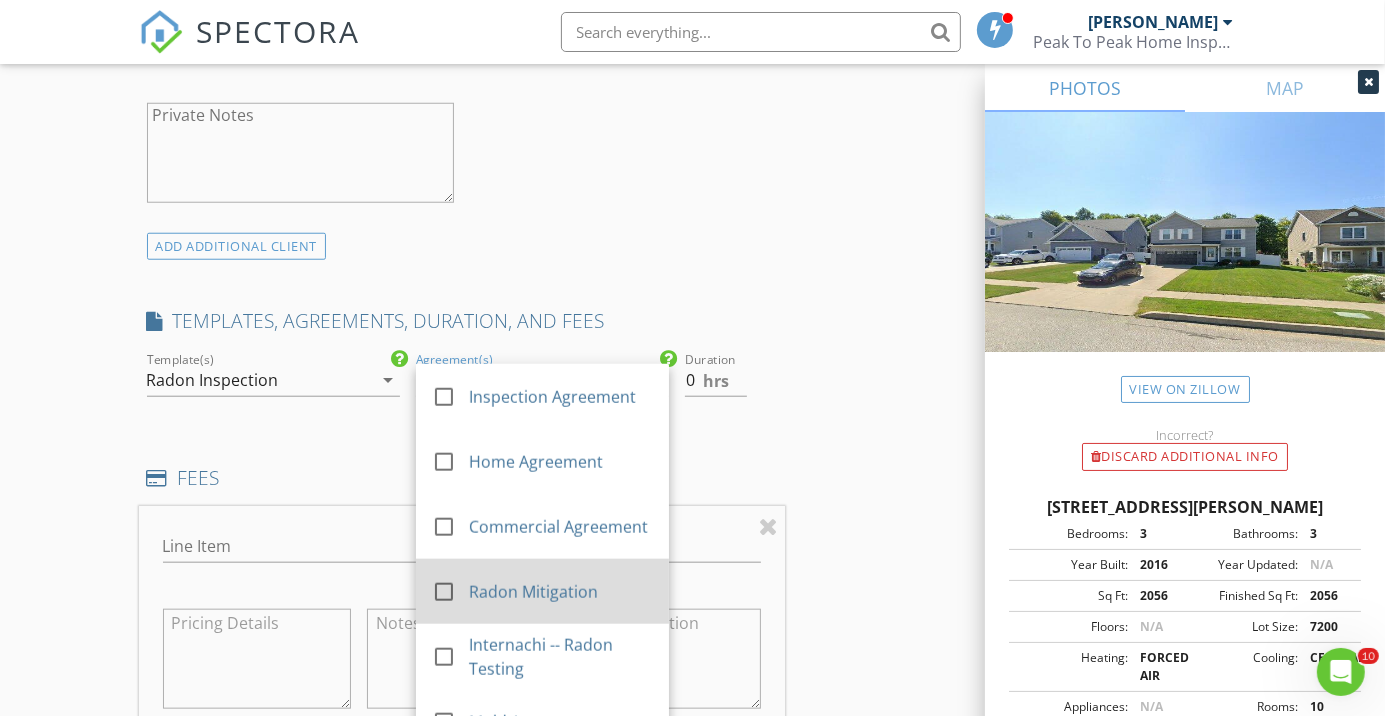 click on "Radon Mitigation" at bounding box center (561, 592) 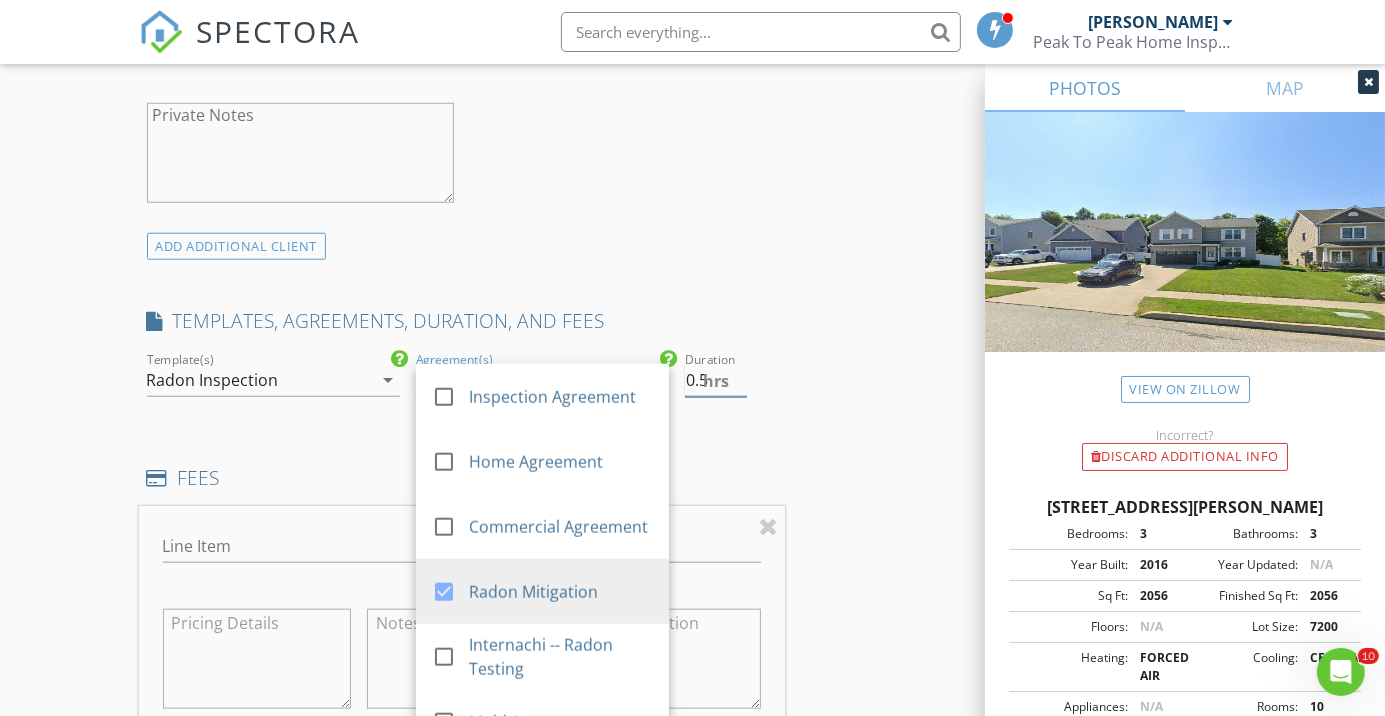 click on "0.5" at bounding box center [716, 380] 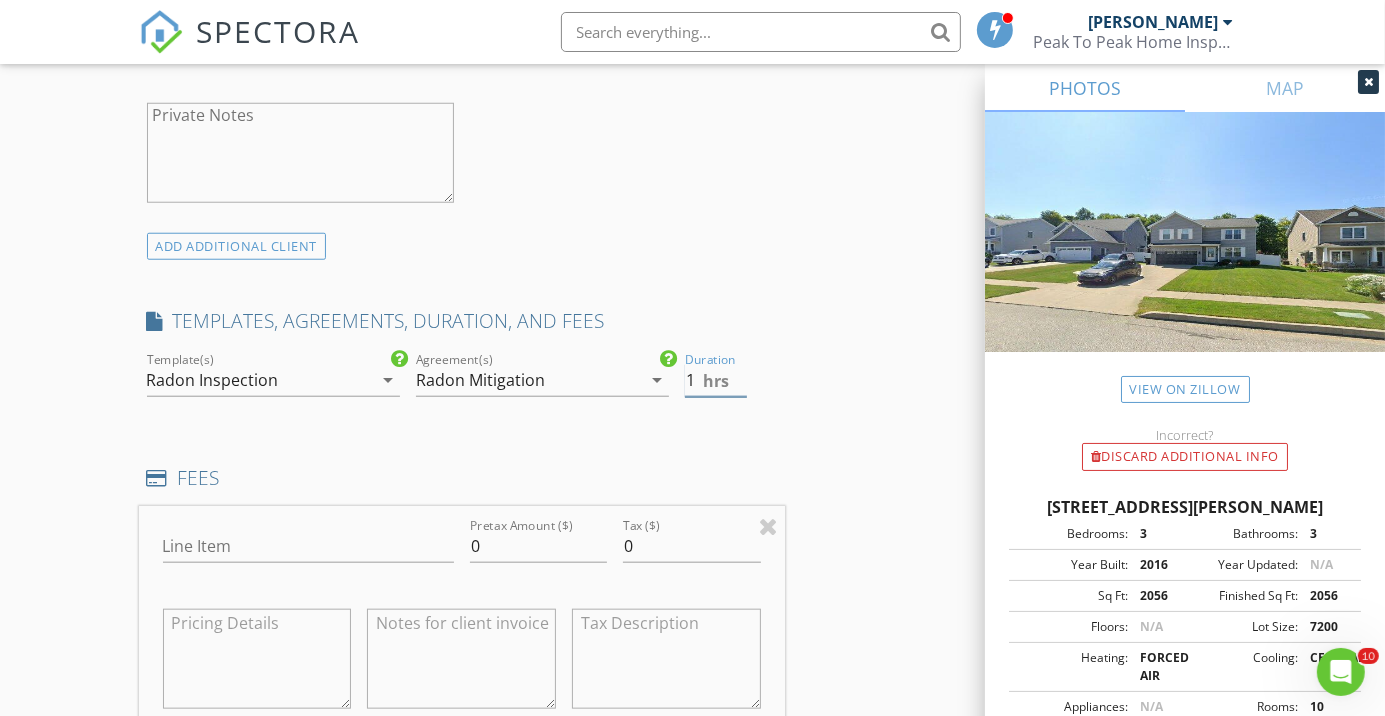 click on "1" at bounding box center (716, 380) 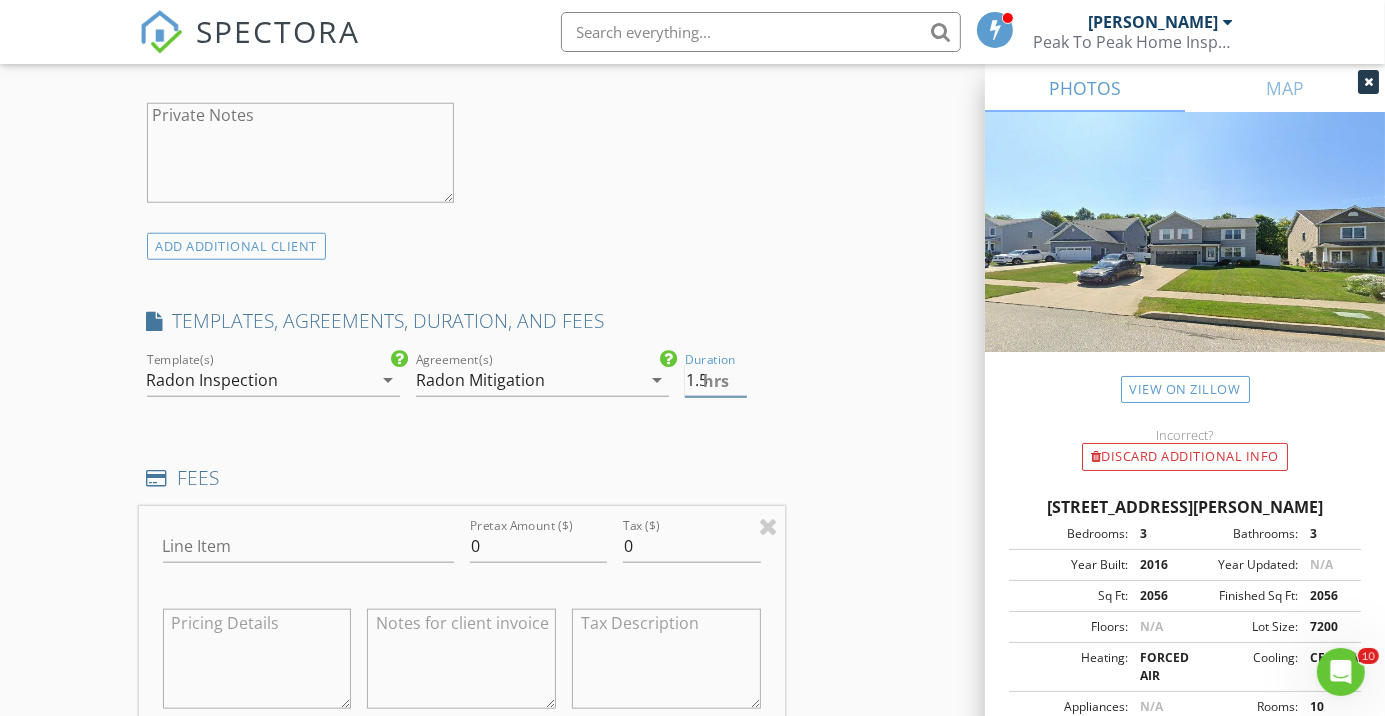 click on "1.5" at bounding box center (716, 380) 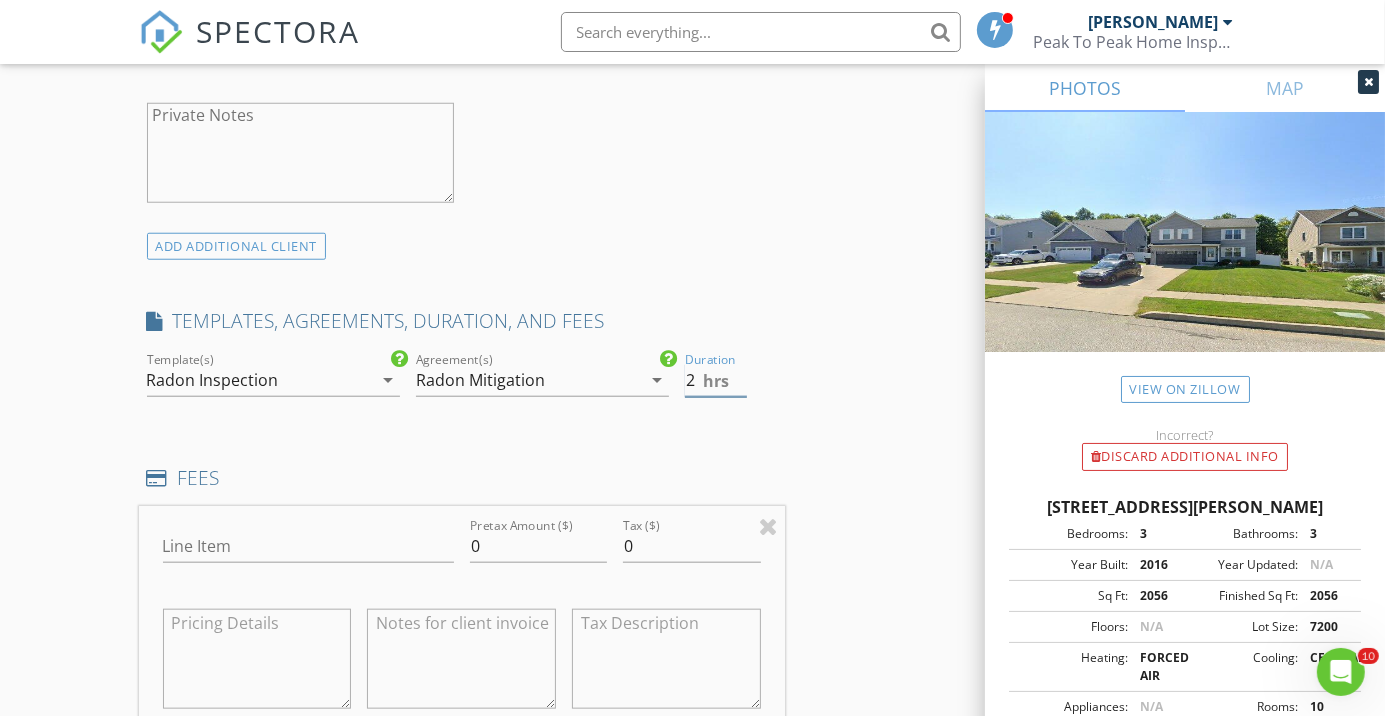 click on "2" at bounding box center (716, 380) 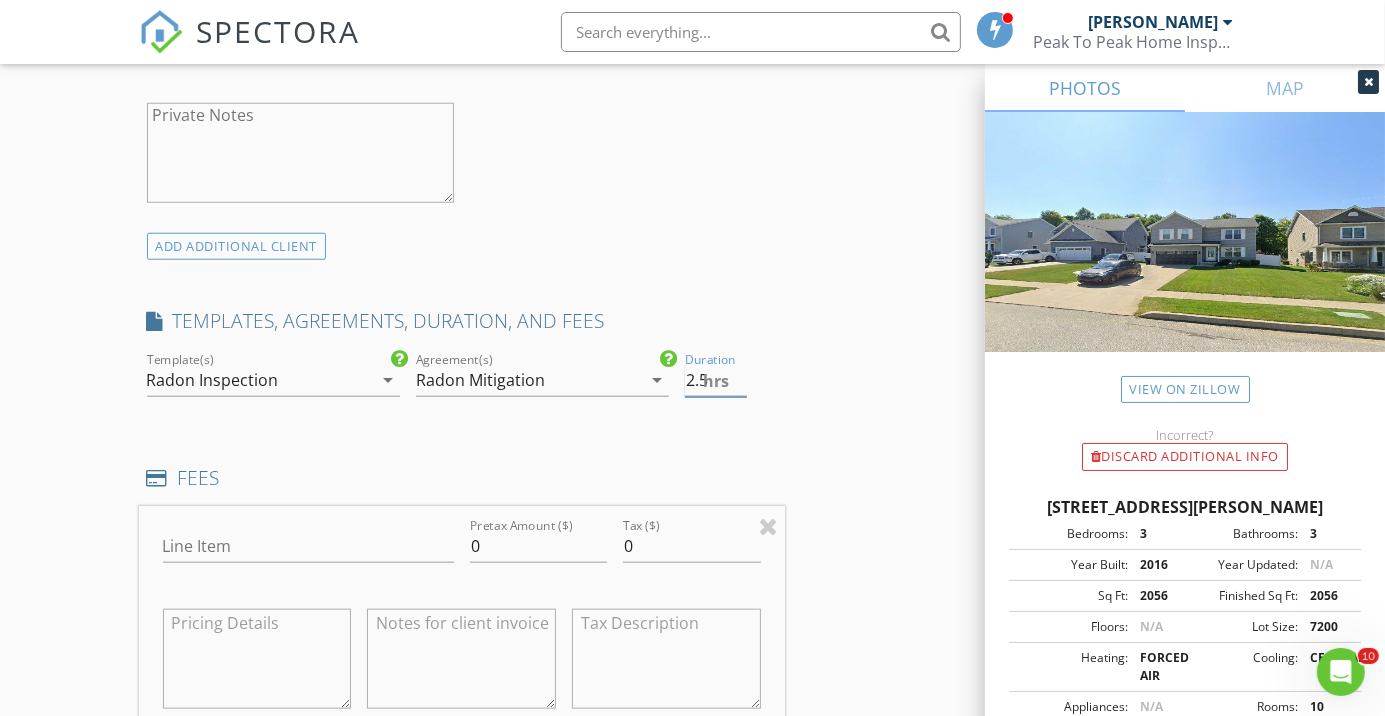 click on "2.5" at bounding box center (716, 380) 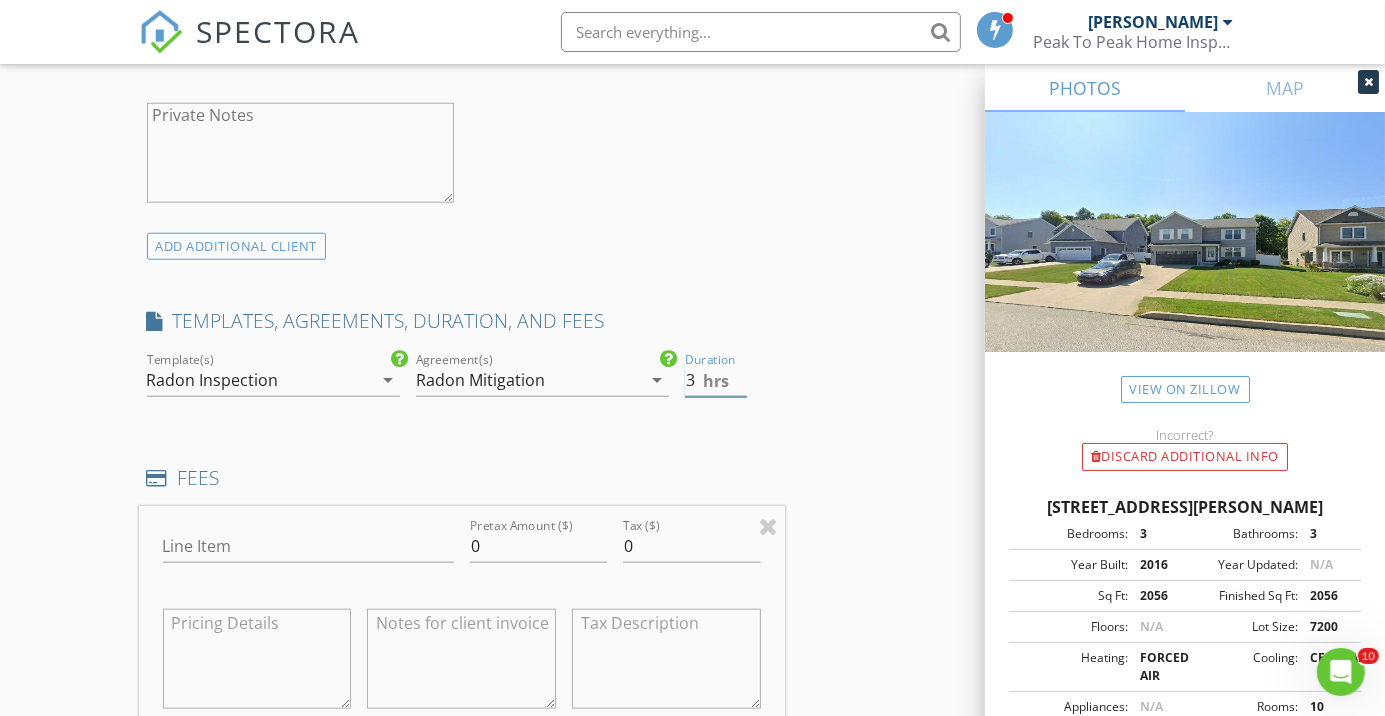 click on "3" at bounding box center (716, 380) 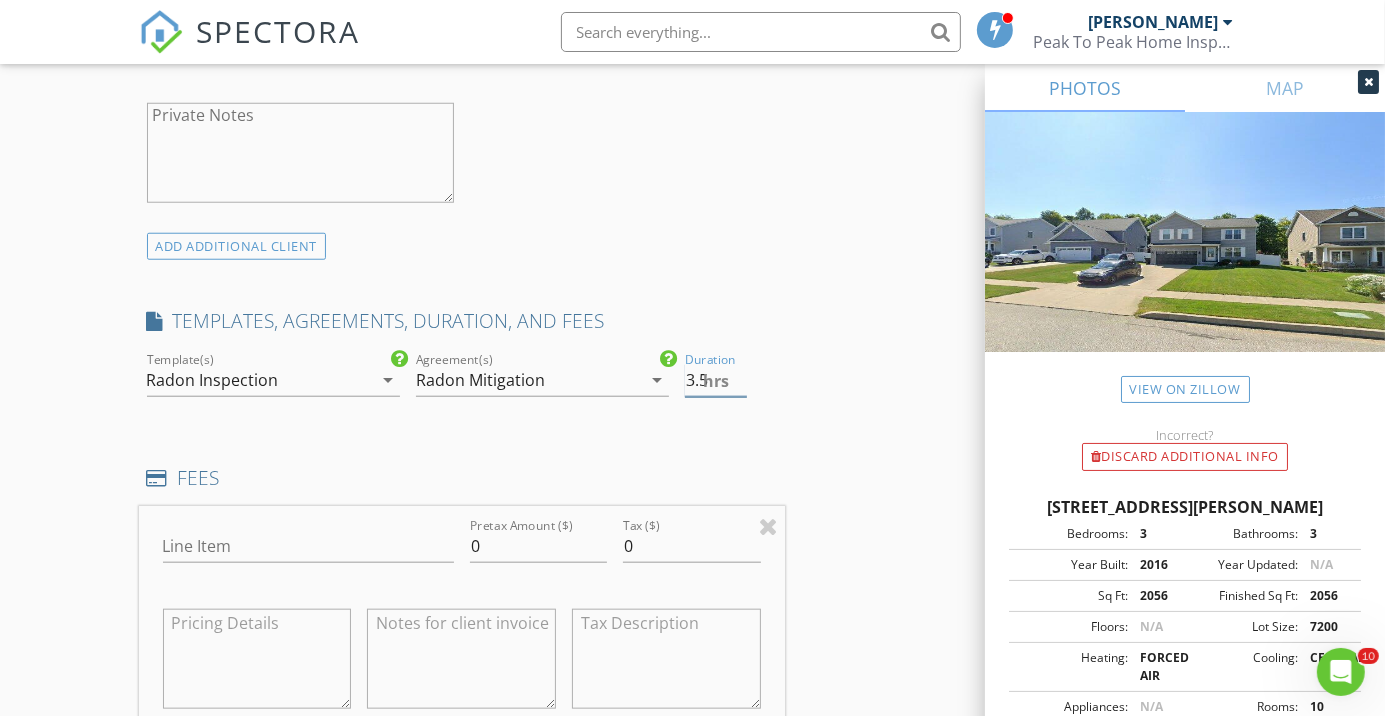 click on "3.5" at bounding box center [716, 380] 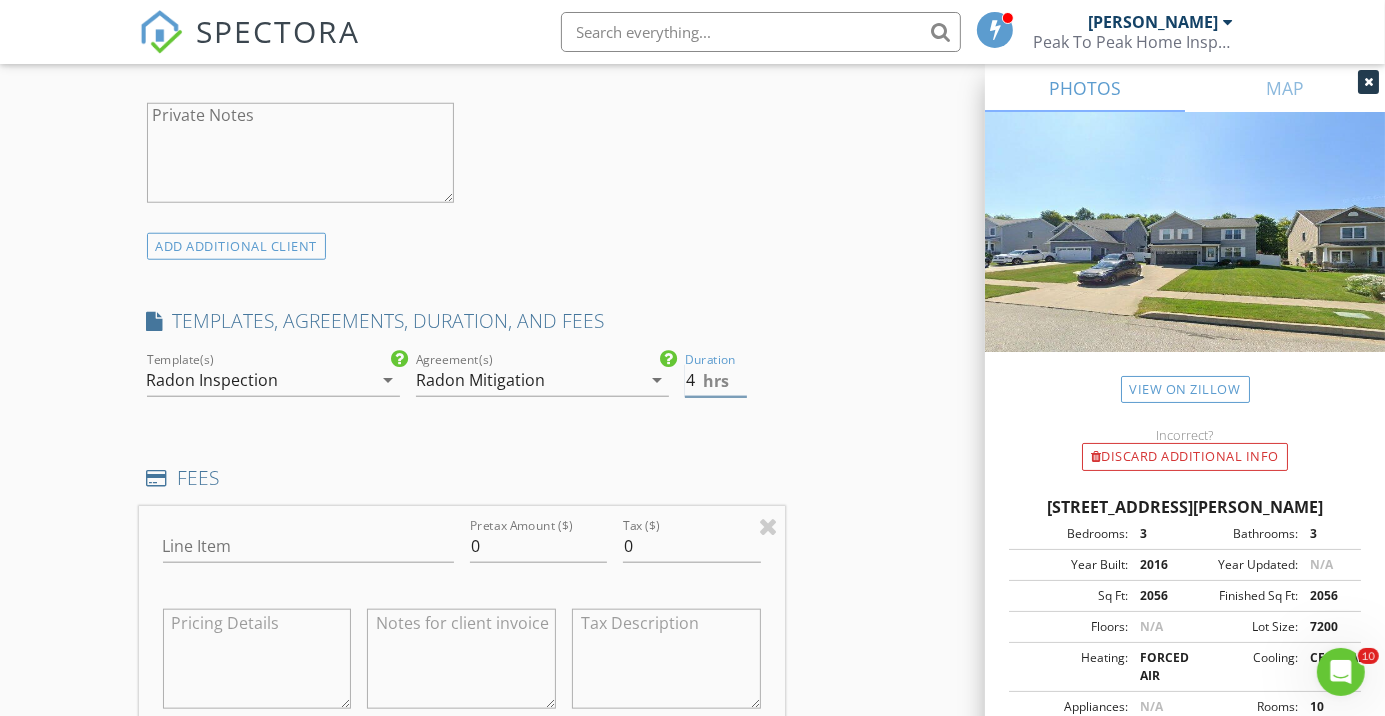click on "4" at bounding box center [716, 380] 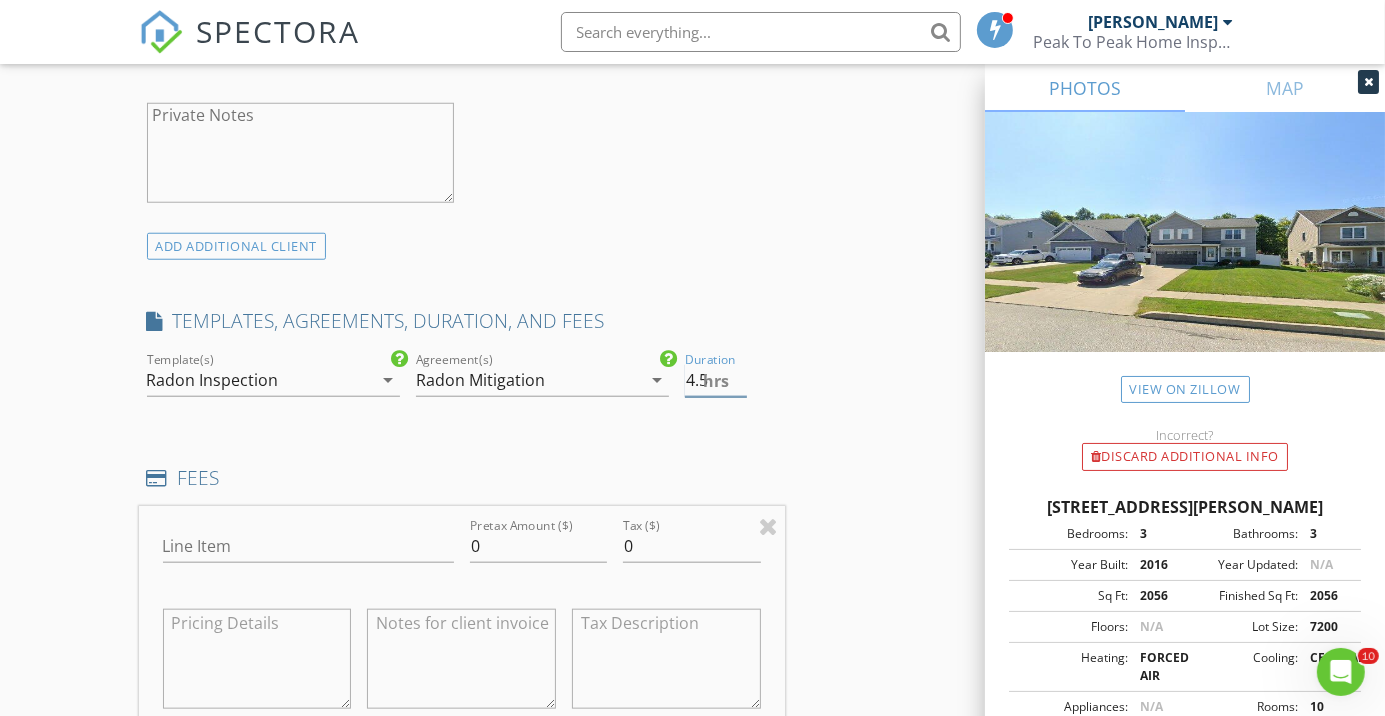 click on "4.5" at bounding box center (716, 380) 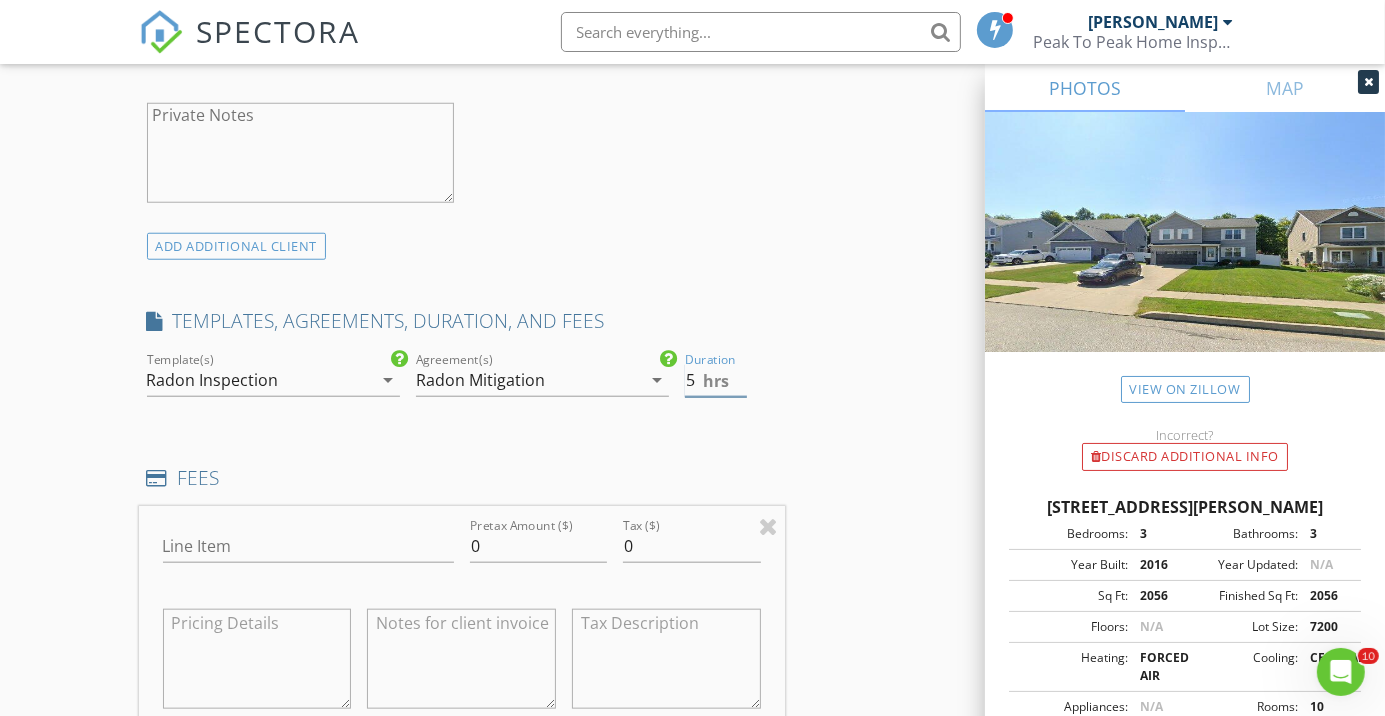 click on "5" at bounding box center (716, 380) 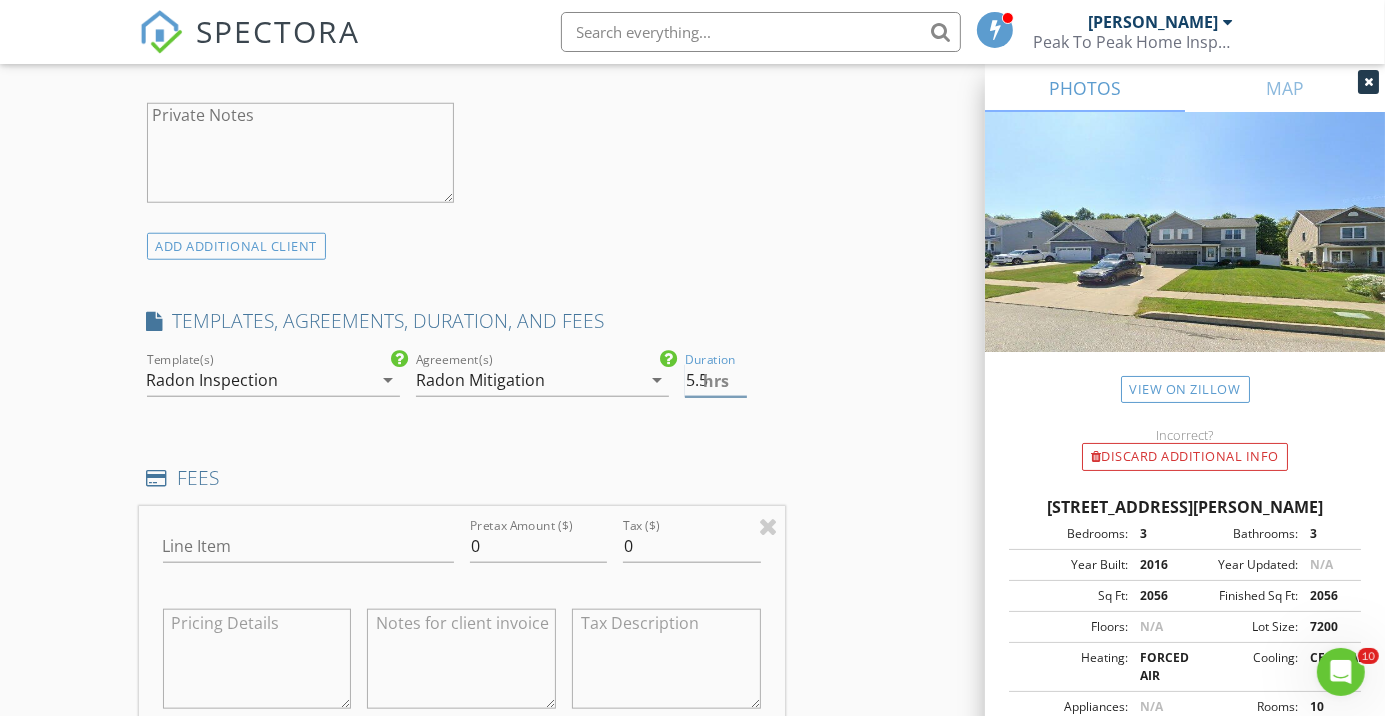 click on "5.5" at bounding box center [716, 380] 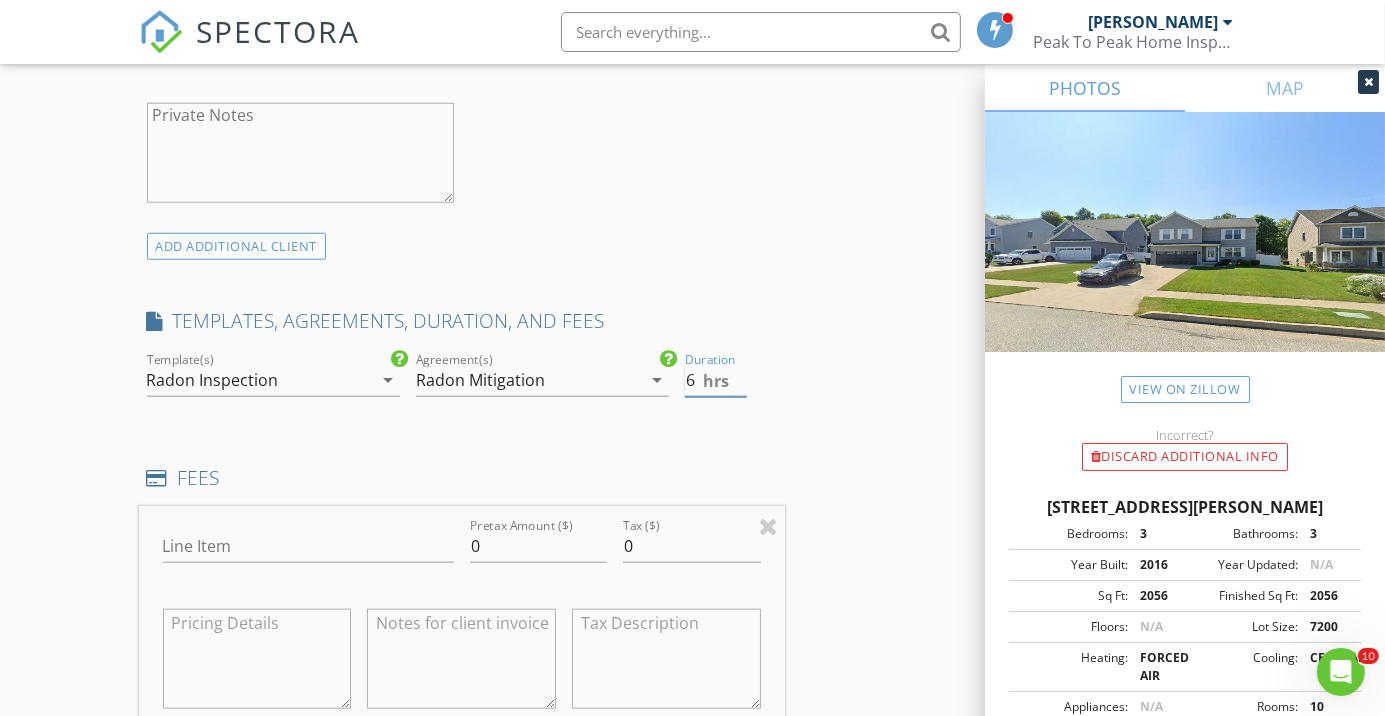click on "6" at bounding box center (716, 380) 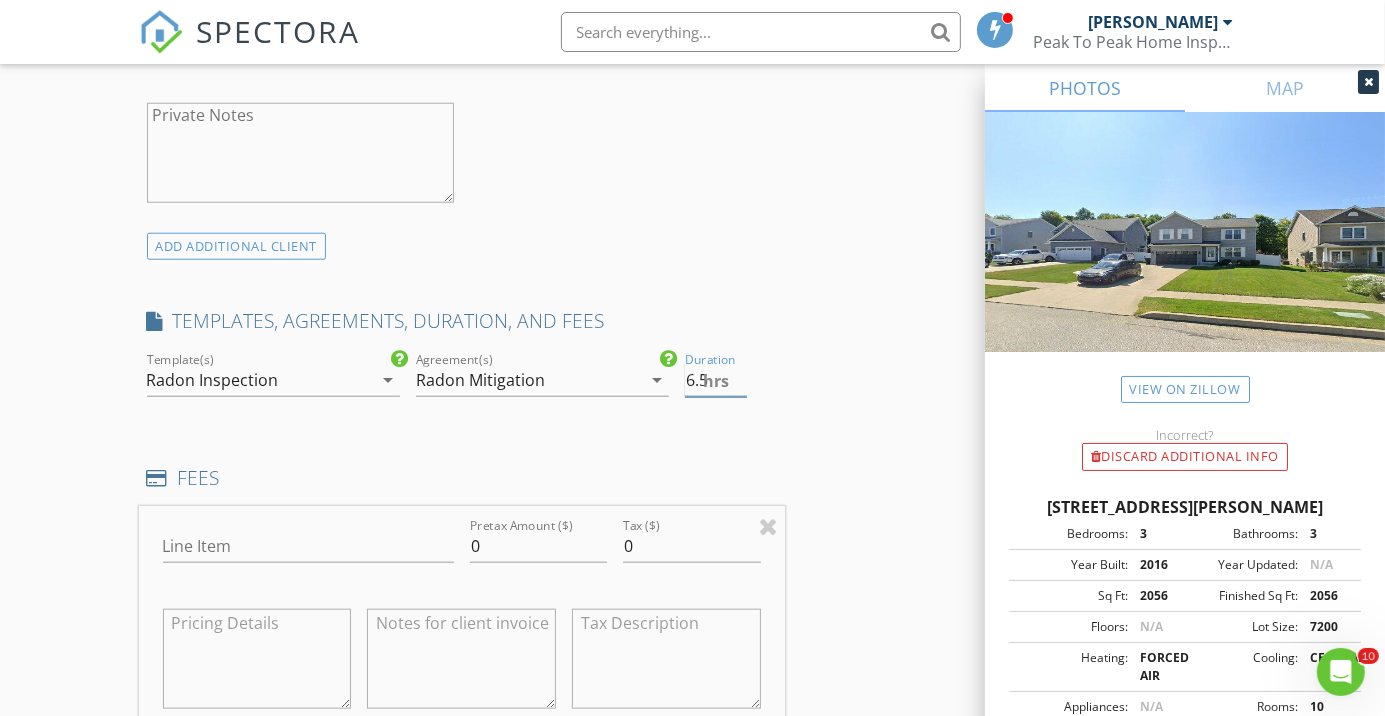 click on "6.5" at bounding box center (716, 380) 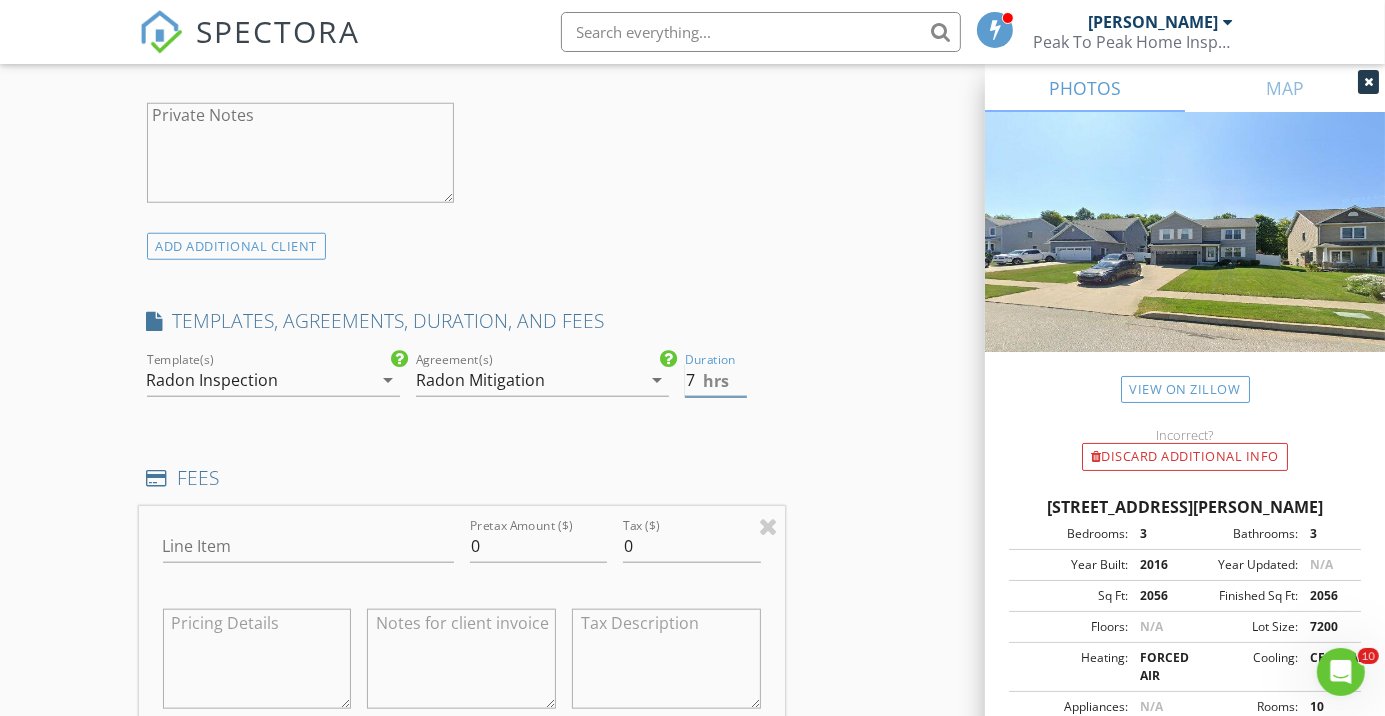 click on "7" at bounding box center [716, 380] 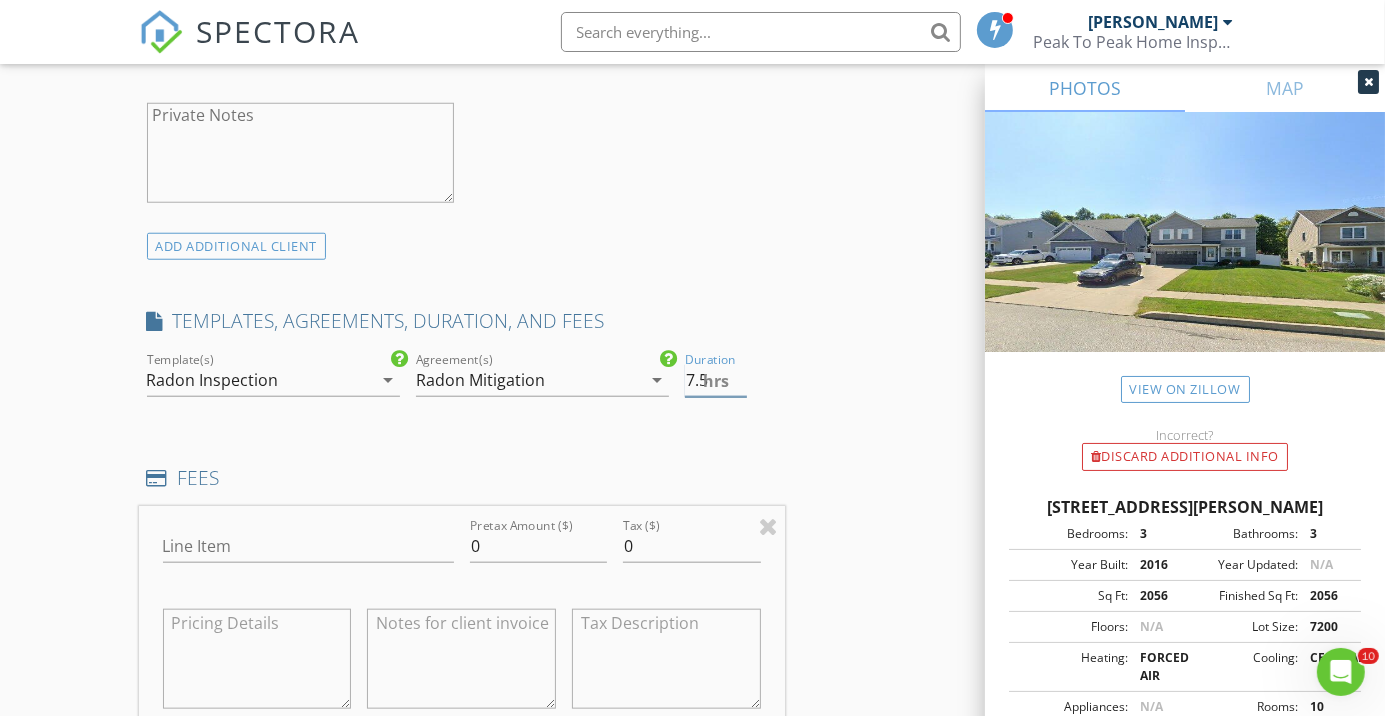 click on "7.5" at bounding box center [716, 380] 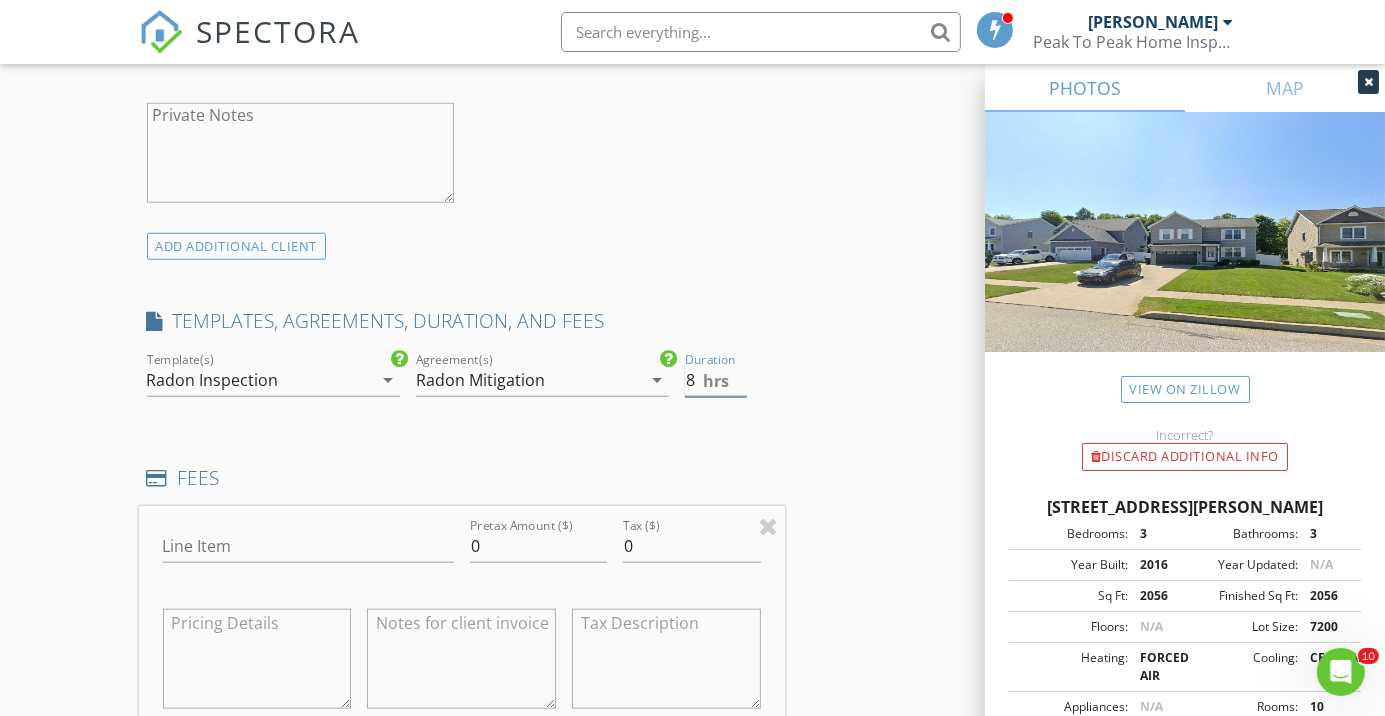 click on "8" at bounding box center (716, 380) 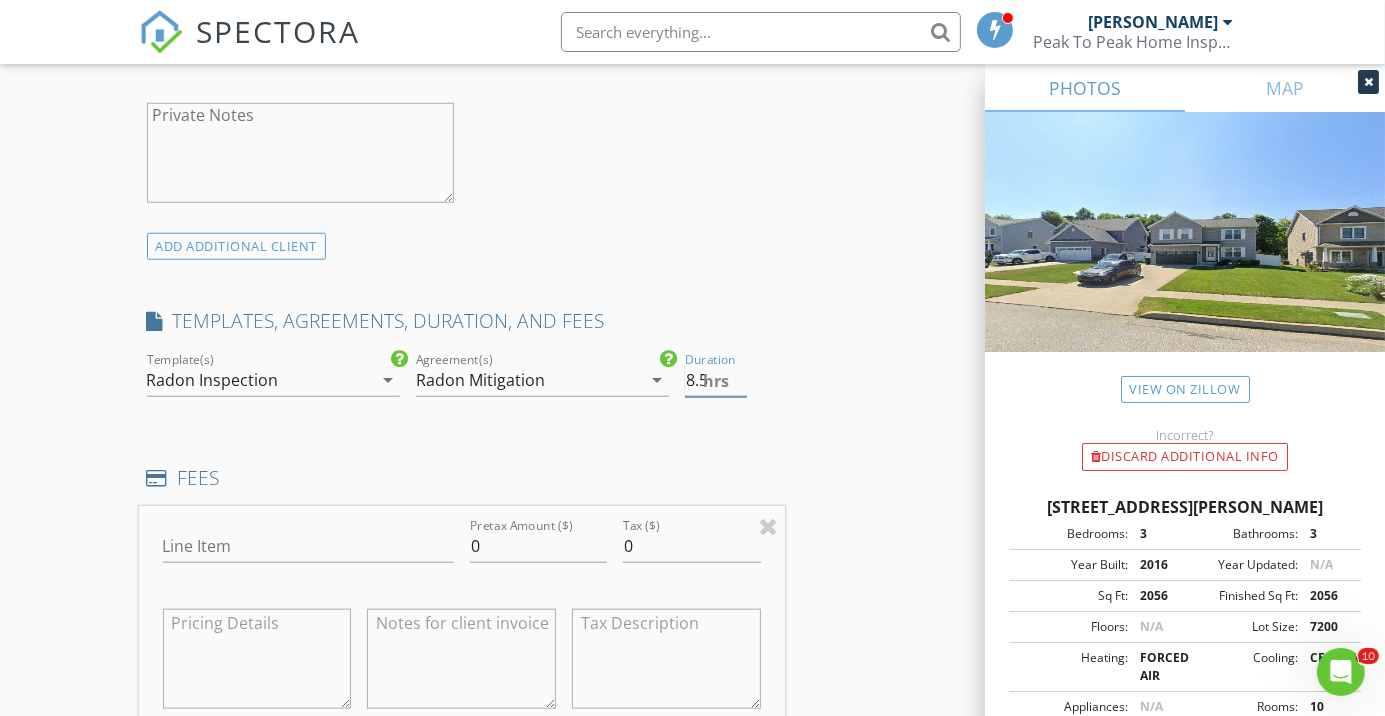 click on "8.5" at bounding box center (716, 380) 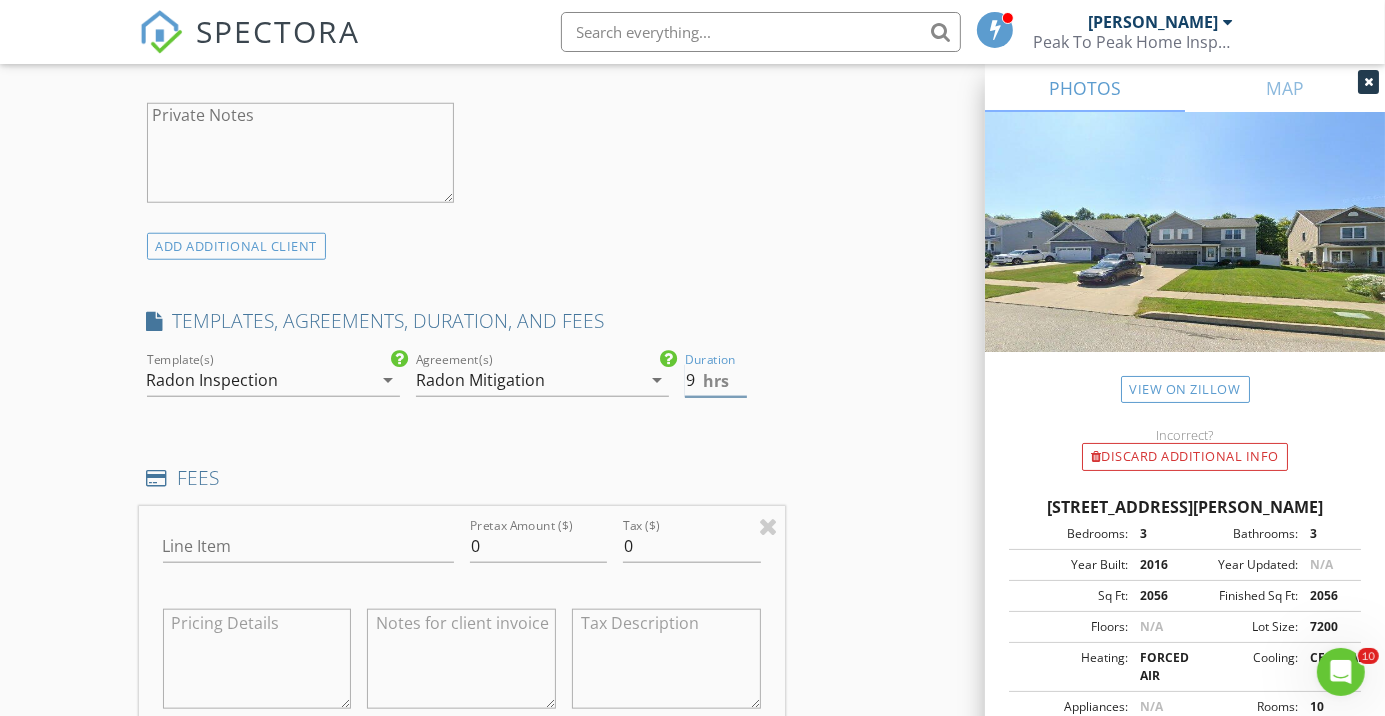click on "9" at bounding box center [716, 380] 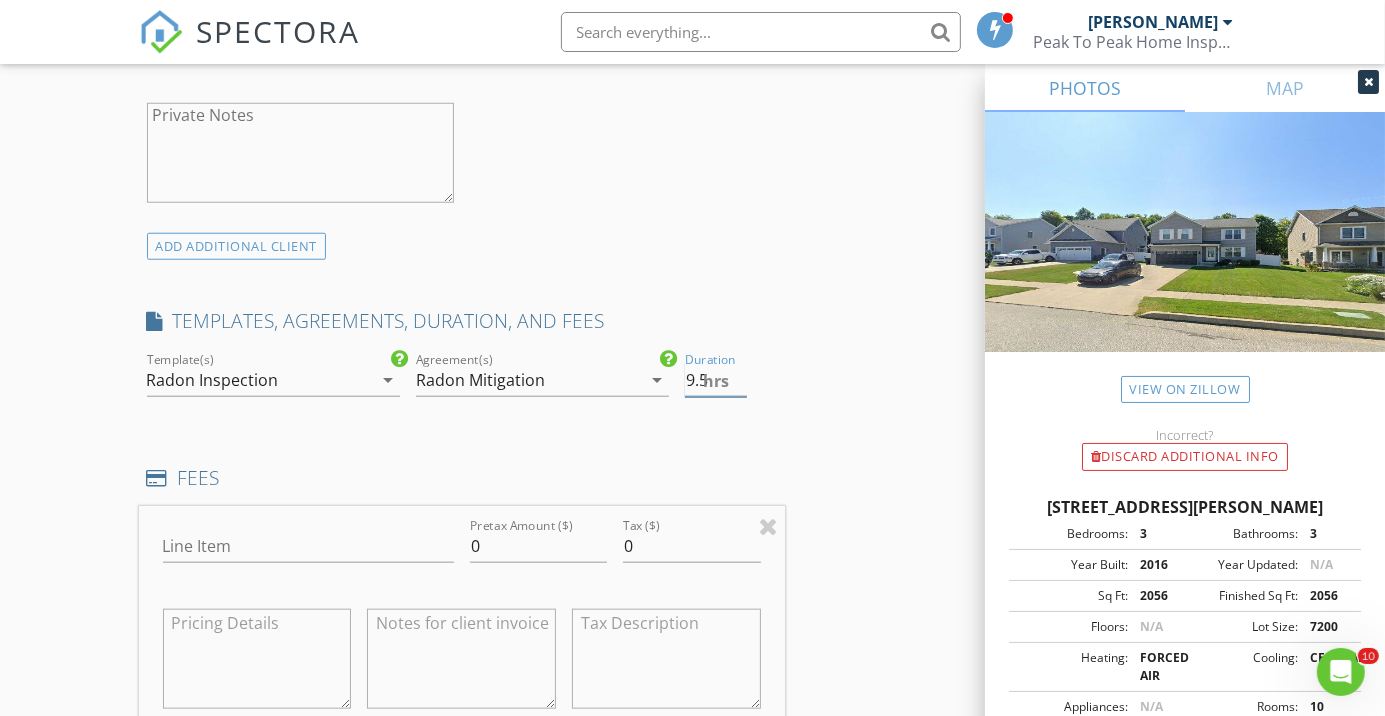 type on "9.5" 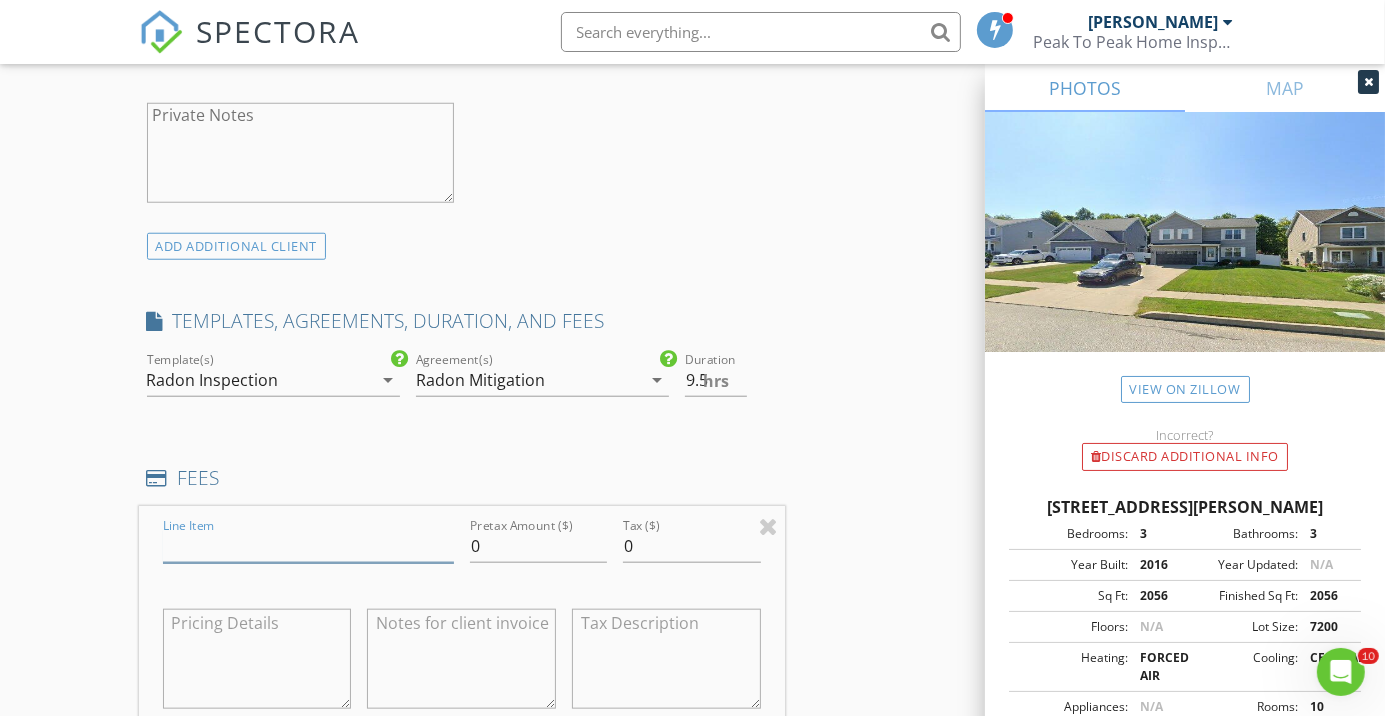 click on "Line Item" at bounding box center (308, 546) 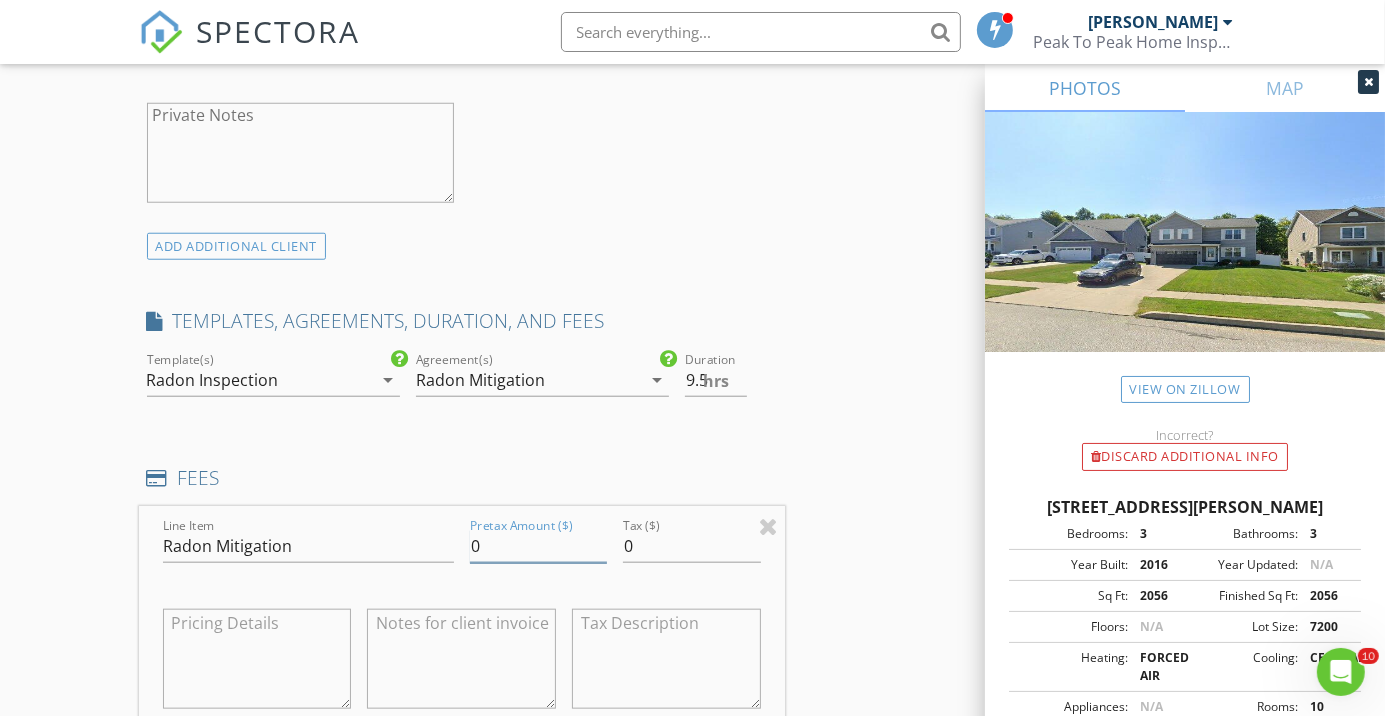 click on "0" at bounding box center (539, 546) 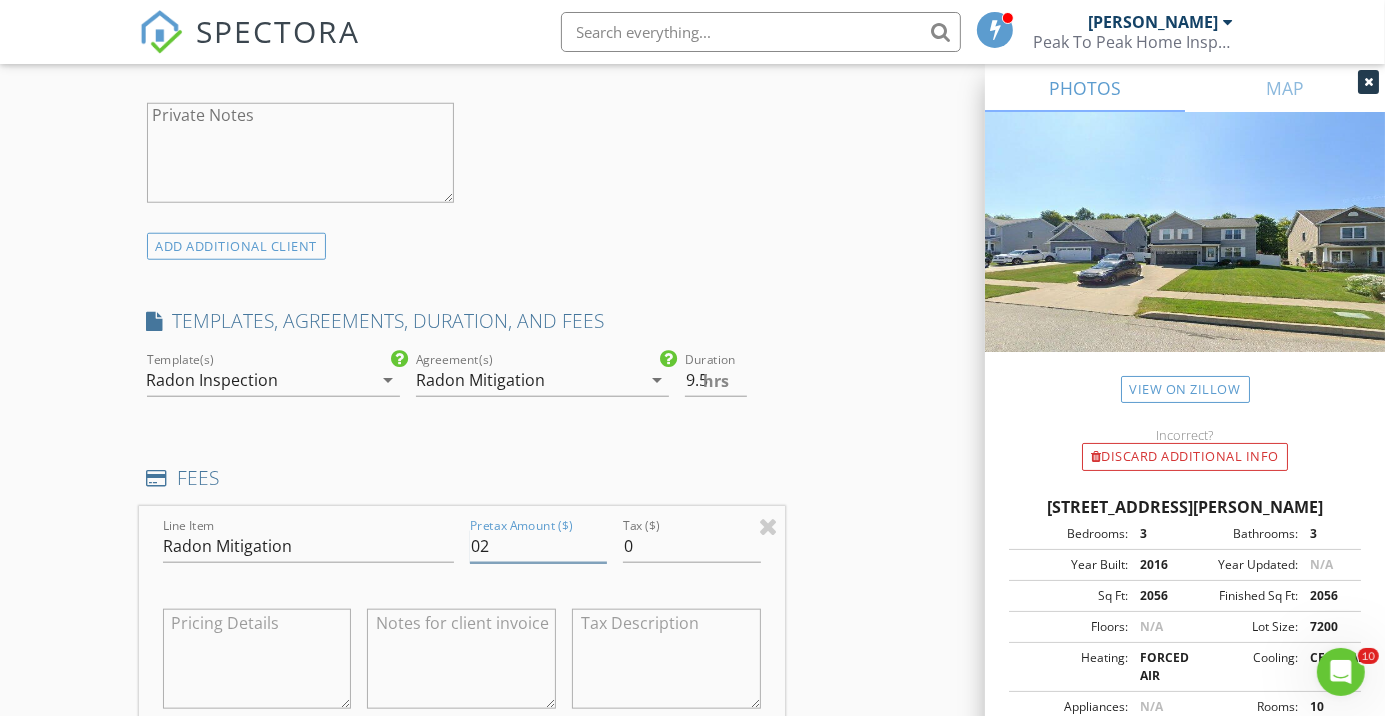 type on "0" 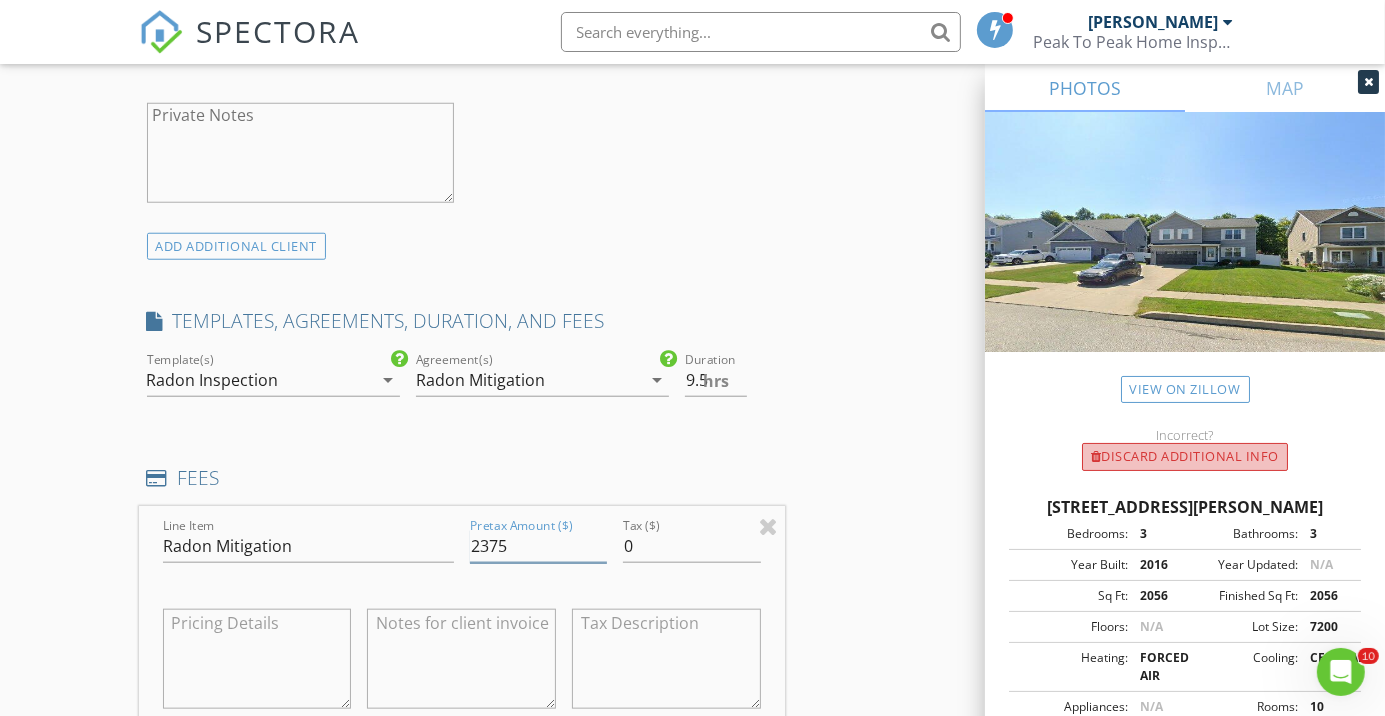 type on "2375" 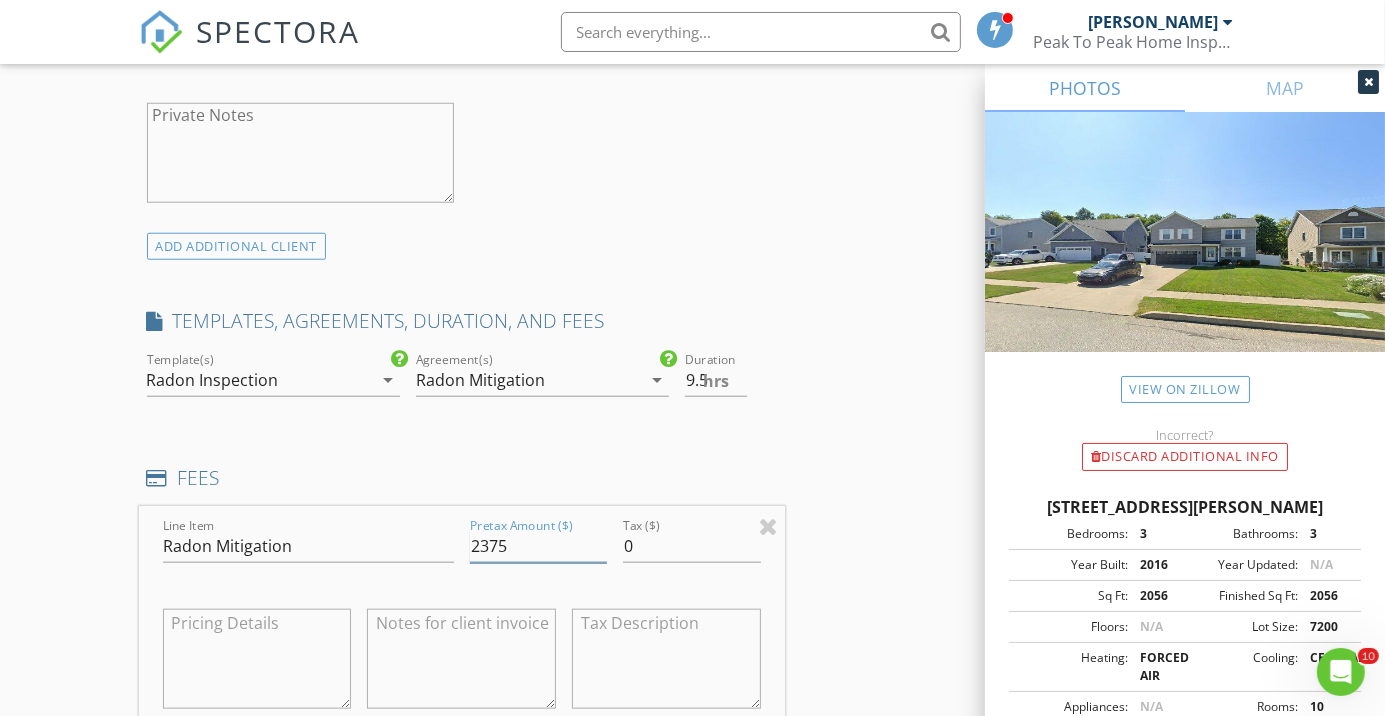 click on "2375" at bounding box center (539, 546) 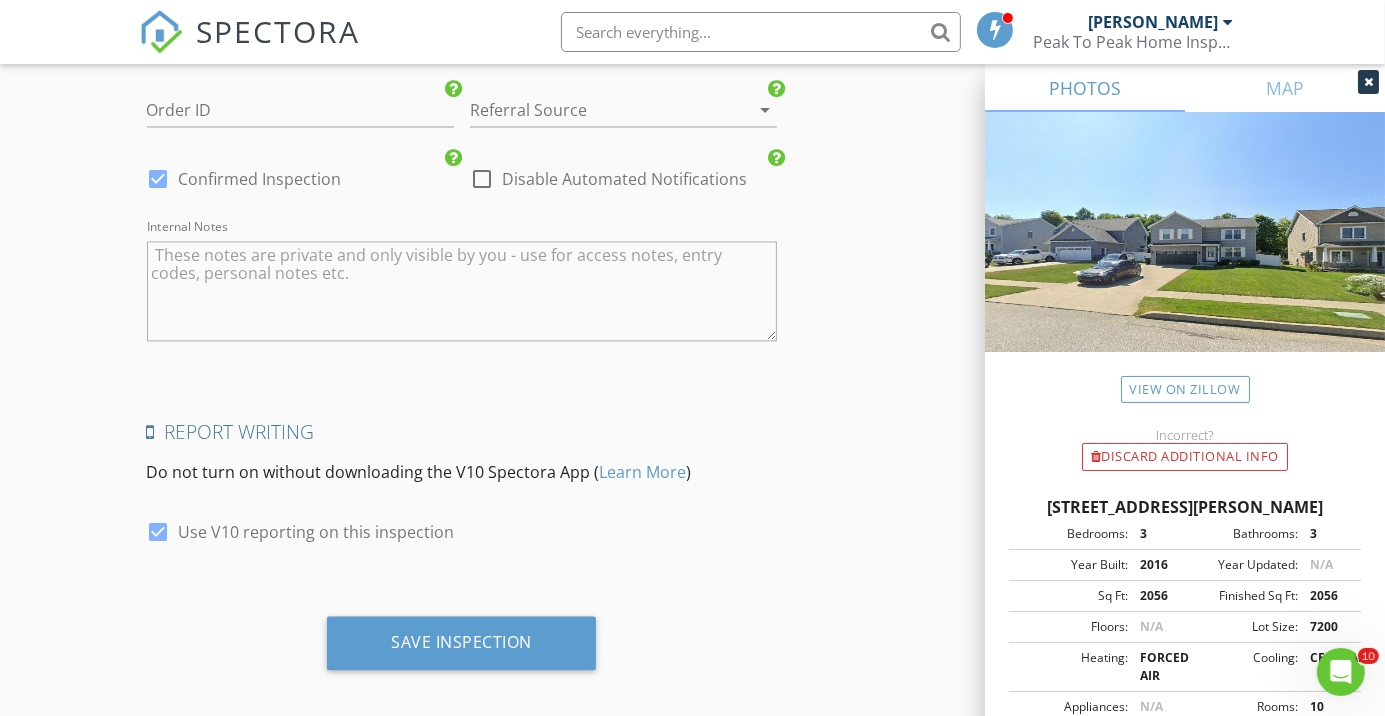 scroll, scrollTop: 3054, scrollLeft: 0, axis: vertical 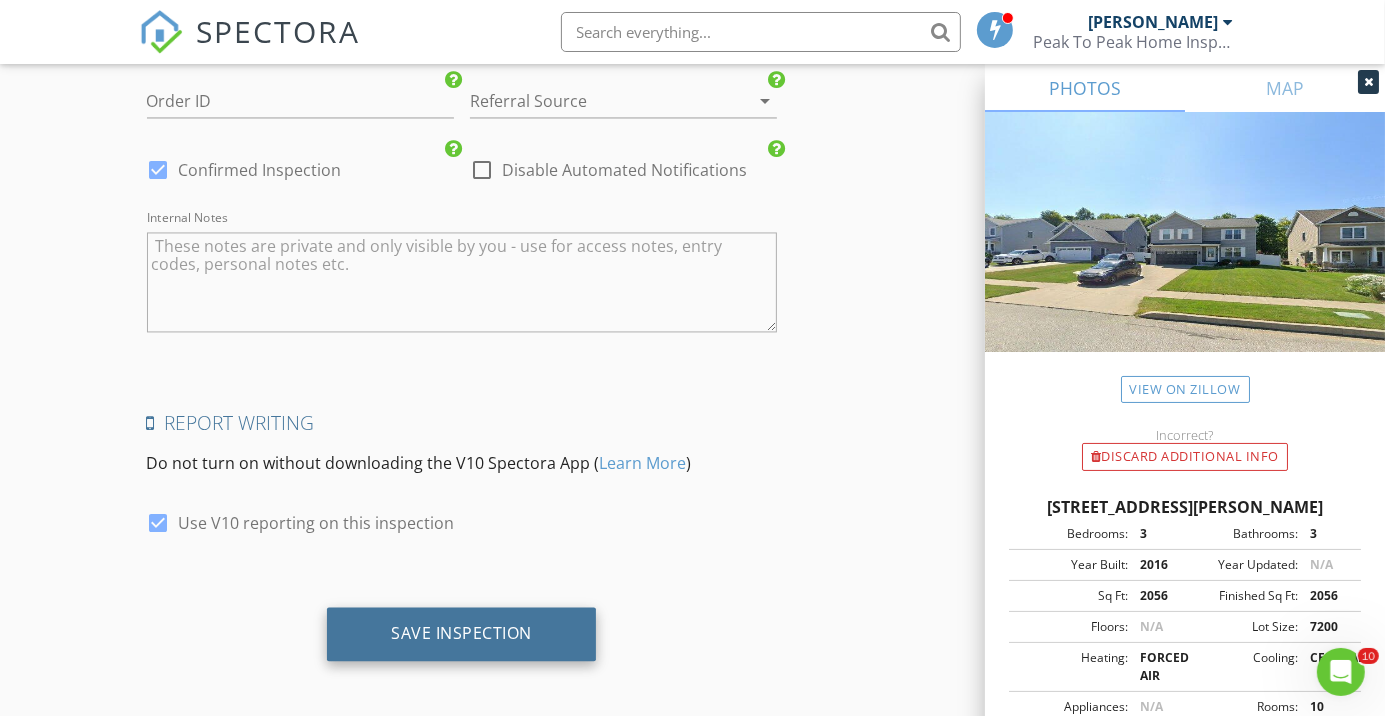 click on "Save Inspection" at bounding box center (461, 634) 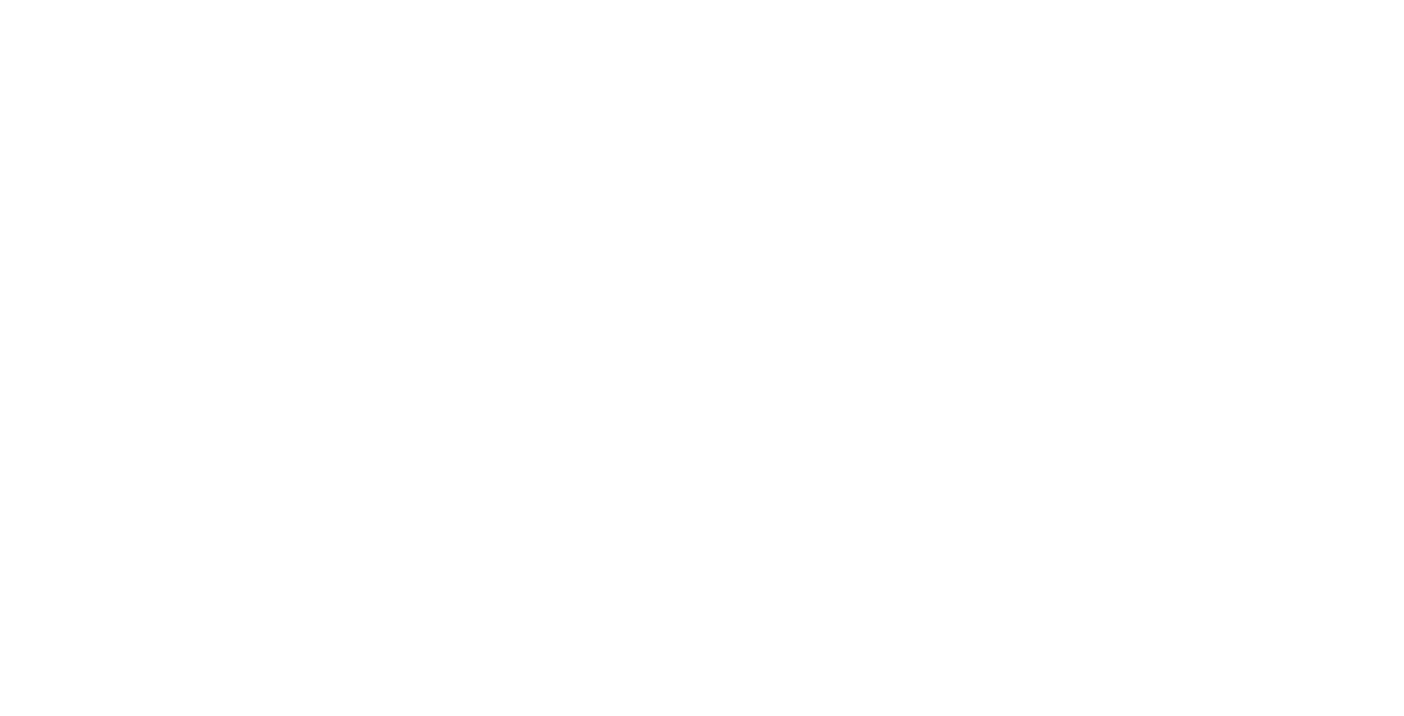 scroll, scrollTop: 0, scrollLeft: 0, axis: both 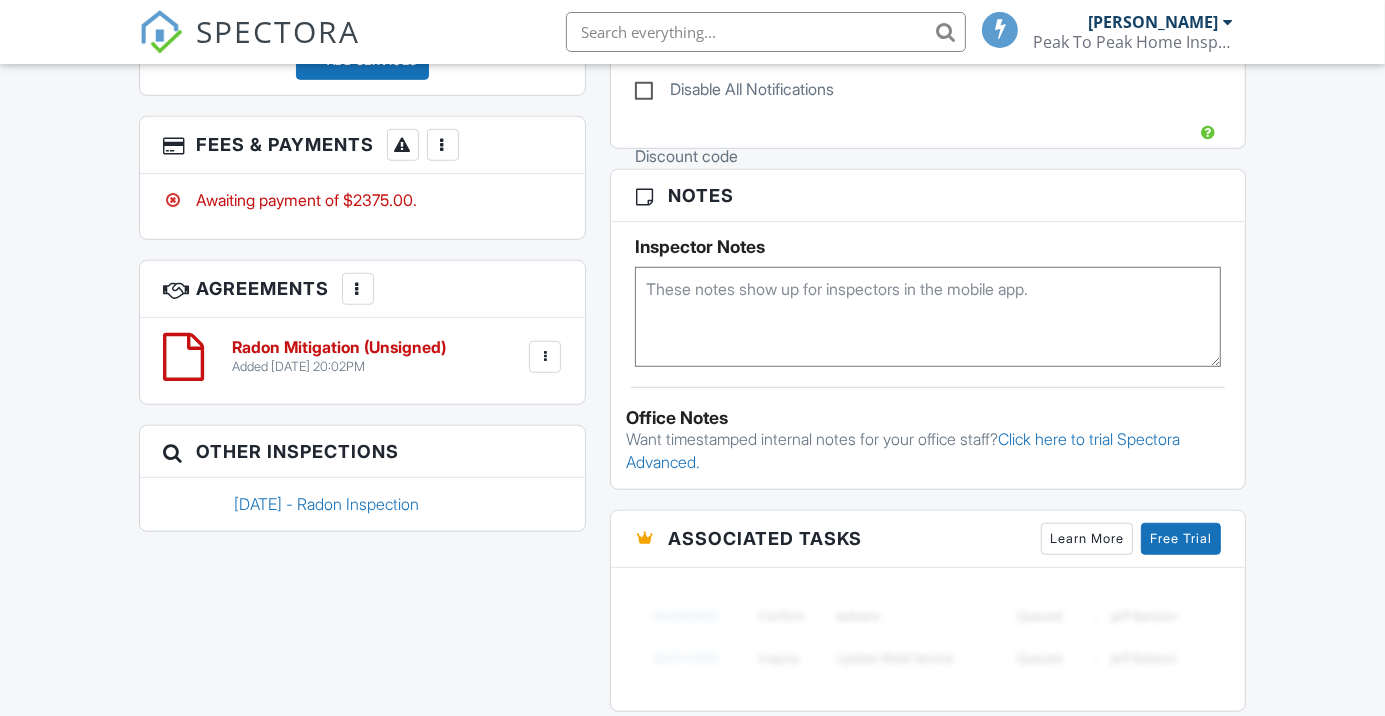 click at bounding box center [545, 357] 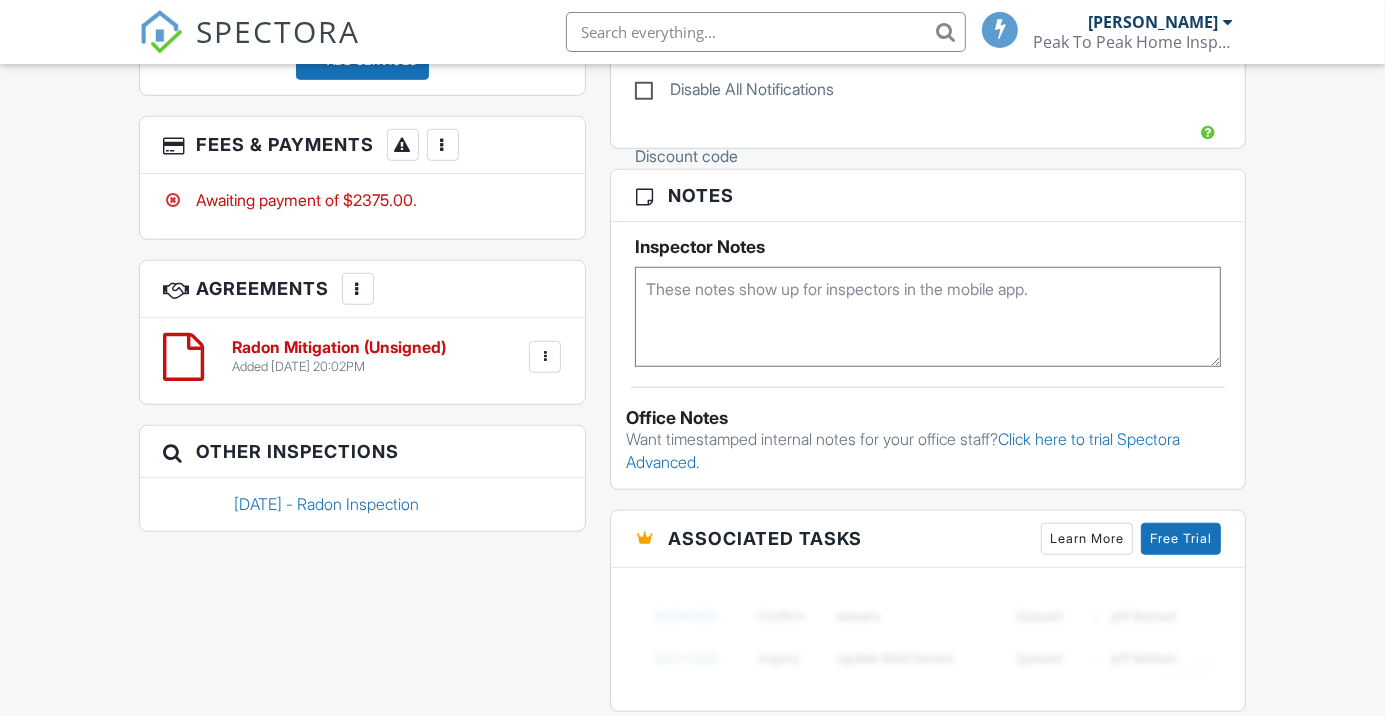 click at bounding box center (545, 357) 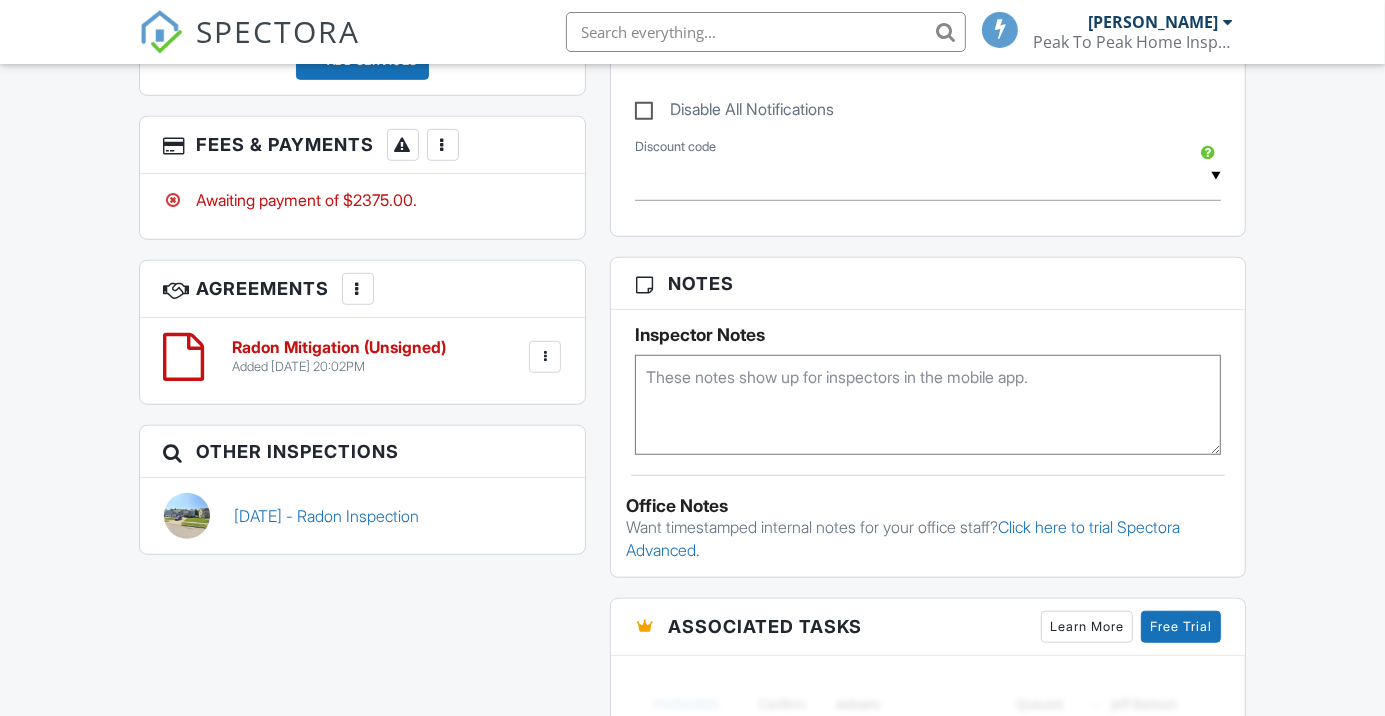 click at bounding box center (545, 357) 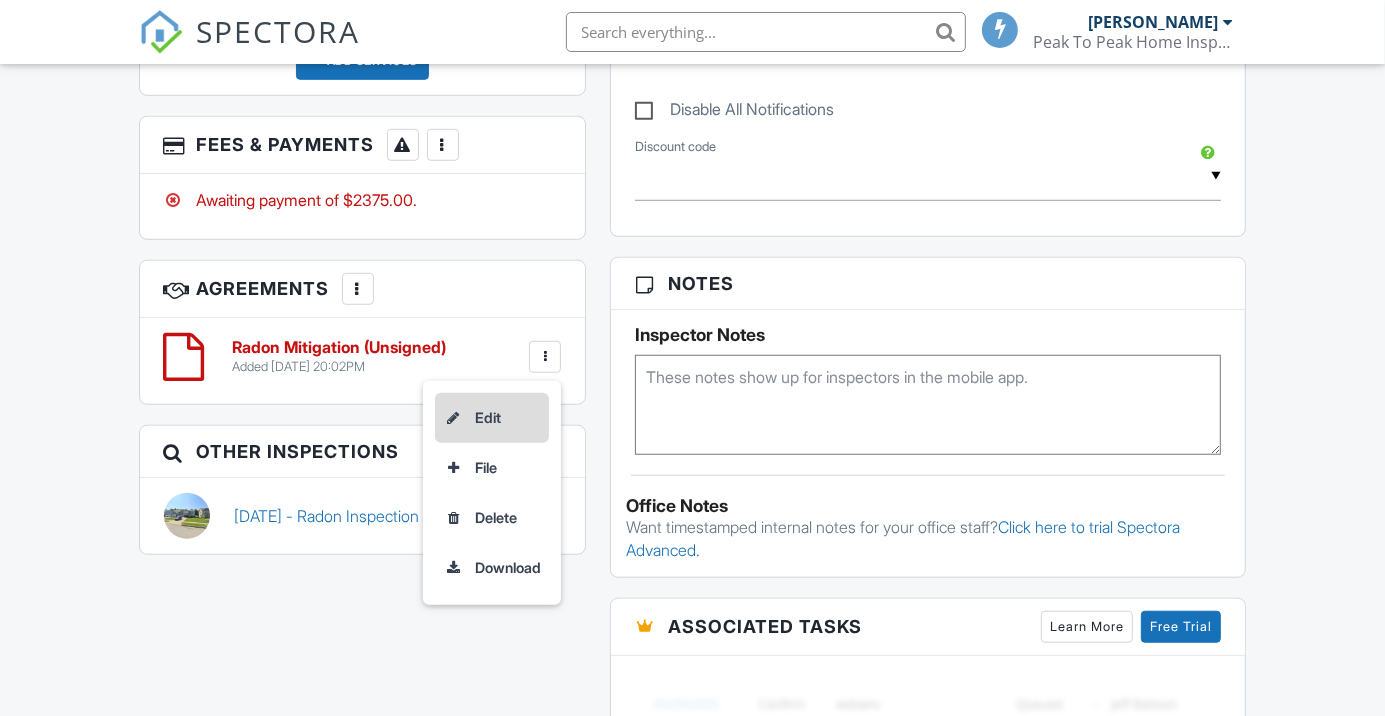 click on "Edit" at bounding box center (492, 418) 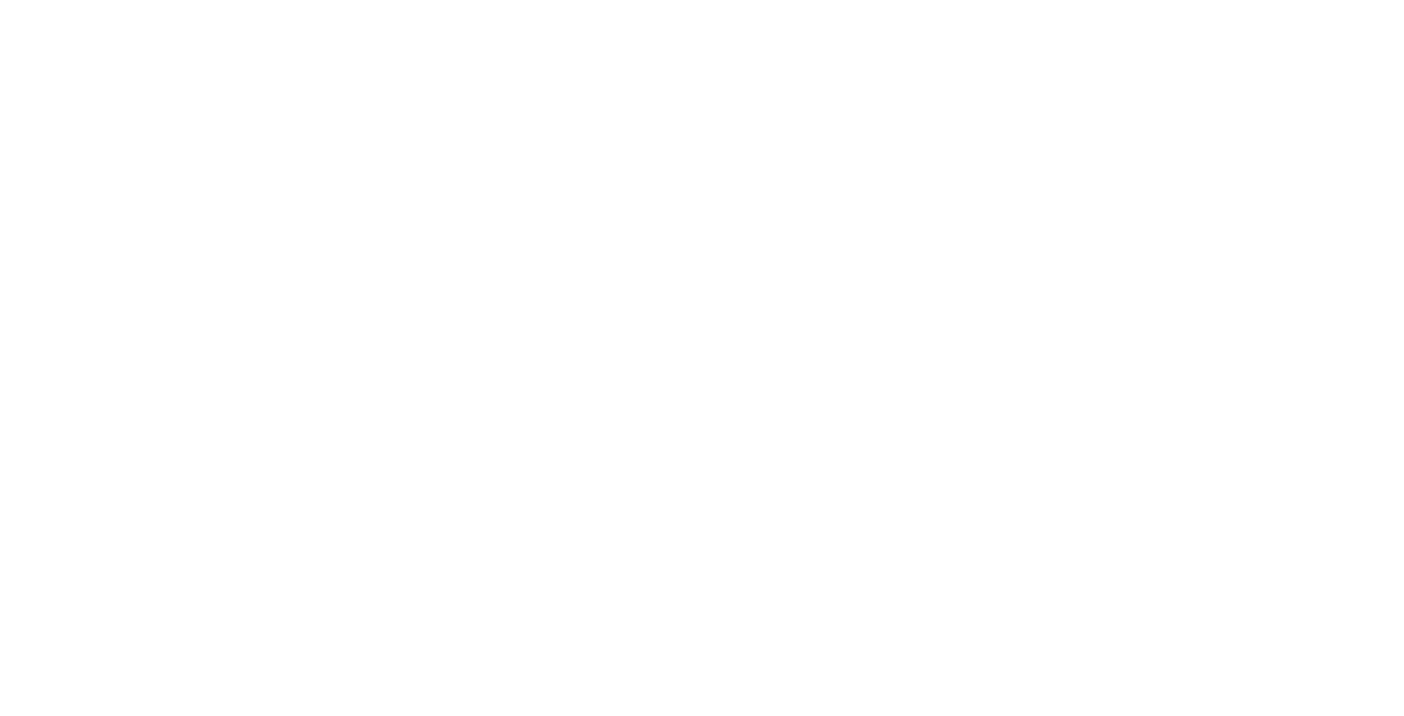 scroll, scrollTop: 0, scrollLeft: 0, axis: both 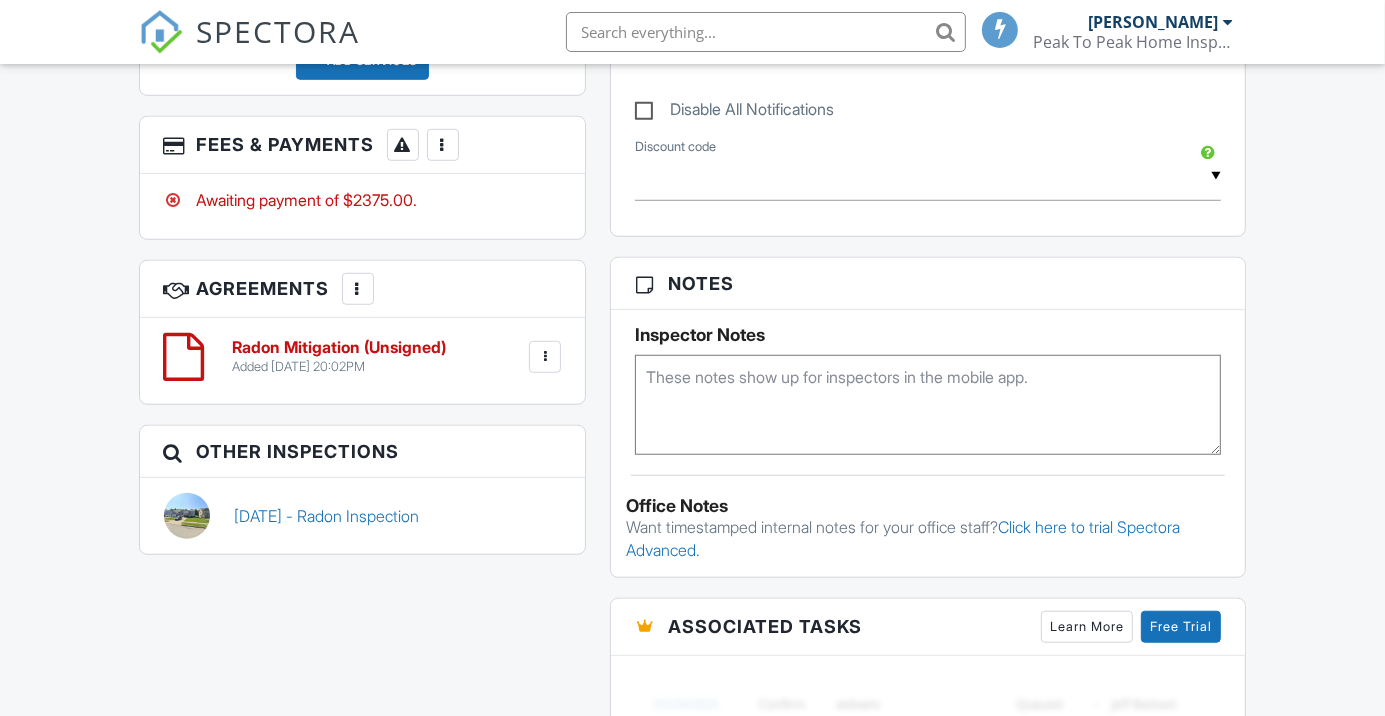 click at bounding box center [358, 289] 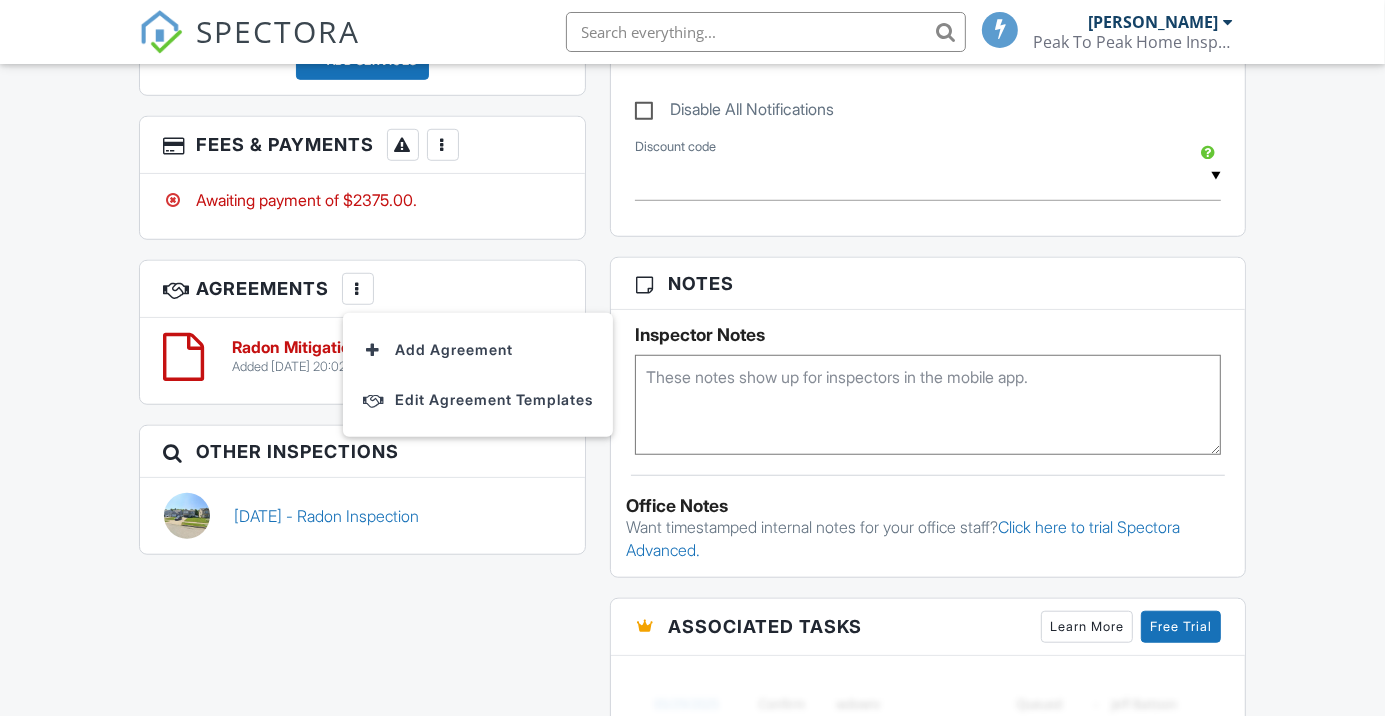 click on "Dashboard
Templates
Contacts
Metrics
Automations
Advanced
Settings
Support Center
Inspection Details
Client View
More
Property Details
Reschedule
Reorder / Copy
Share
Cancel
Delete
Print Order
Convert to V9
View Change Log
07/10/2025  8:00 am
- 5:30 pm
2805 Dorn Rd.
Waterford, Pa 16441
Built
2016
2056
sq. ft.
basement
Lot Size
7200
sq.ft.
3
bedrooms
3.0
bathrooms
+ − Leaflet  |  © MapTiler   © OpenStreetMap contributors
All emails and texts are disabled for this inspection!
Turn on emails and texts
Turn on and Requeue Notifications
Reports
Locked
Attach
New
Radon Inspection
Radon Inspection
Edit" at bounding box center (692, 232) 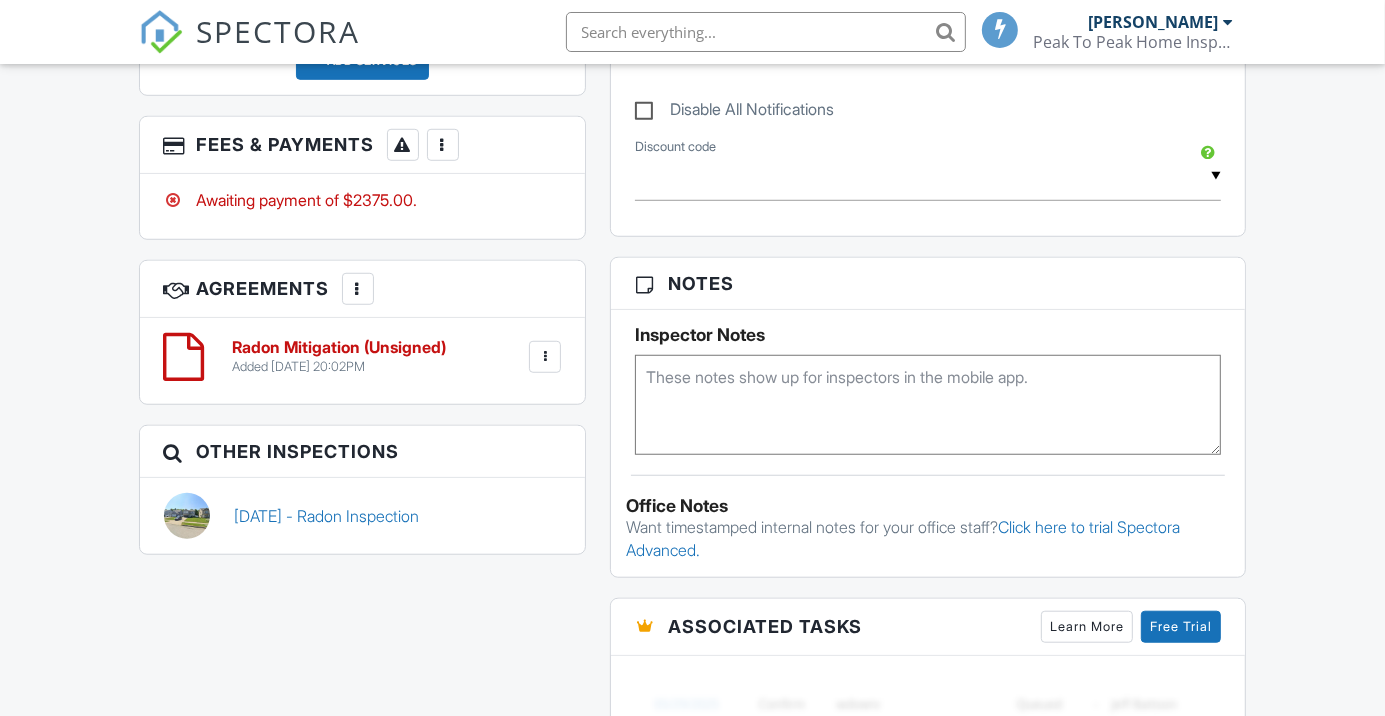 click on "Radon Mitigation
(Unsigned)" at bounding box center [340, 348] 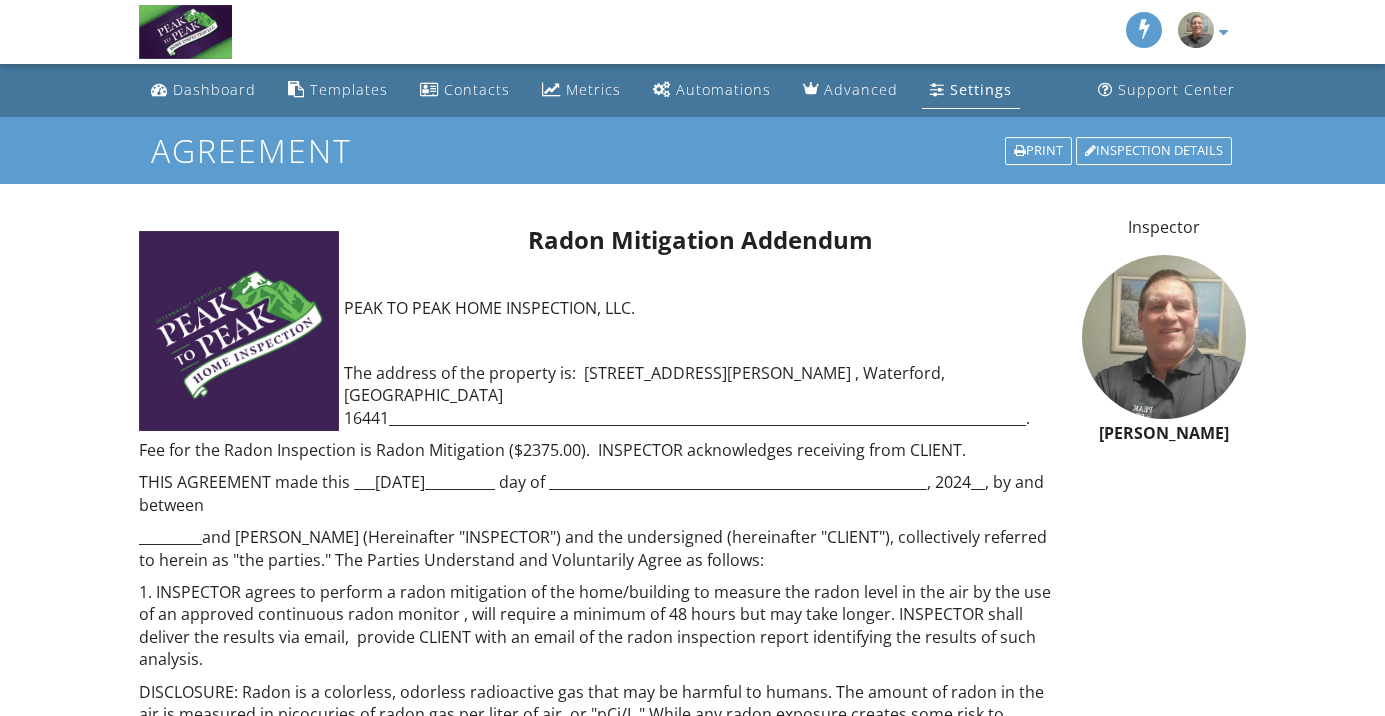 scroll, scrollTop: 0, scrollLeft: 0, axis: both 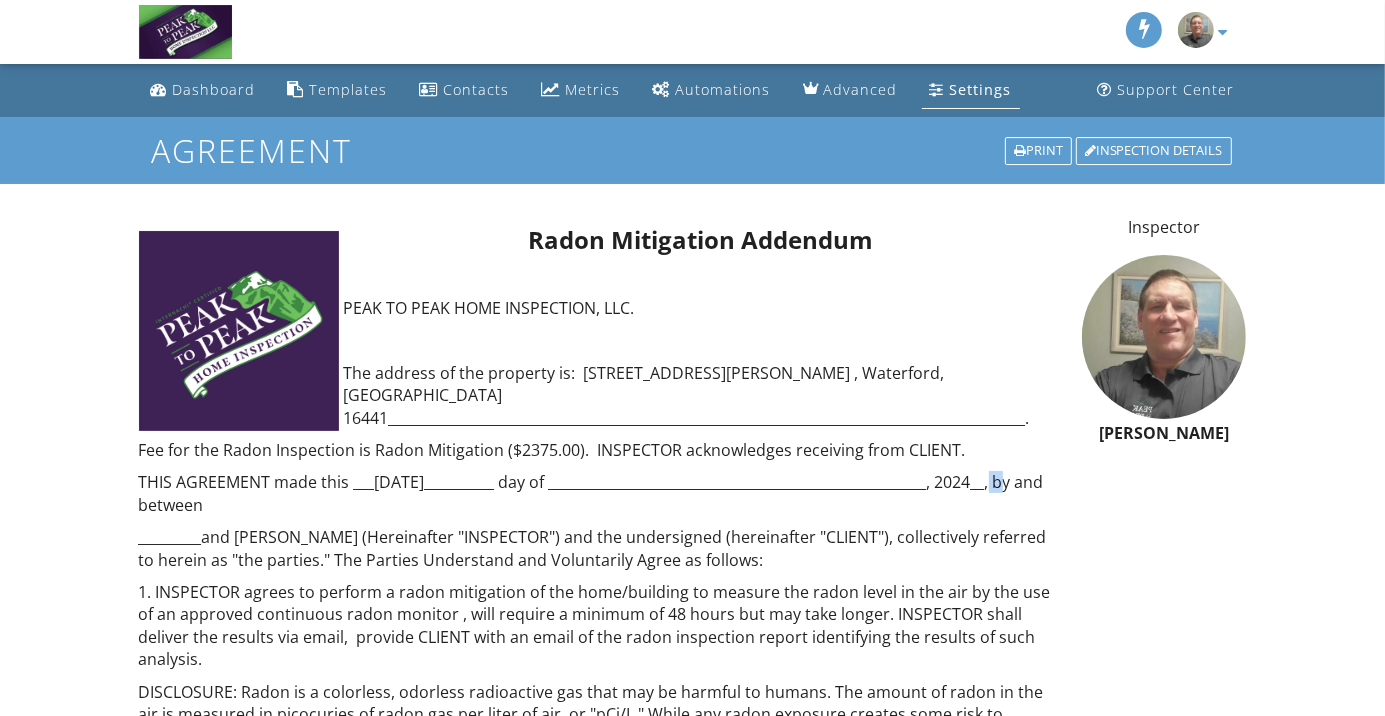 drag, startPoint x: 656, startPoint y: 481, endPoint x: 668, endPoint y: 480, distance: 12.0415945 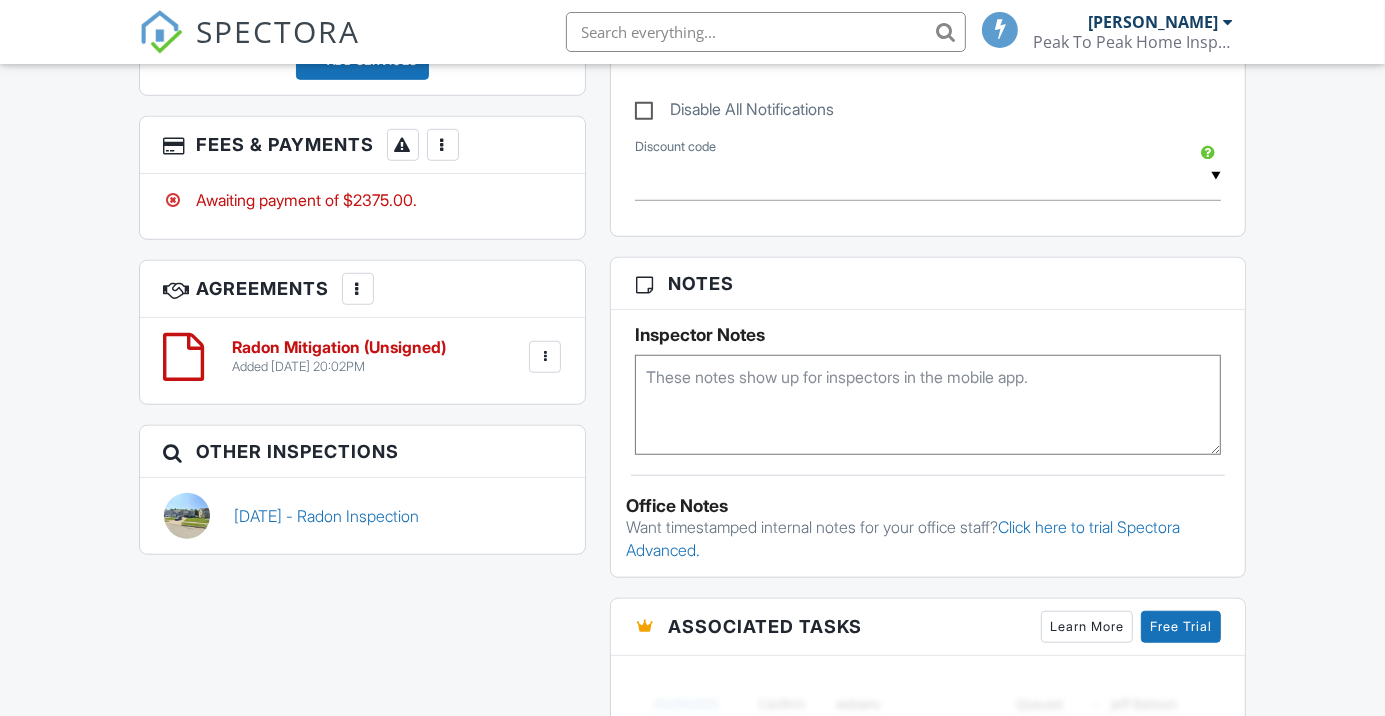 scroll, scrollTop: 0, scrollLeft: 0, axis: both 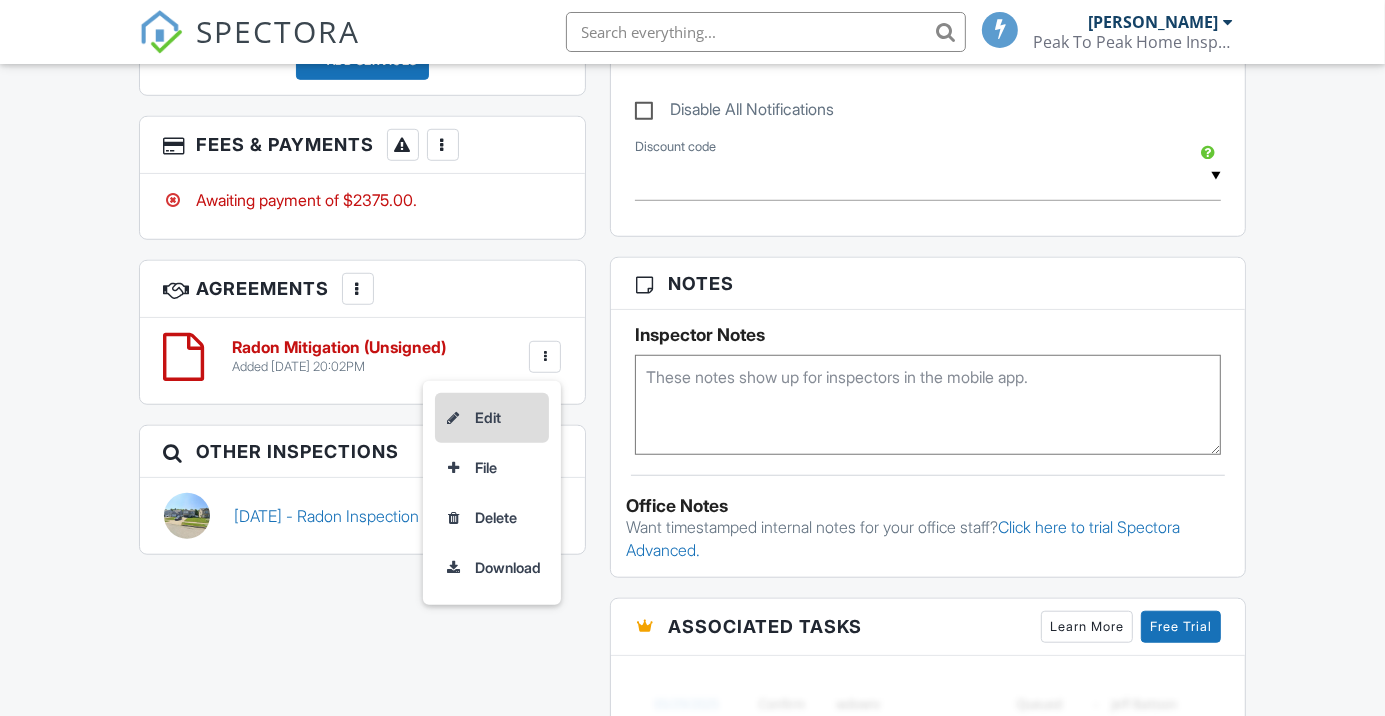 click at bounding box center (453, 418) 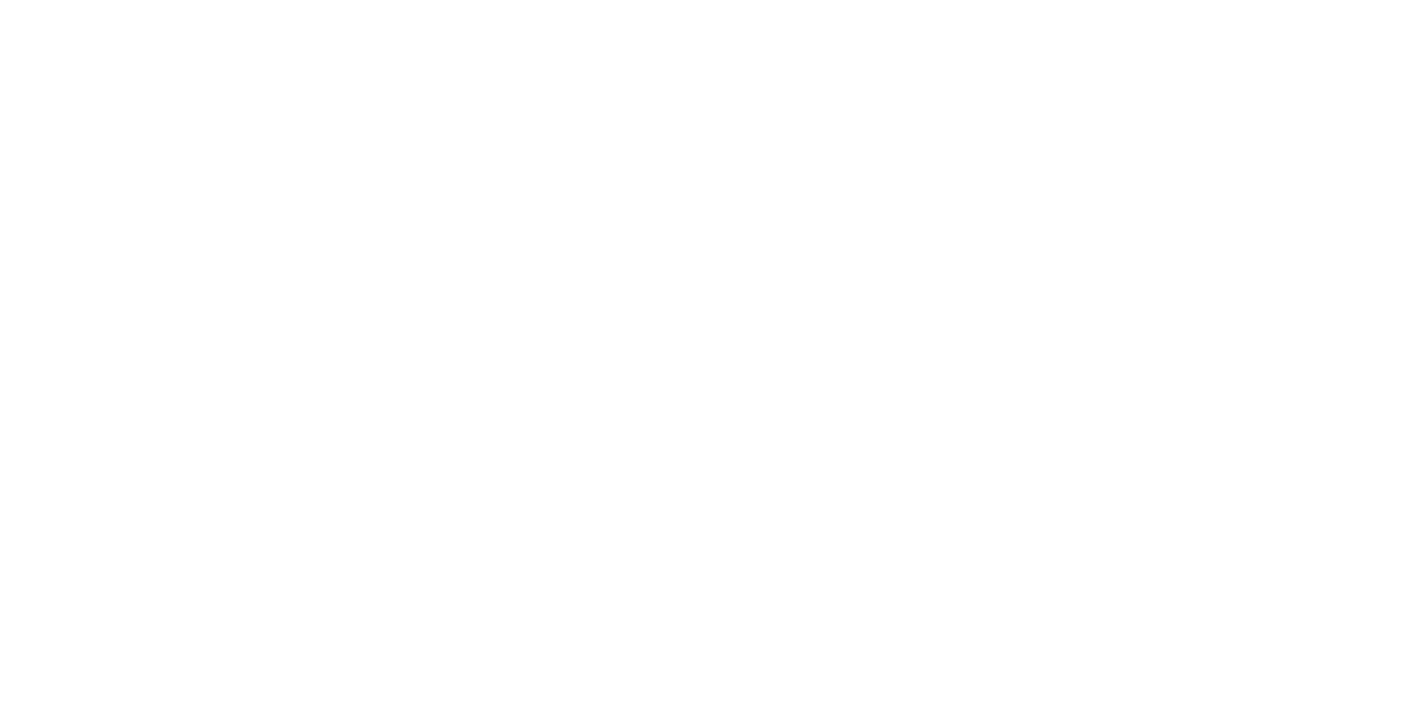 scroll, scrollTop: 0, scrollLeft: 0, axis: both 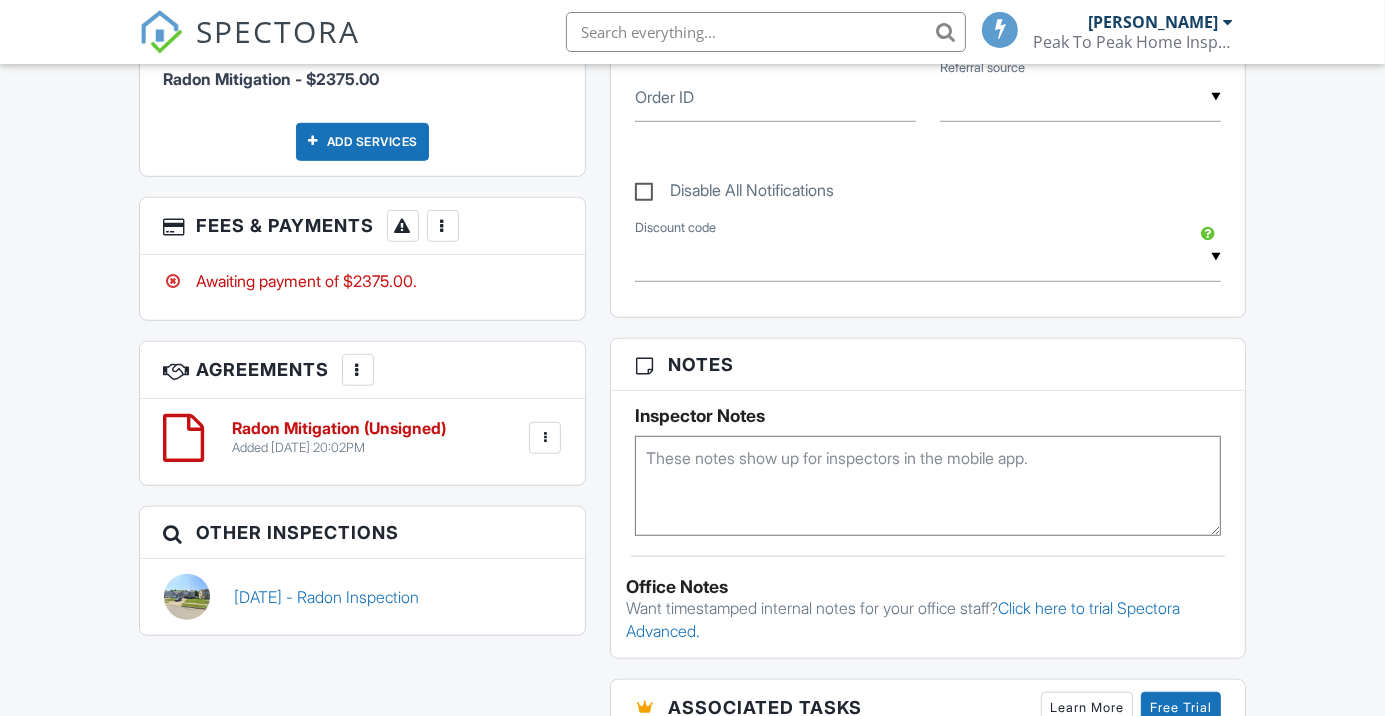 click at bounding box center (358, 370) 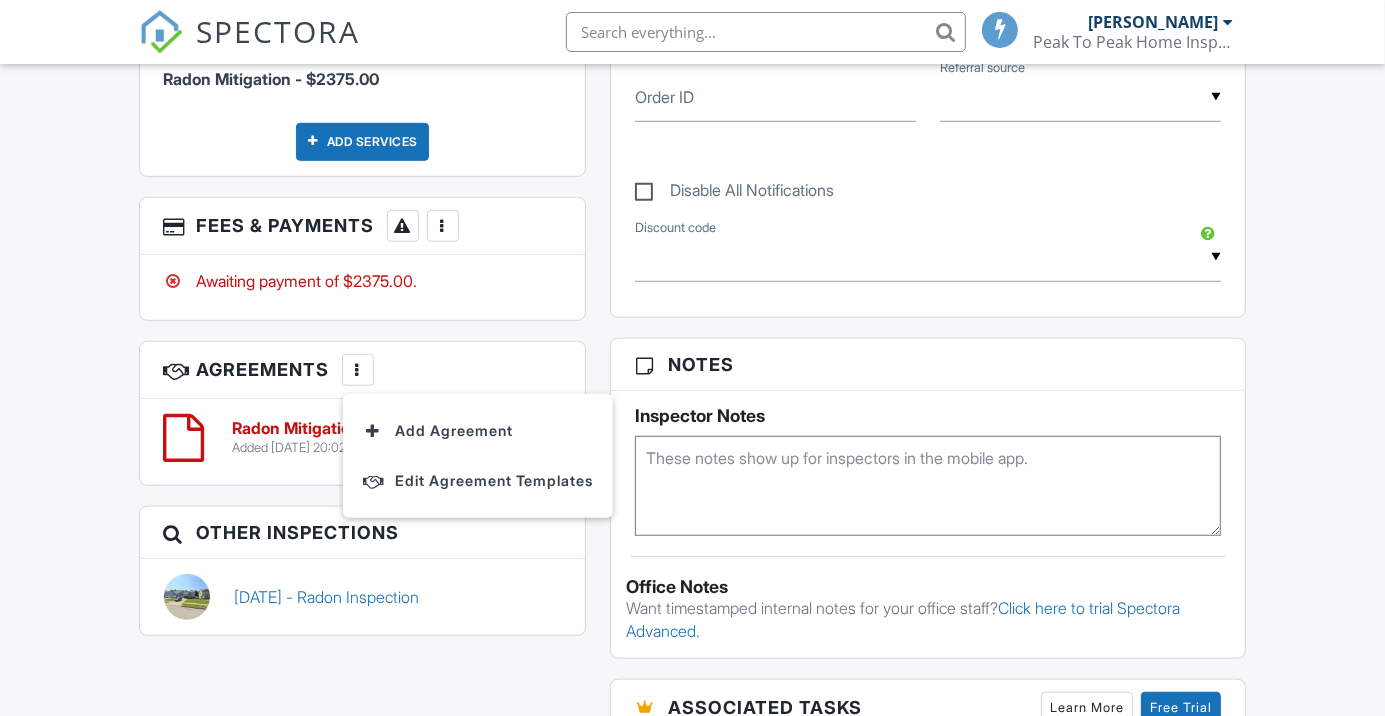 click on "Dashboard
Templates
Contacts
Metrics
Automations
Advanced
Settings
Support Center
Inspection Details
Client View
More
Property Details
Reschedule
Reorder / Copy
Share
Cancel
Delete
Print Order
Convert to V9
View Change Log
07/10/2025  8:00 am
- 5:30 pm
2805 Dorn Rd.
Waterford, Pa 16441
Built
2016
2056
sq. ft.
basement
Lot Size
7200
sq.ft.
3
bedrooms
3.0
bathrooms
+ − Leaflet  |  © MapTiler   © OpenStreetMap contributors
All emails and texts are disabled for this inspection!
Turn on emails and texts
Turn on and Requeue Notifications
Reports
Locked
Attach
New
Radon Inspection
Radon Inspection
Edit" at bounding box center (692, 313) 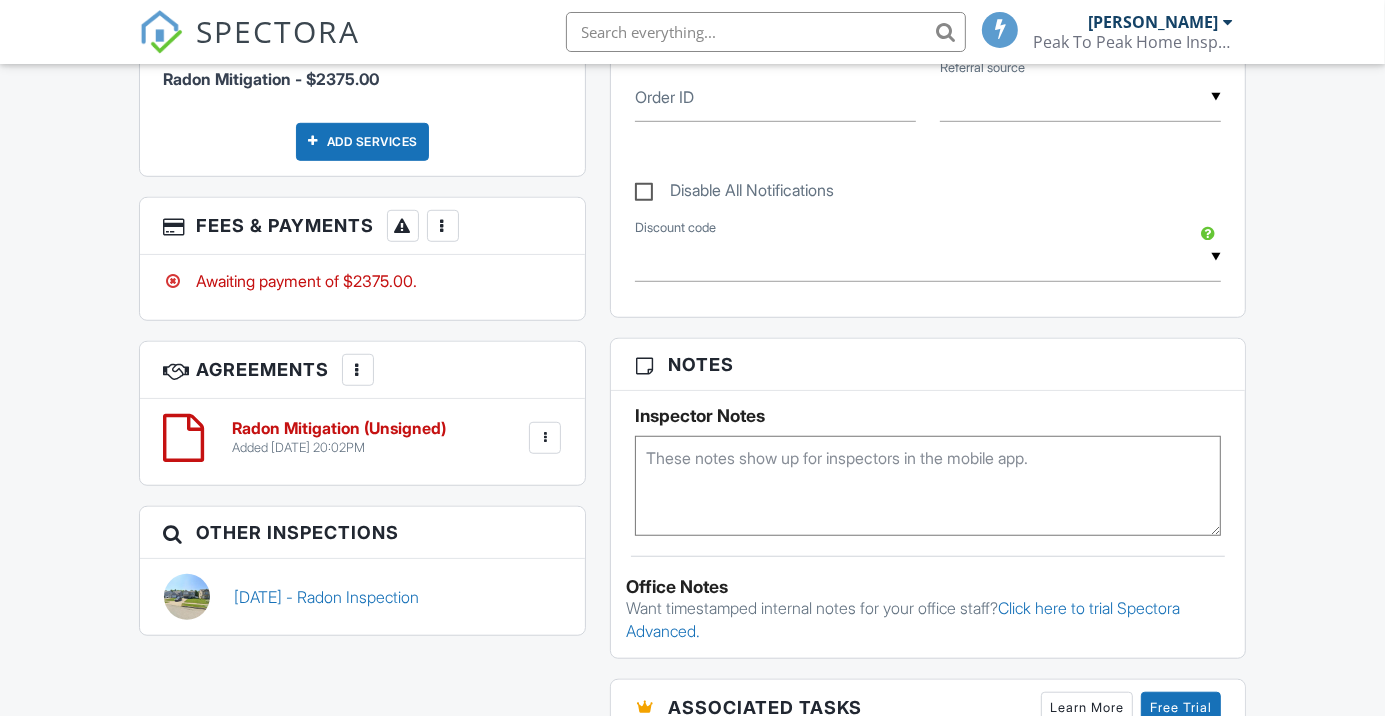 click at bounding box center [545, 438] 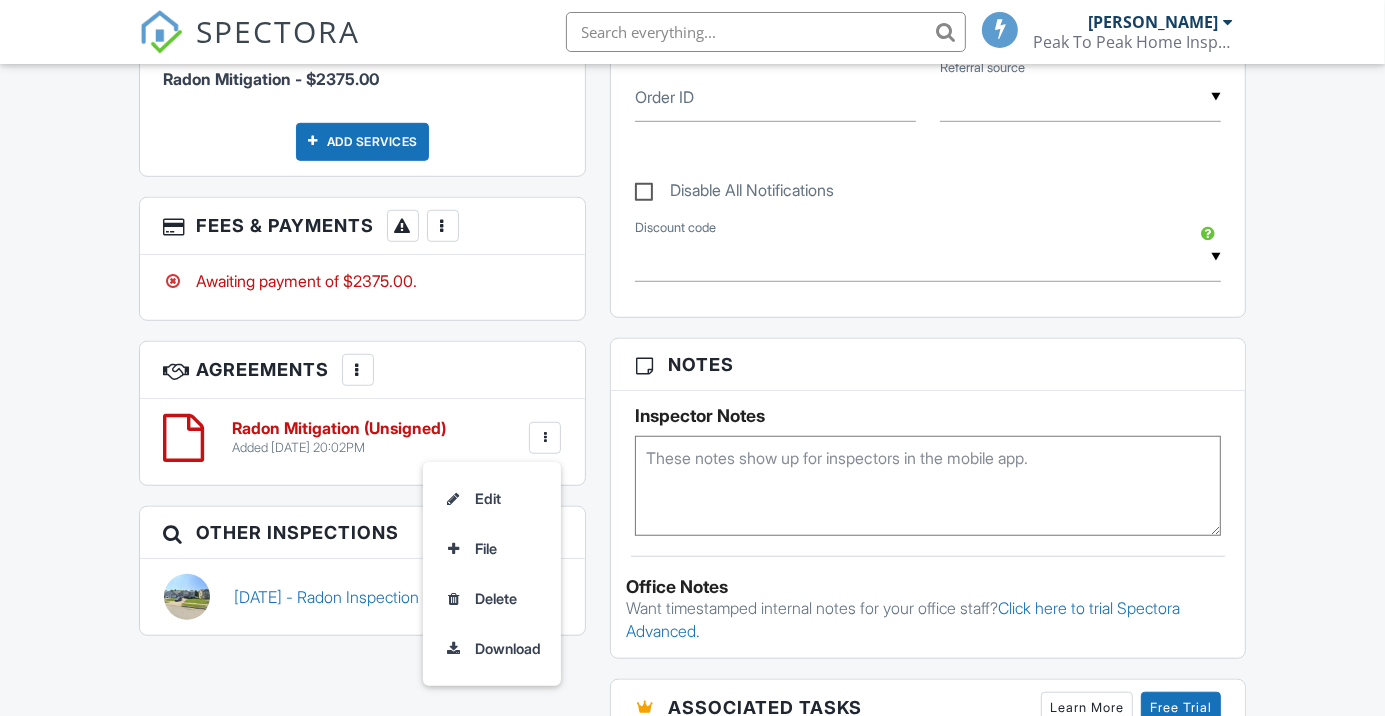 click on "Dashboard
Templates
Contacts
Metrics
Automations
Advanced
Settings
Support Center
Inspection Details
Client View
More
Property Details
Reschedule
Reorder / Copy
Share
Cancel
Delete
Print Order
Convert to V9
View Change Log
07/10/2025  8:00 am
- 5:30 pm
2805 Dorn Rd.
Waterford, Pa 16441
Built
2016
2056
sq. ft.
basement
Lot Size
7200
sq.ft.
3
bedrooms
3.0
bathrooms
+ − Leaflet  |  © MapTiler   © OpenStreetMap contributors
All emails and texts are disabled for this inspection!
Turn on emails and texts
Turn on and Requeue Notifications
Reports
Locked
Attach
New
Radon Inspection
Radon Inspection
Edit" at bounding box center [692, 313] 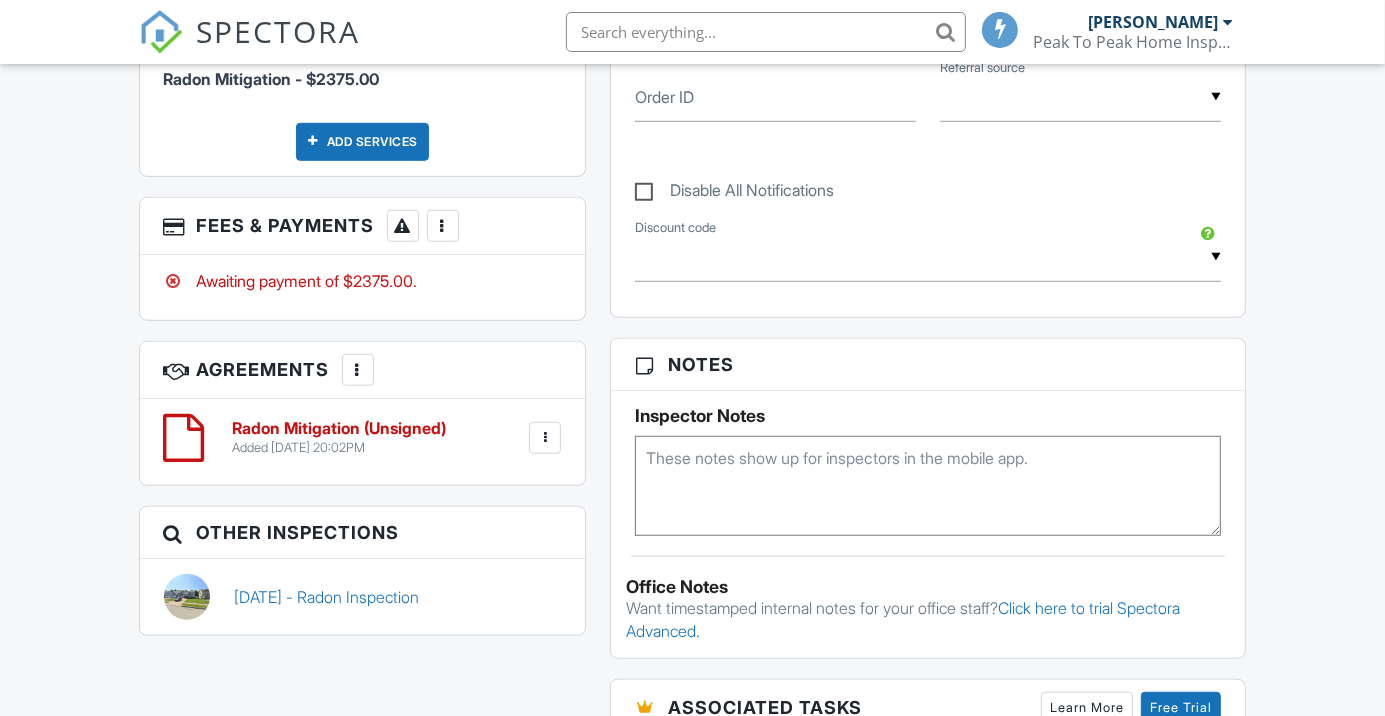 click on "Radon Mitigation
(Unsigned)" at bounding box center (340, 429) 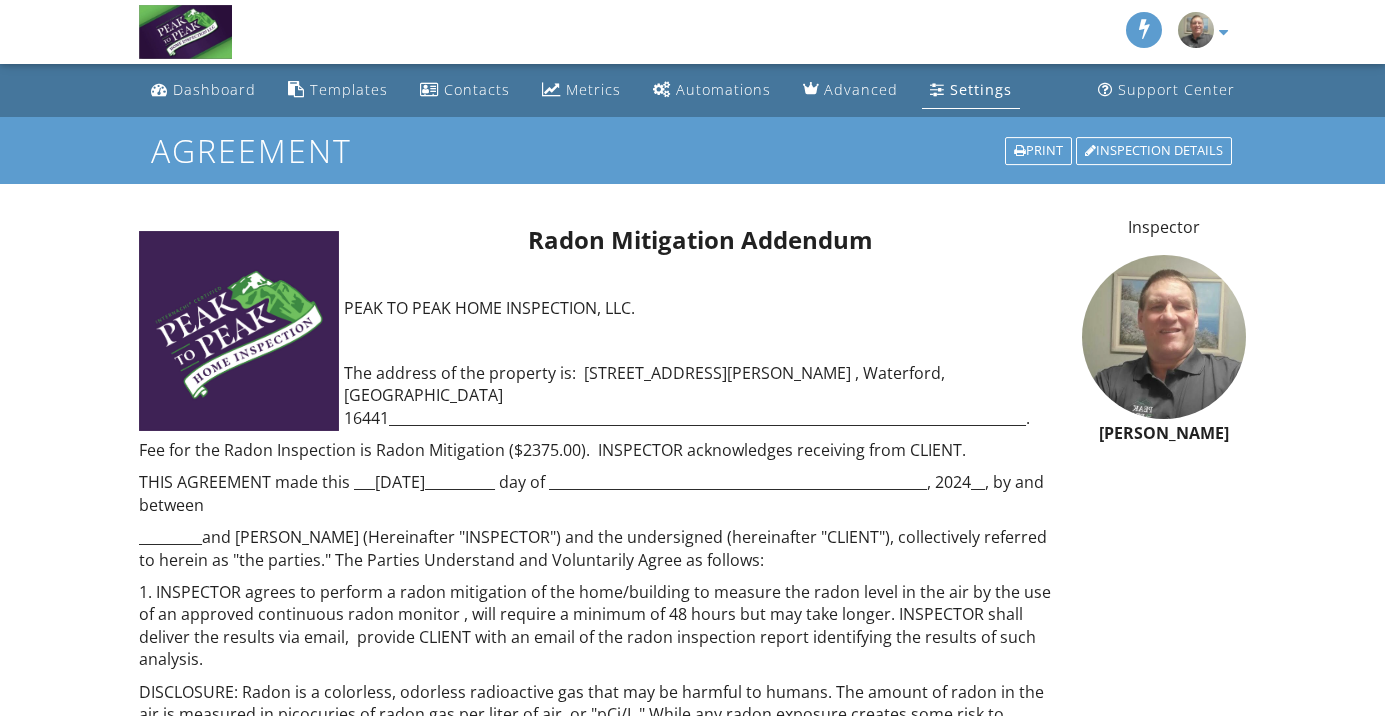 scroll, scrollTop: 0, scrollLeft: 0, axis: both 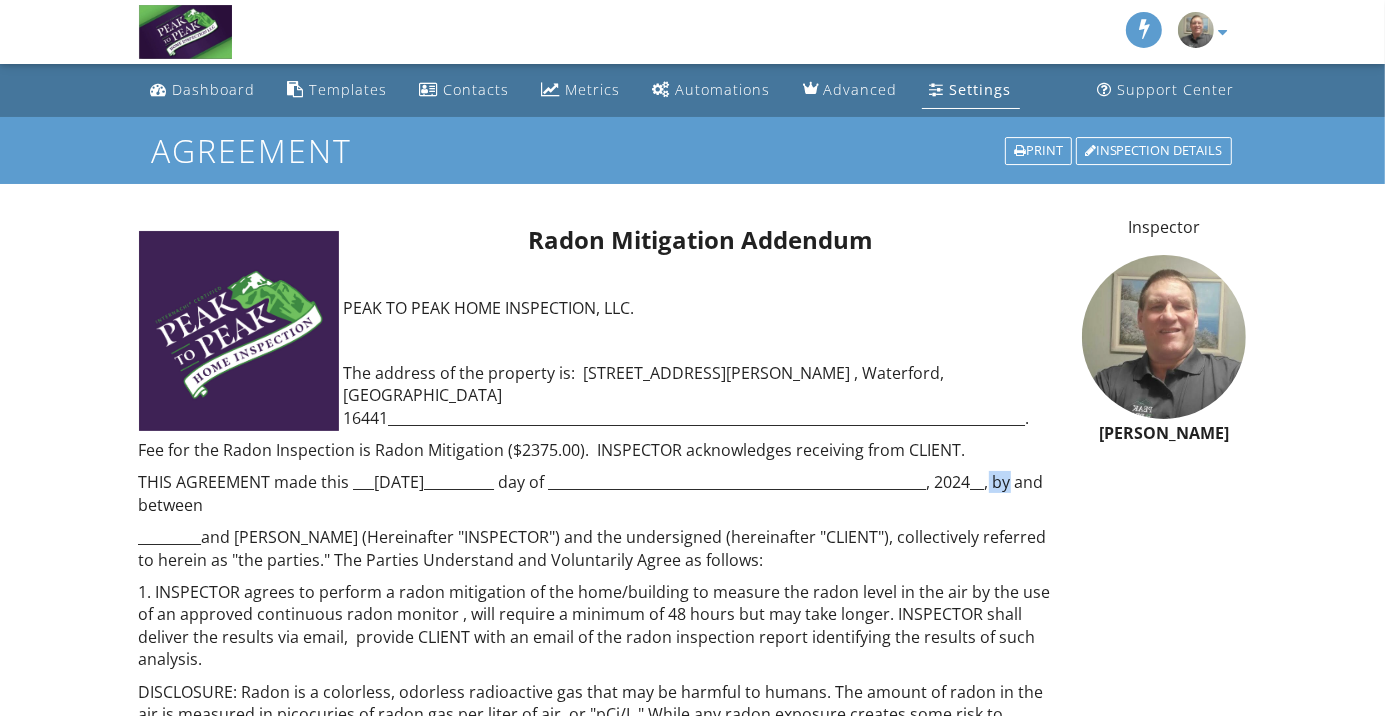 drag, startPoint x: 652, startPoint y: 476, endPoint x: 676, endPoint y: 479, distance: 24.186773 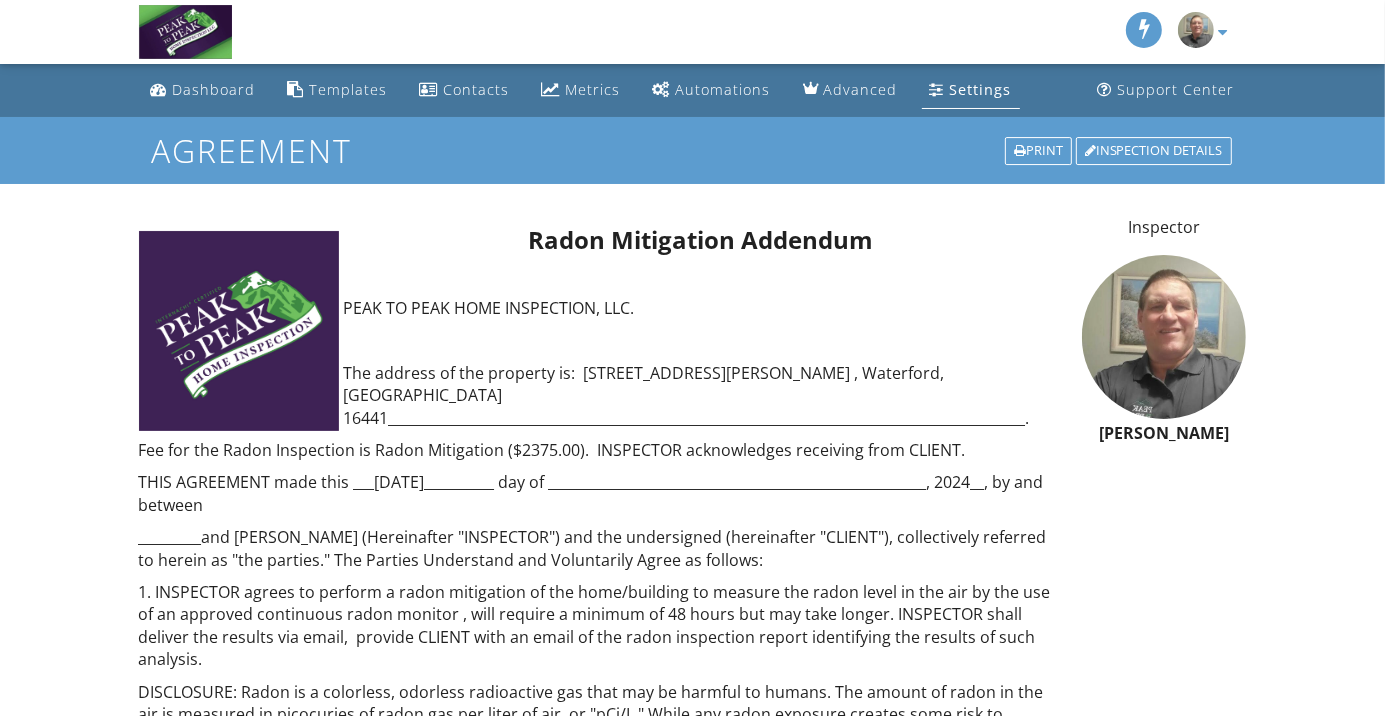 click on "Radon Mitigation Addendum  PEAK TO PEAK HOME INSPECTION, LLC. The address of the property is:  [STREET_ADDRESS][PERSON_NAME] , Waterford, [GEOGRAPHIC_DATA] 16441___________________________________________________________________________________________. Fee for the Radon Inspection is Radon Mitigation ($2375.00).  INSPECTOR acknowledges receiving from CLIENT. THIS AGREEMENT made this ___[DATE]__________ day of ______________________________________________________, 2024__, by and between _________and [PERSON_NAME] (Hereinafter "INSPECTOR") and the undersigned (hereinafter "CLIENT"), collectively referred to herein as "the parties." The Parties Understand and Voluntarily Agree as follows: ____Radon Mitigation___________________________________________________________________________________________________________________. 8:00 am [DATE] [PERSON_NAME]
[PERSON_NAME] Reictert
By checking this box I hereby accept the terms and conditions of this agreement." at bounding box center (693, 1387) 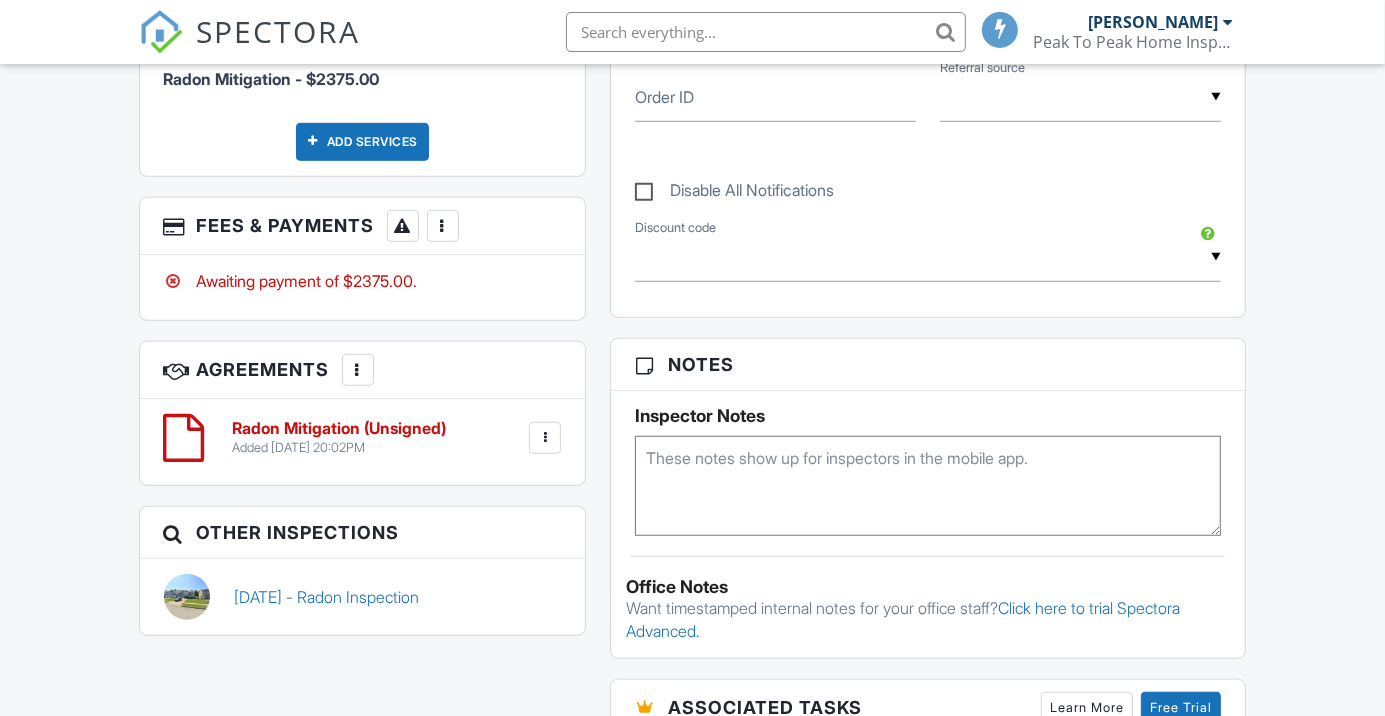 scroll, scrollTop: 0, scrollLeft: 0, axis: both 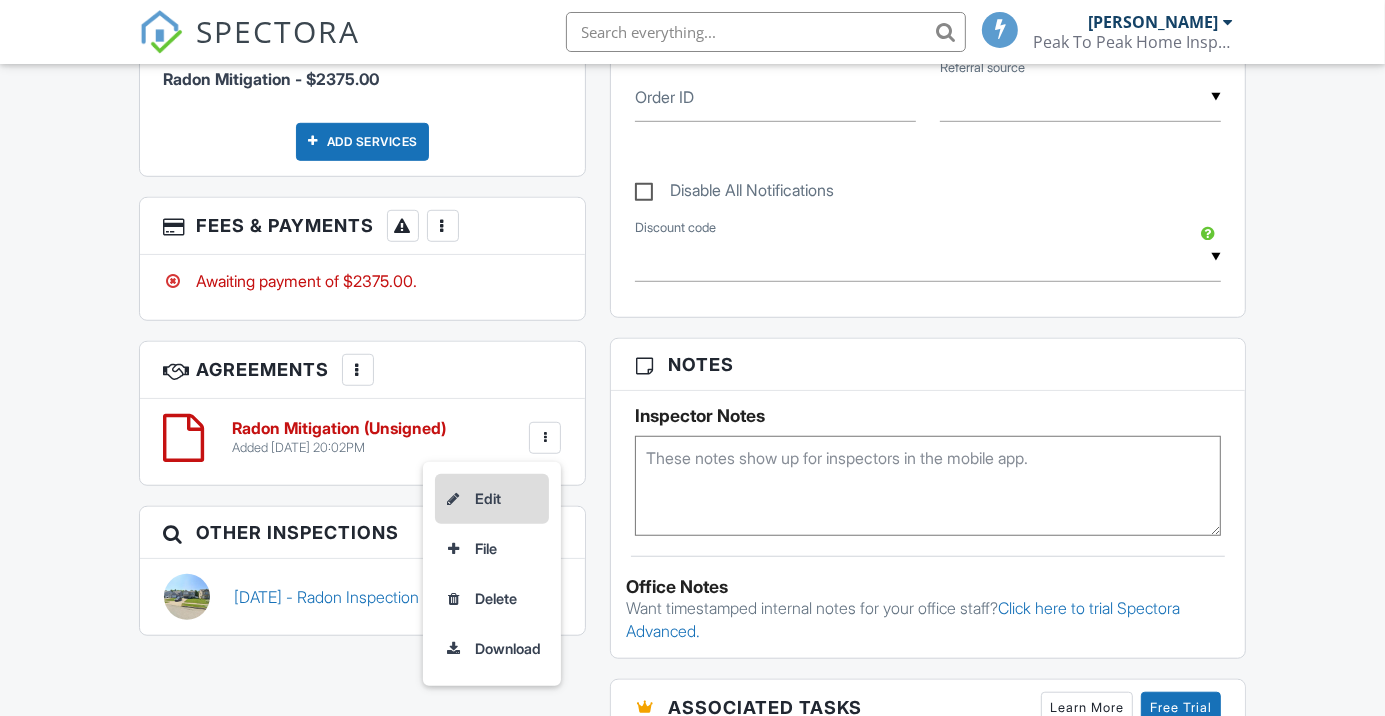 click on "Edit" at bounding box center (492, 499) 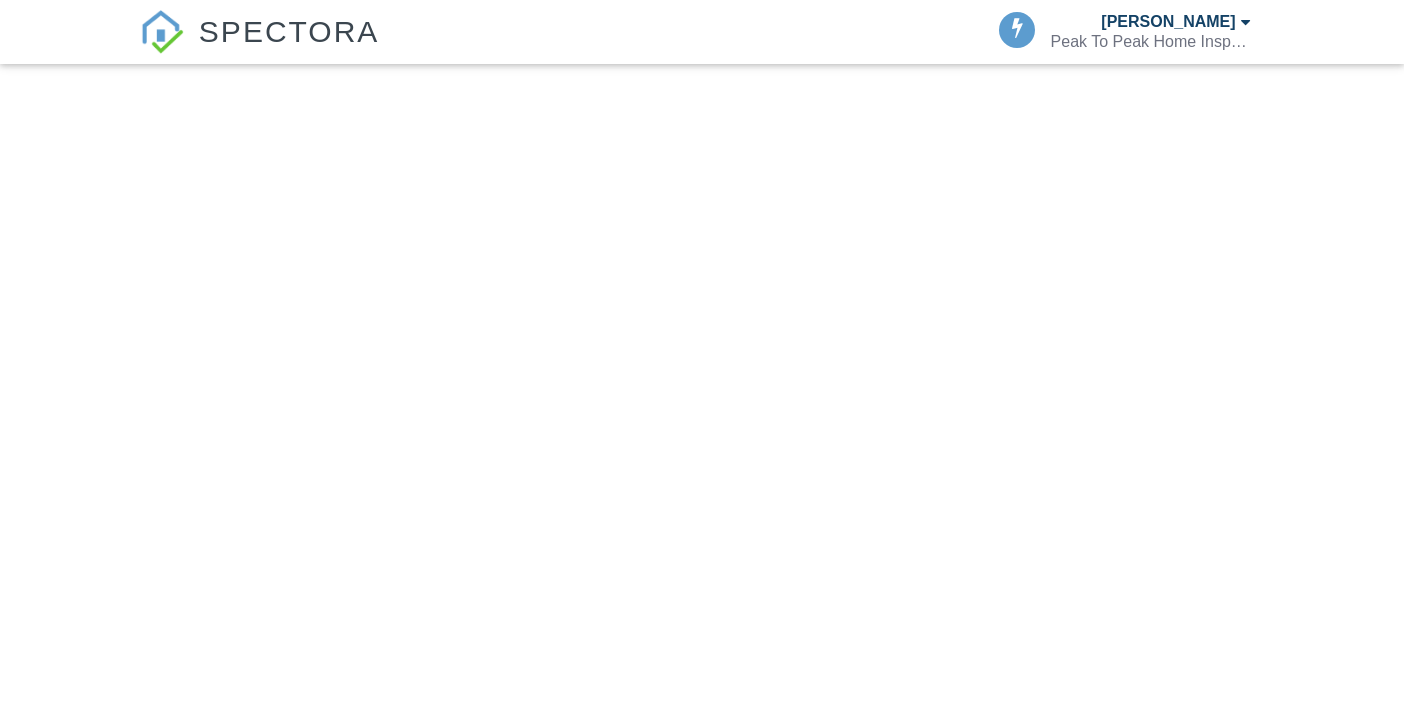 scroll, scrollTop: 0, scrollLeft: 0, axis: both 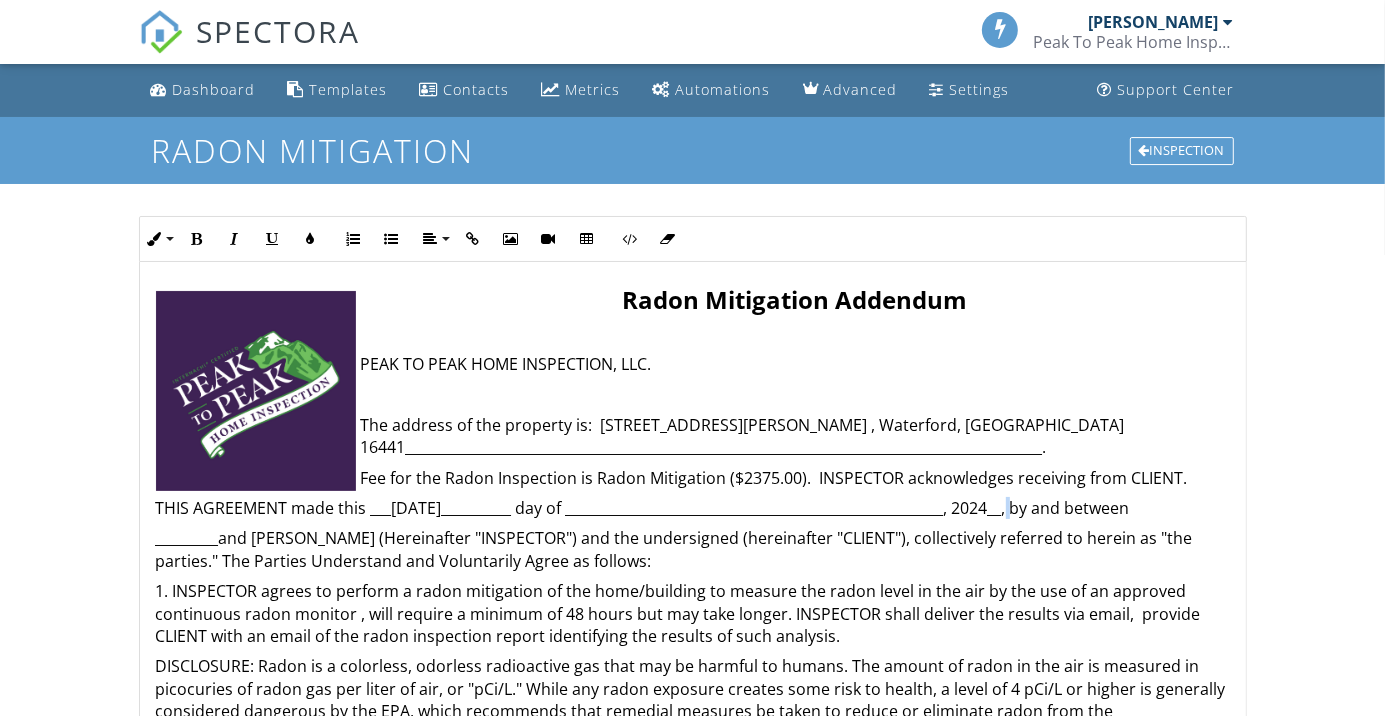 drag, startPoint x: 1136, startPoint y: 530, endPoint x: 1146, endPoint y: 525, distance: 11.18034 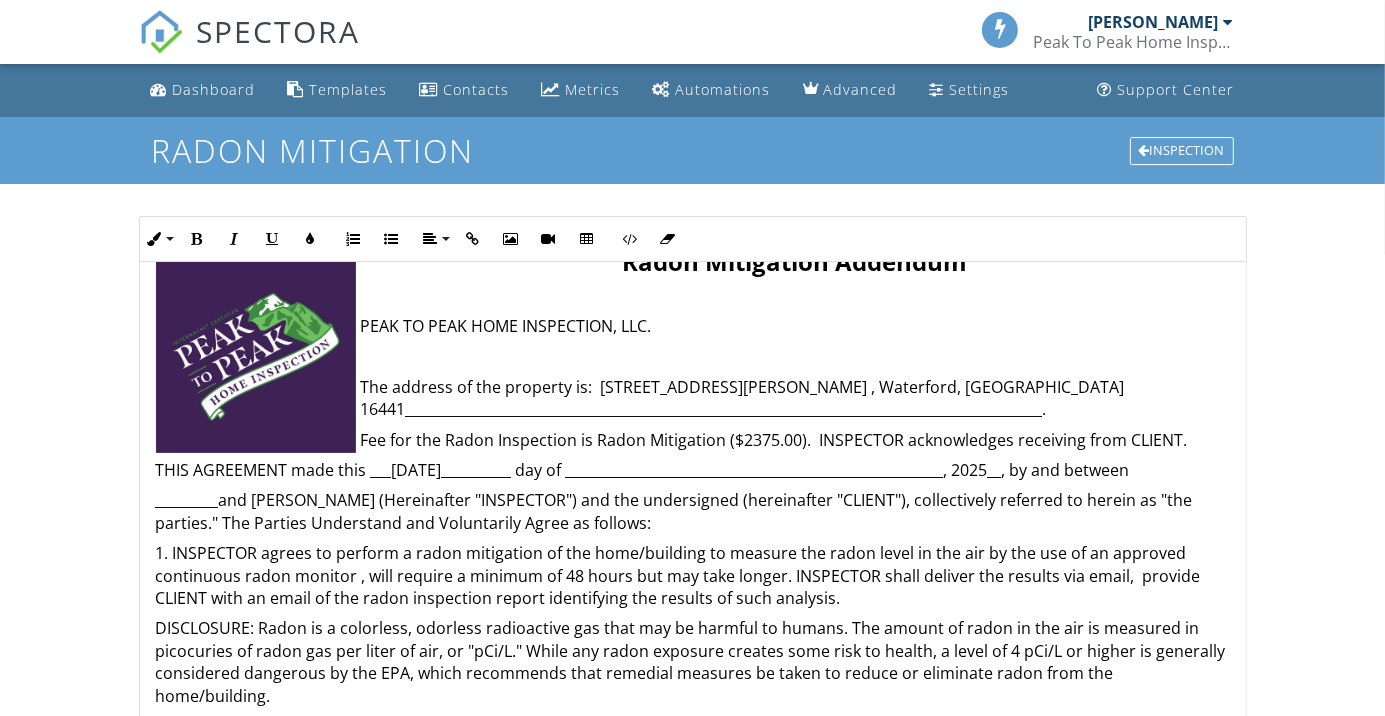 scroll, scrollTop: 39, scrollLeft: 0, axis: vertical 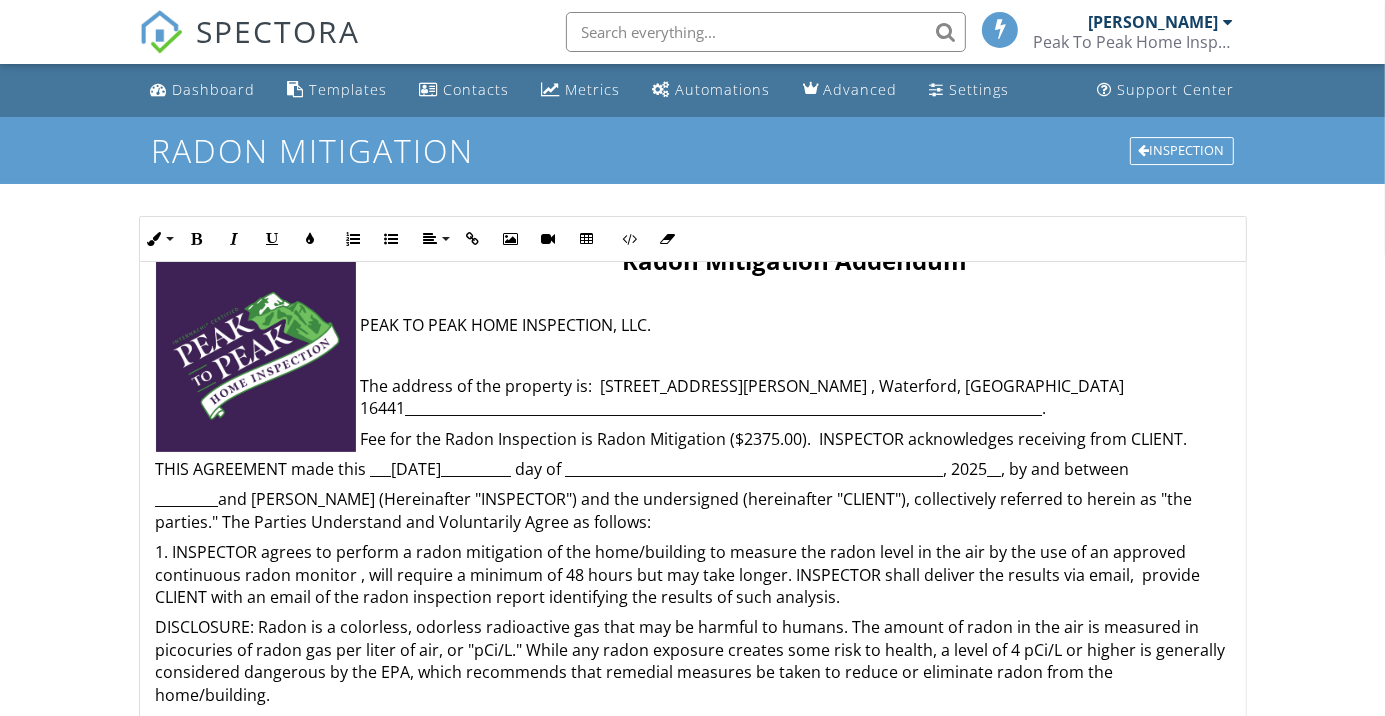 click on "_________and [PERSON_NAME] (Hereinafter "INSPECTOR") and the undersigned (hereinafter "CLIENT"), collectively referred to herein as "the parties." The Parties Understand and Voluntarily Agree as follows:" at bounding box center (693, 510) 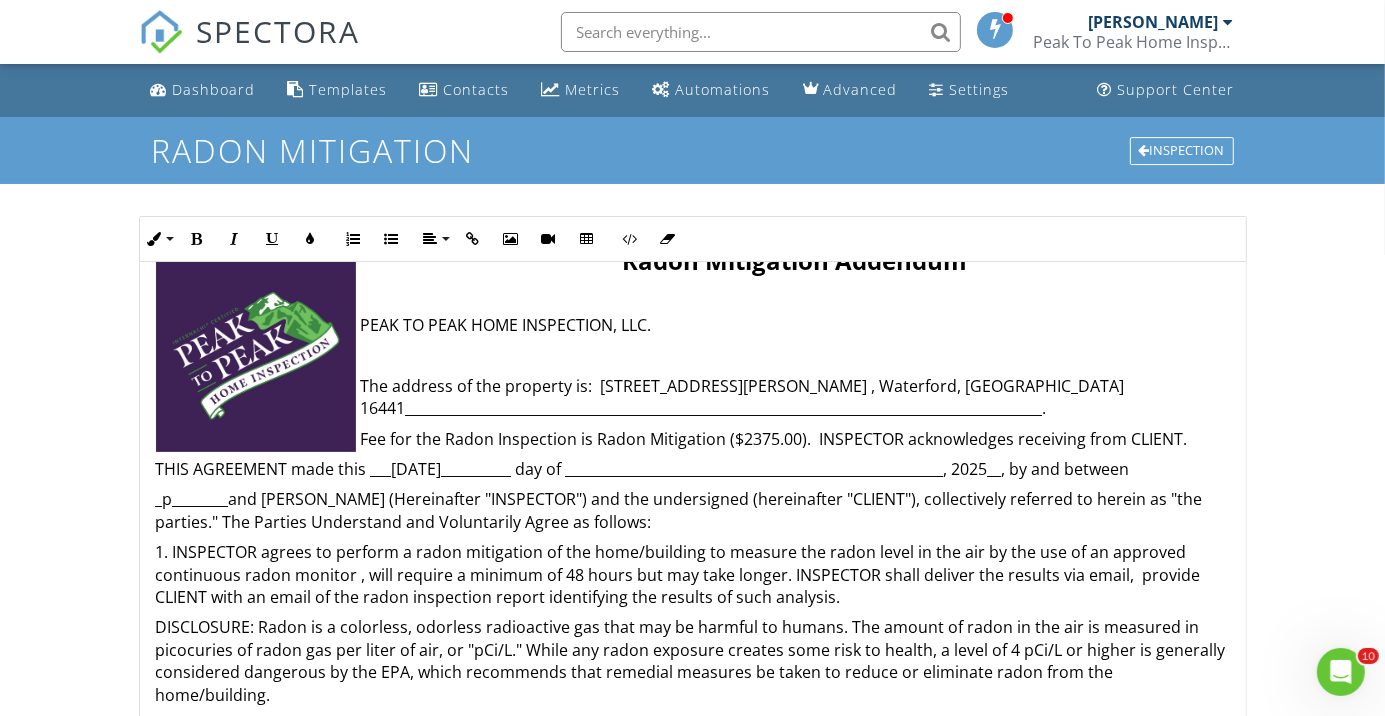 scroll, scrollTop: 0, scrollLeft: 0, axis: both 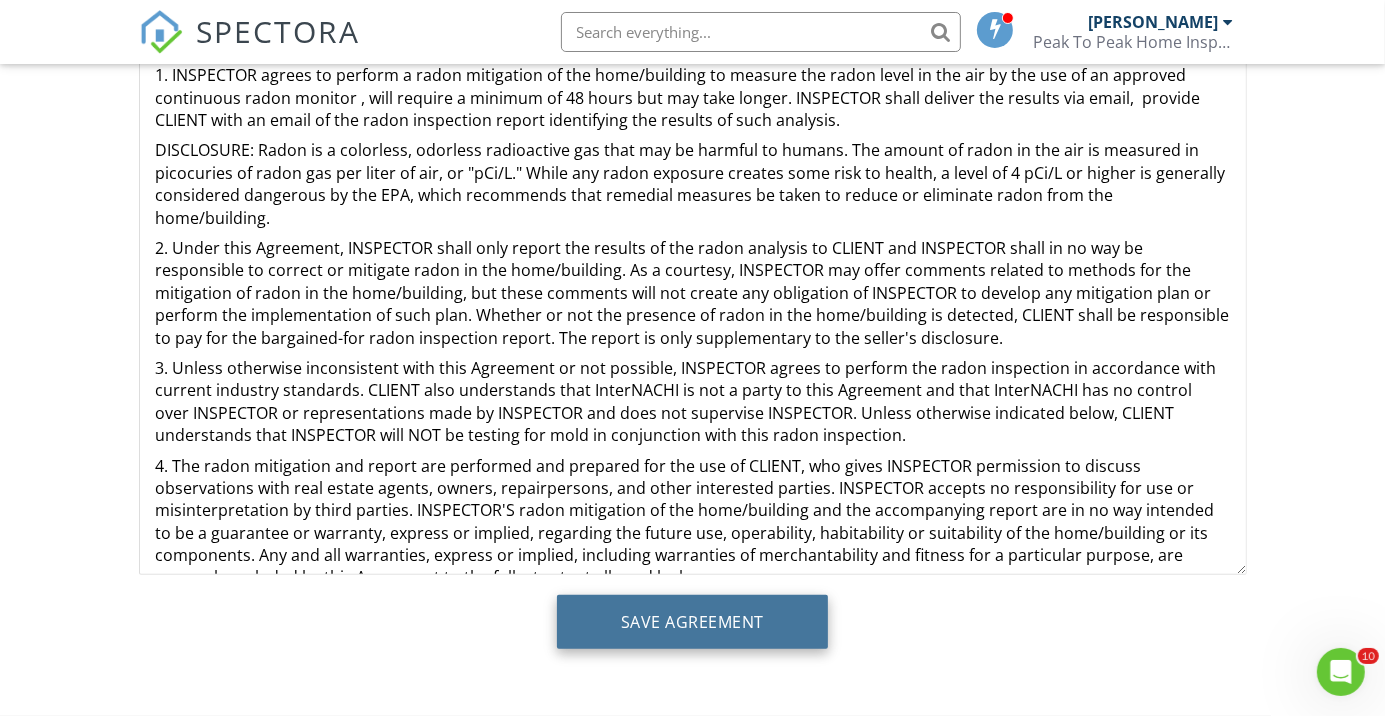 click on "Save Agreement" at bounding box center [692, 622] 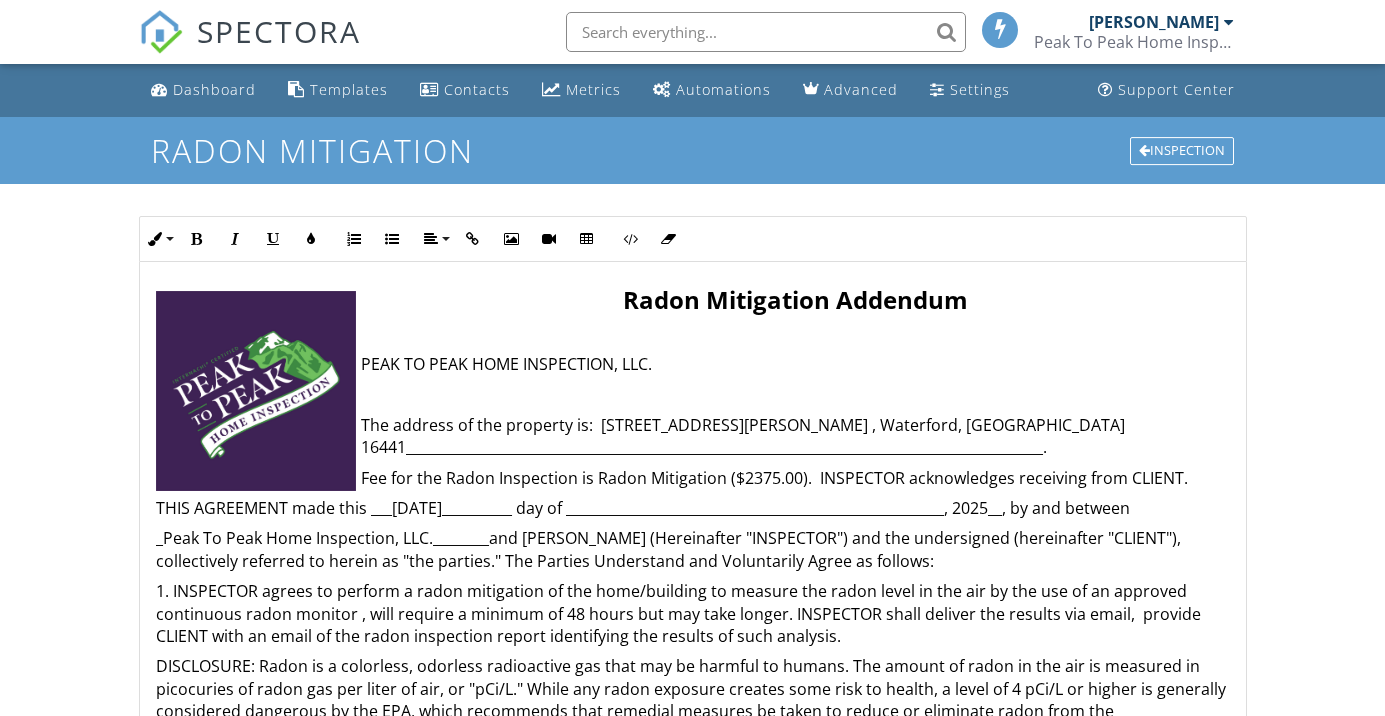 scroll, scrollTop: 0, scrollLeft: 0, axis: both 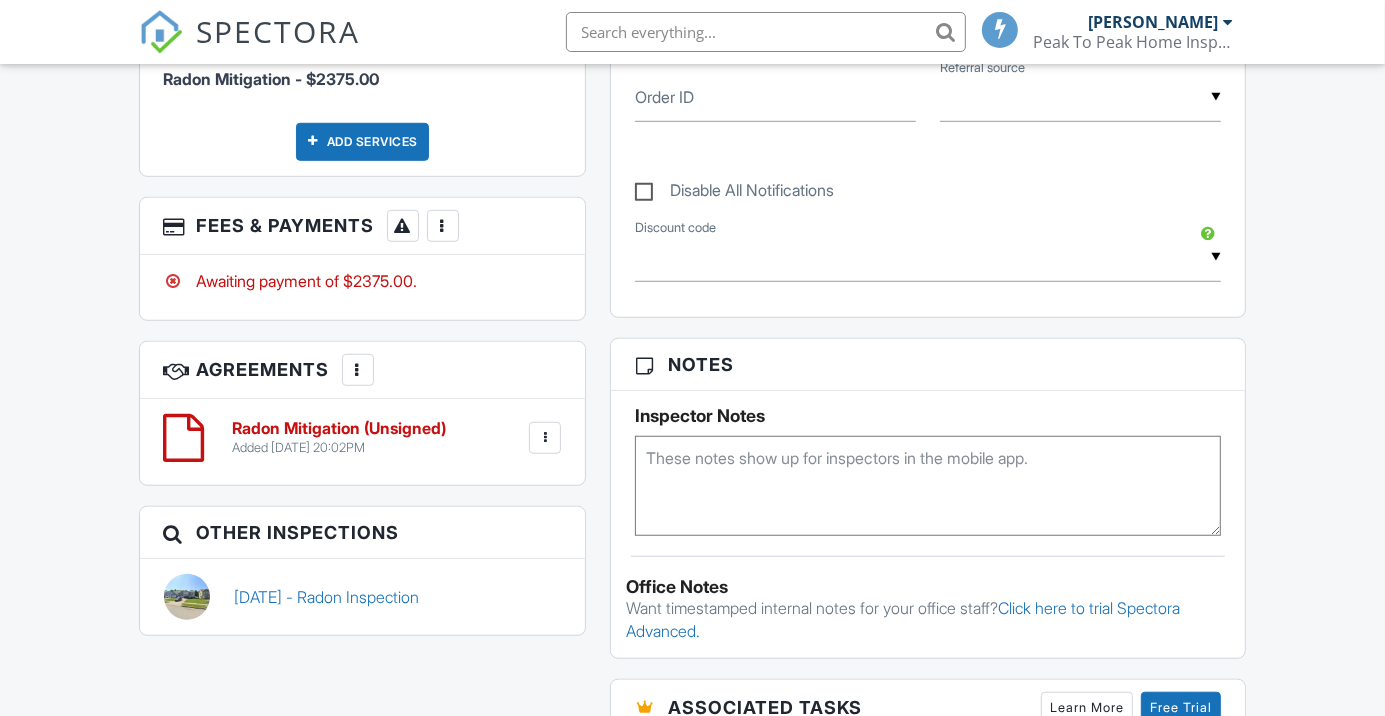 click on "Radon Mitigation
(Unsigned)" at bounding box center [340, 429] 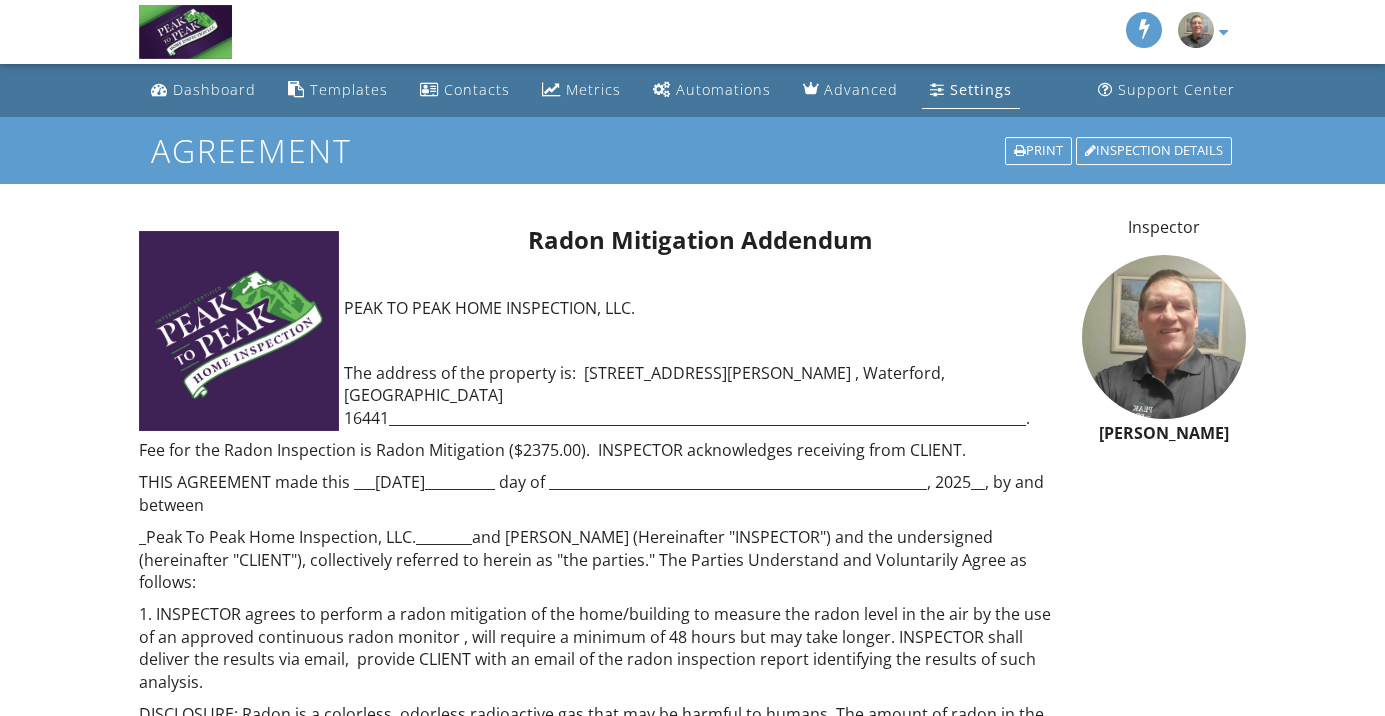 scroll, scrollTop: 0, scrollLeft: 0, axis: both 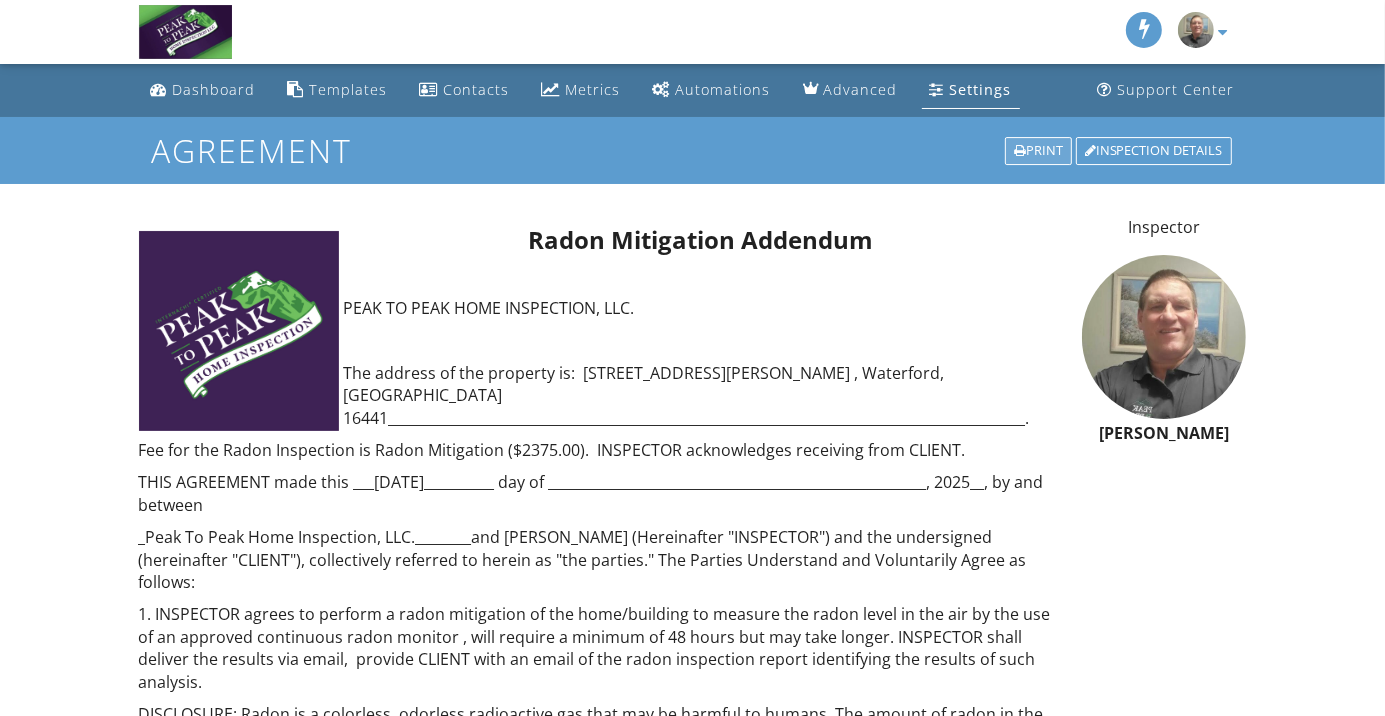 click on "Print" at bounding box center (1038, 151) 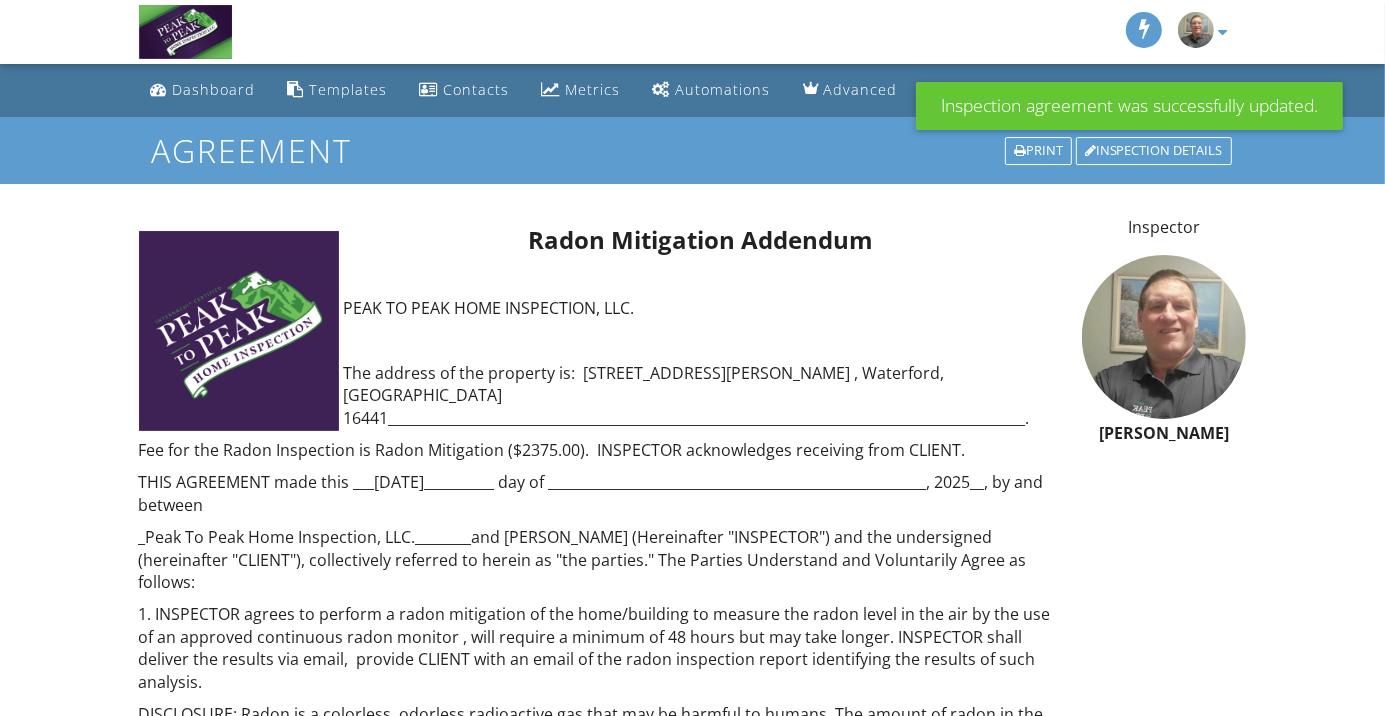 scroll, scrollTop: 0, scrollLeft: 0, axis: both 